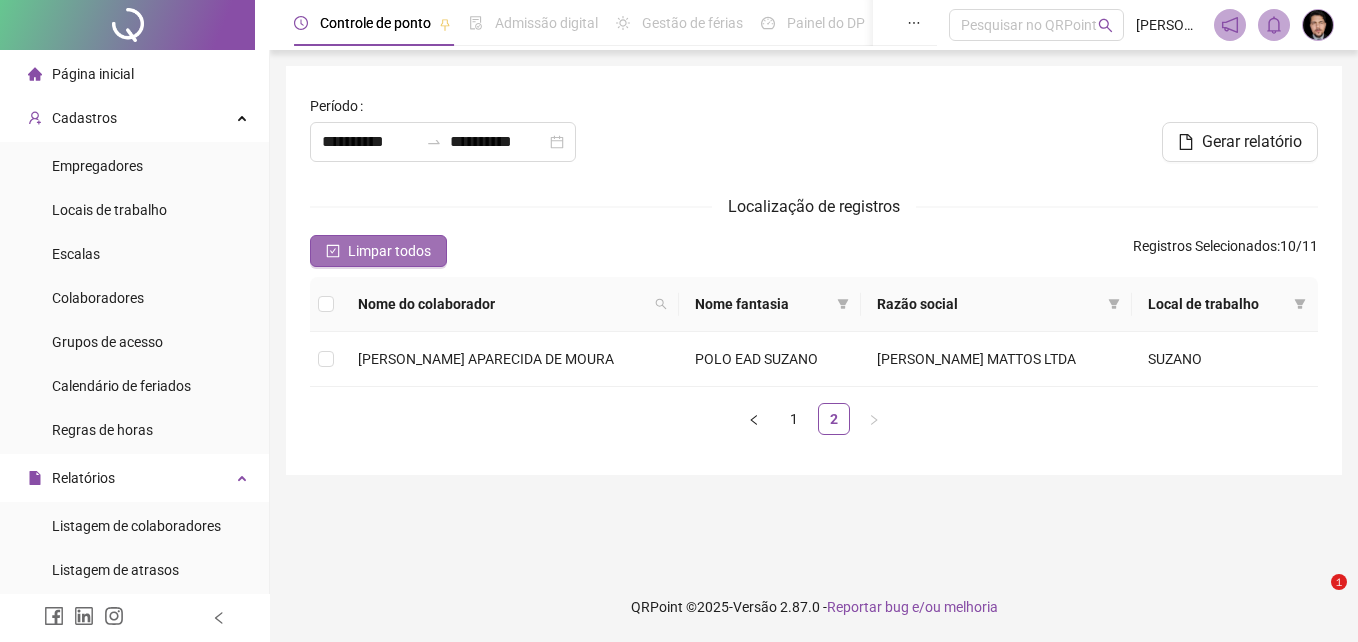 scroll, scrollTop: 0, scrollLeft: 0, axis: both 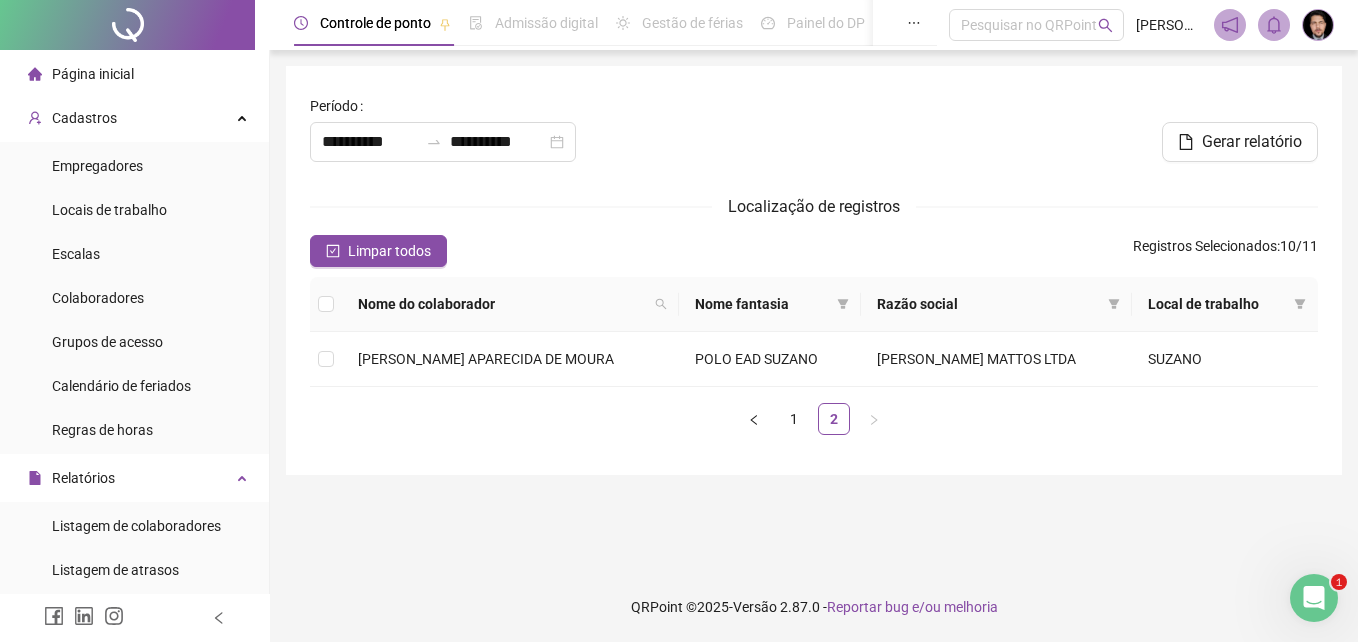 click on "Página inicial" at bounding box center [93, 74] 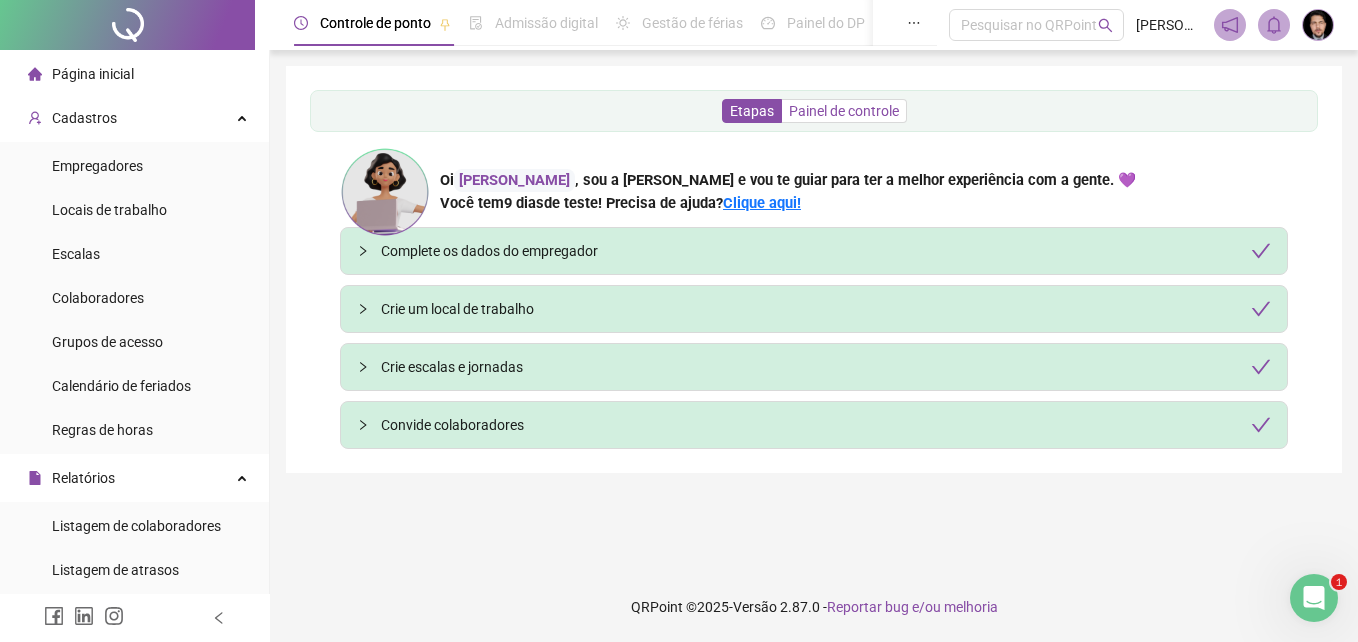 click on "Painel de controle" at bounding box center (844, 111) 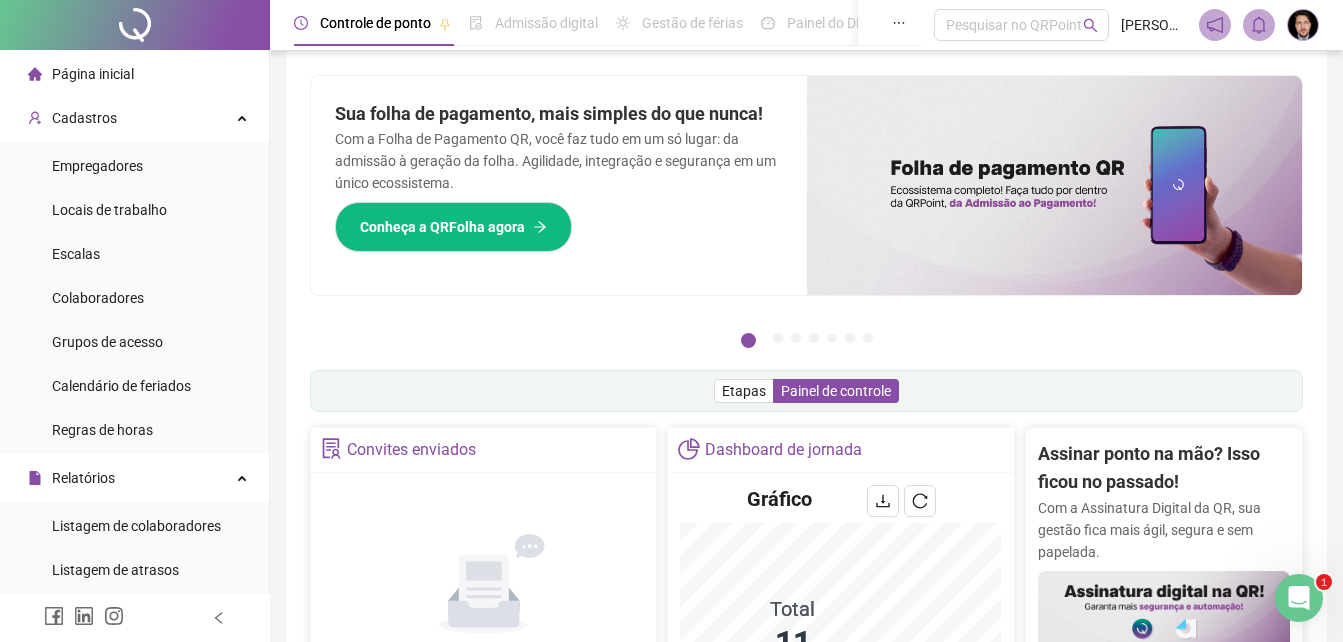scroll, scrollTop: 0, scrollLeft: 0, axis: both 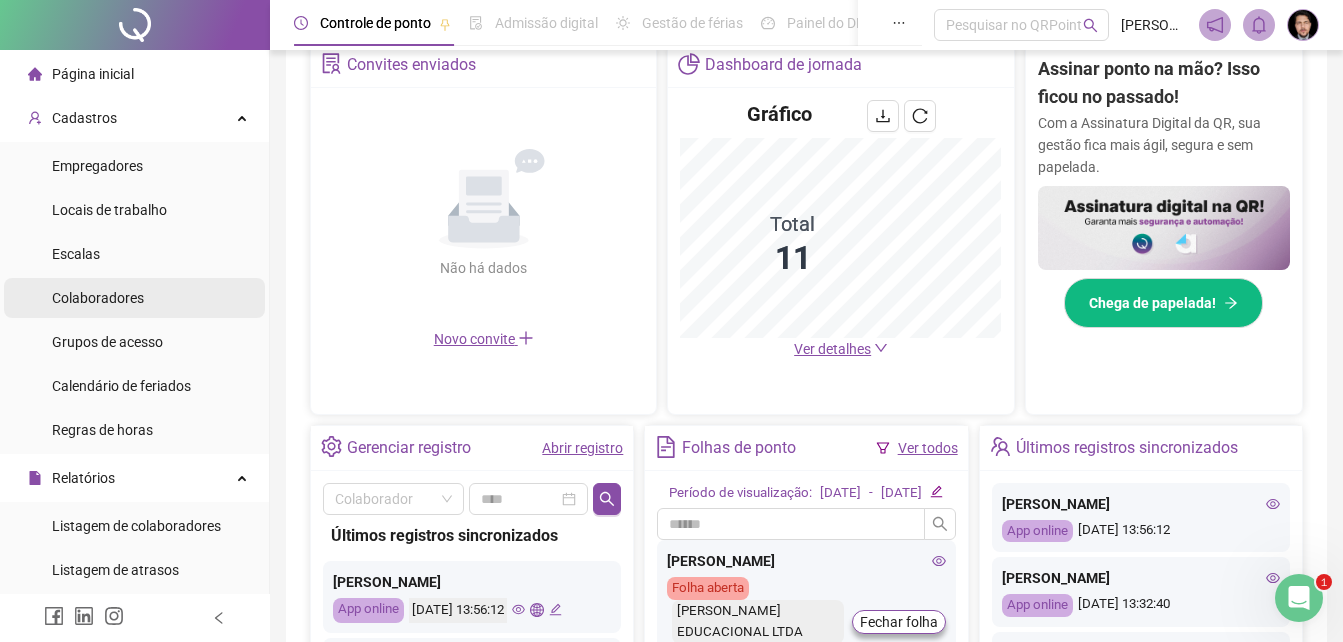 click on "Colaboradores" at bounding box center (98, 298) 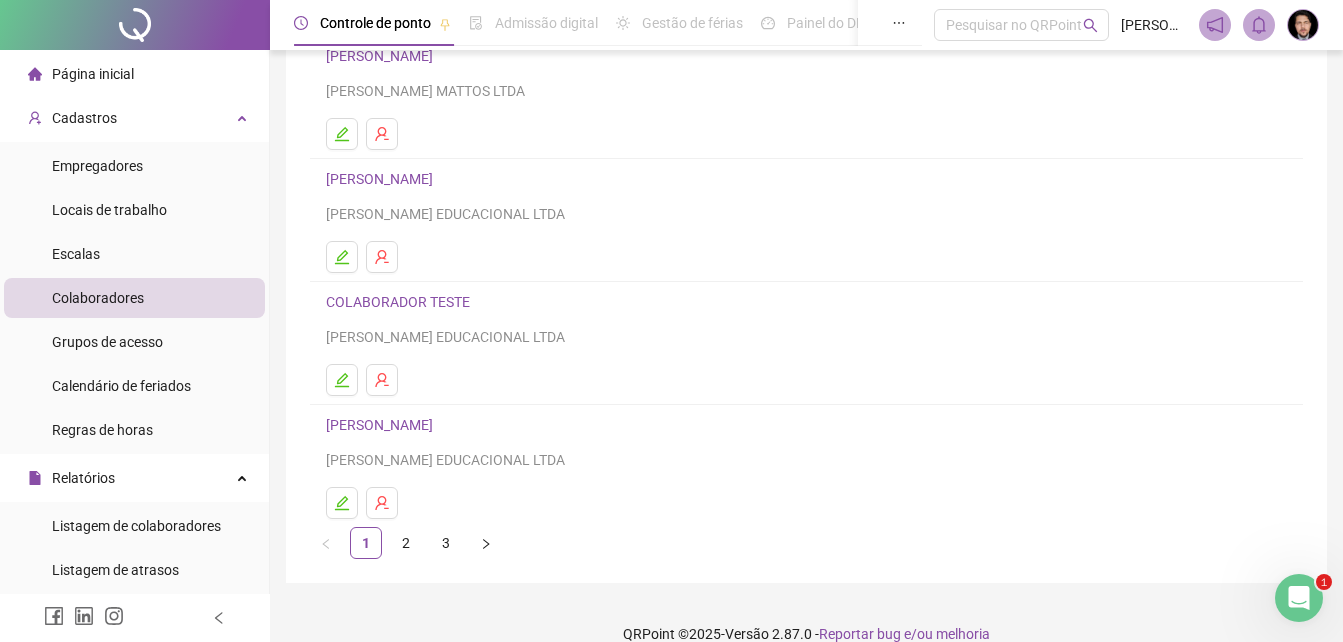 scroll, scrollTop: 300, scrollLeft: 0, axis: vertical 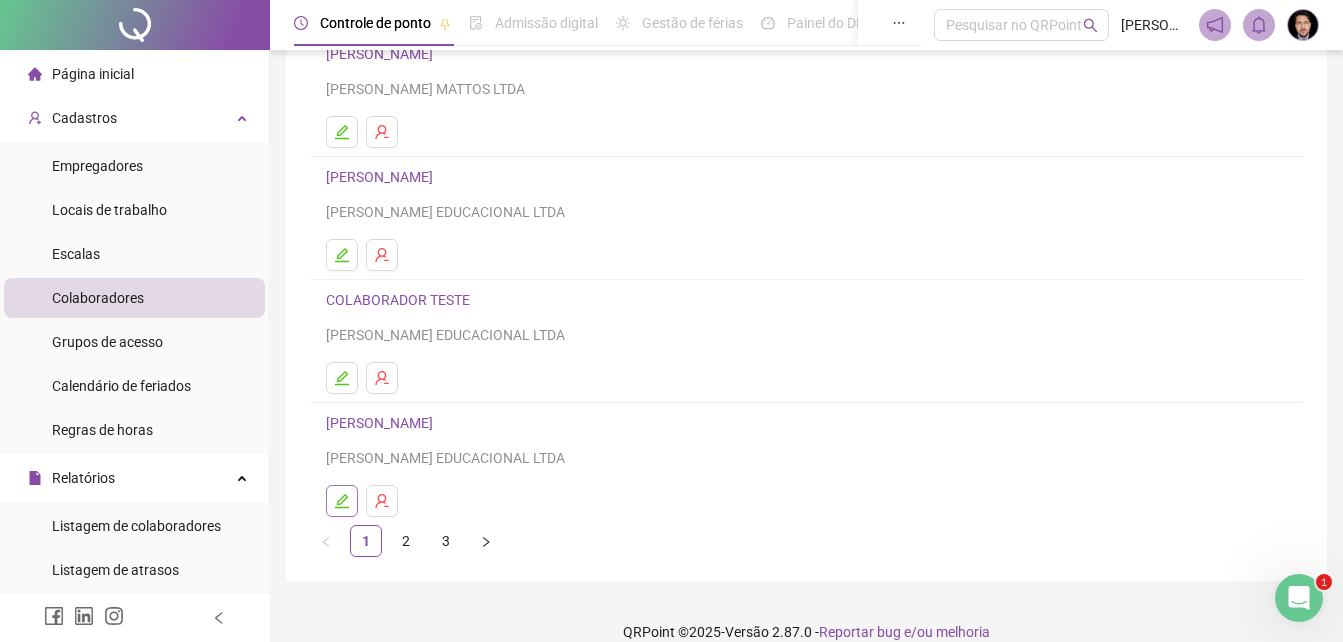 click at bounding box center [342, 501] 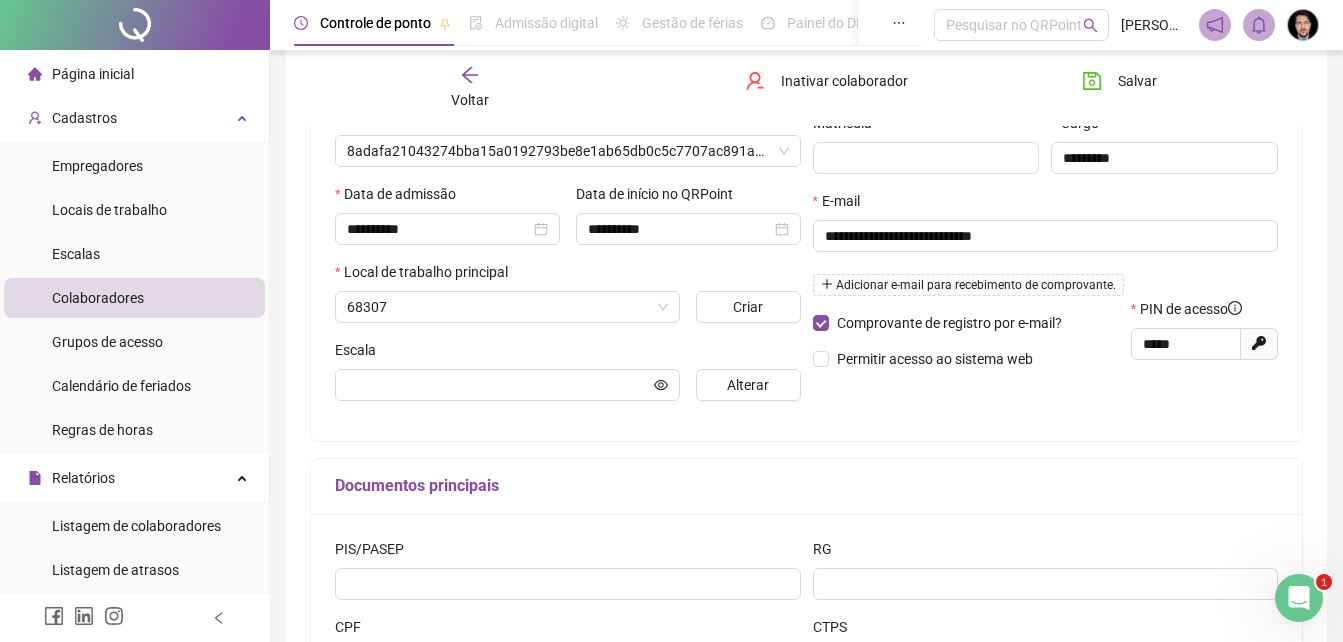 scroll, scrollTop: 310, scrollLeft: 0, axis: vertical 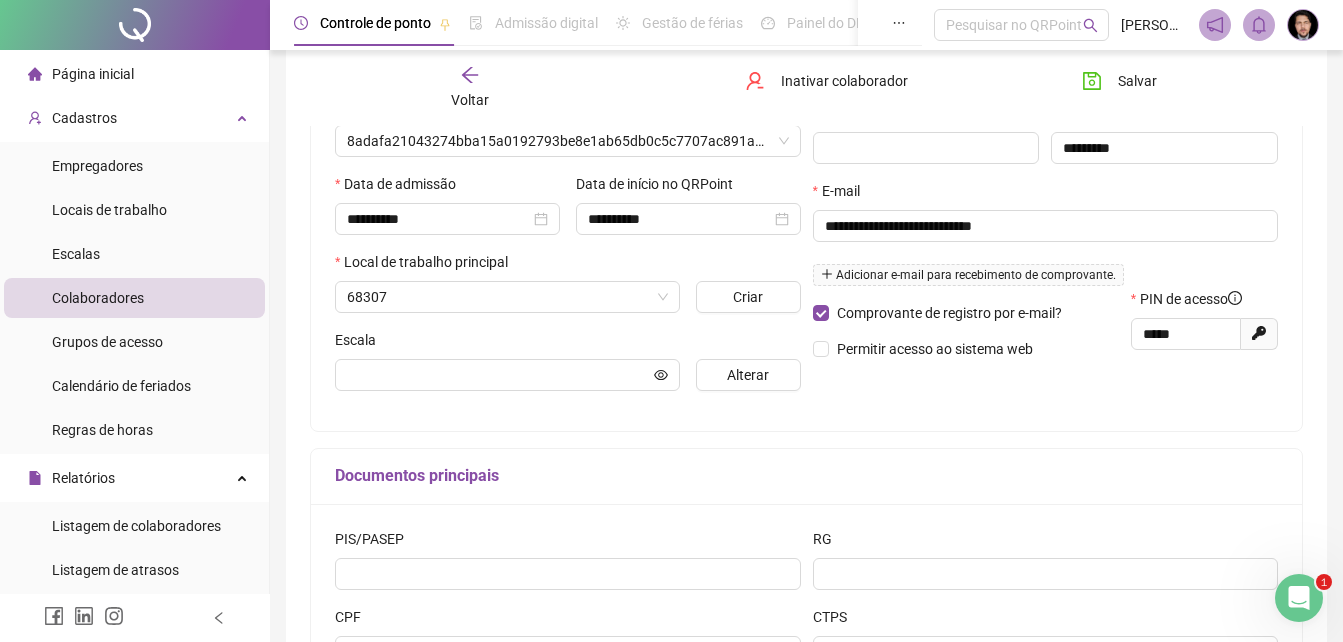 type on "**********" 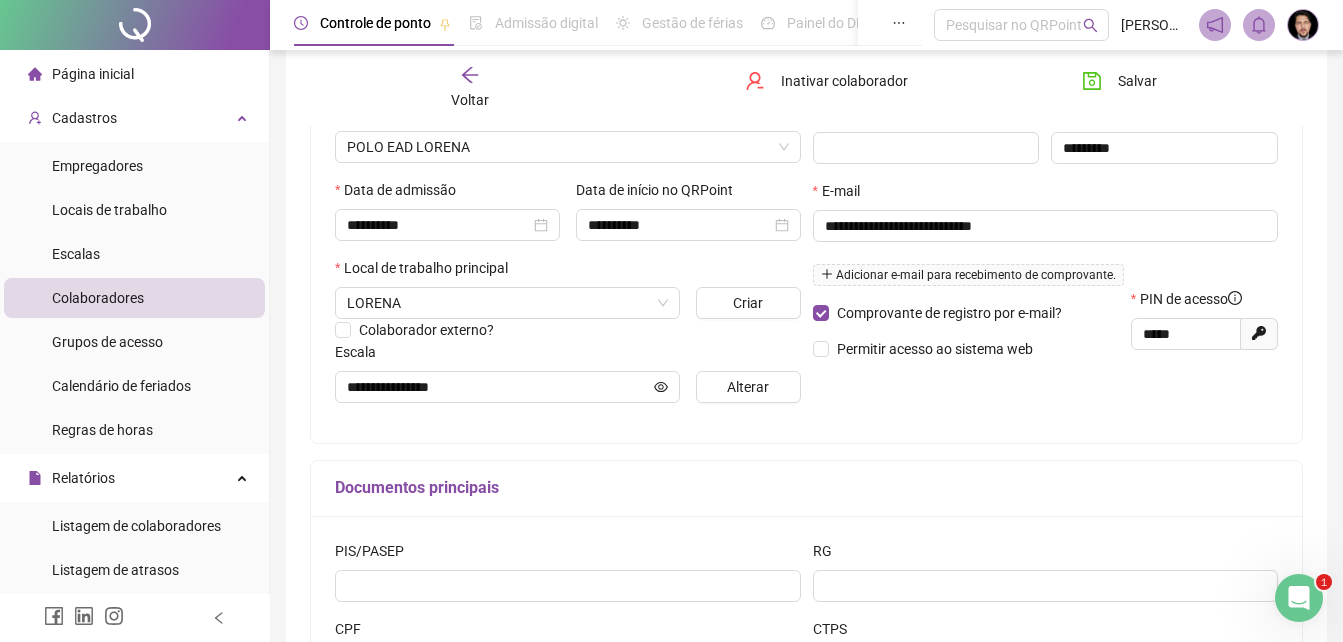 click on "Voltar" at bounding box center [470, 88] 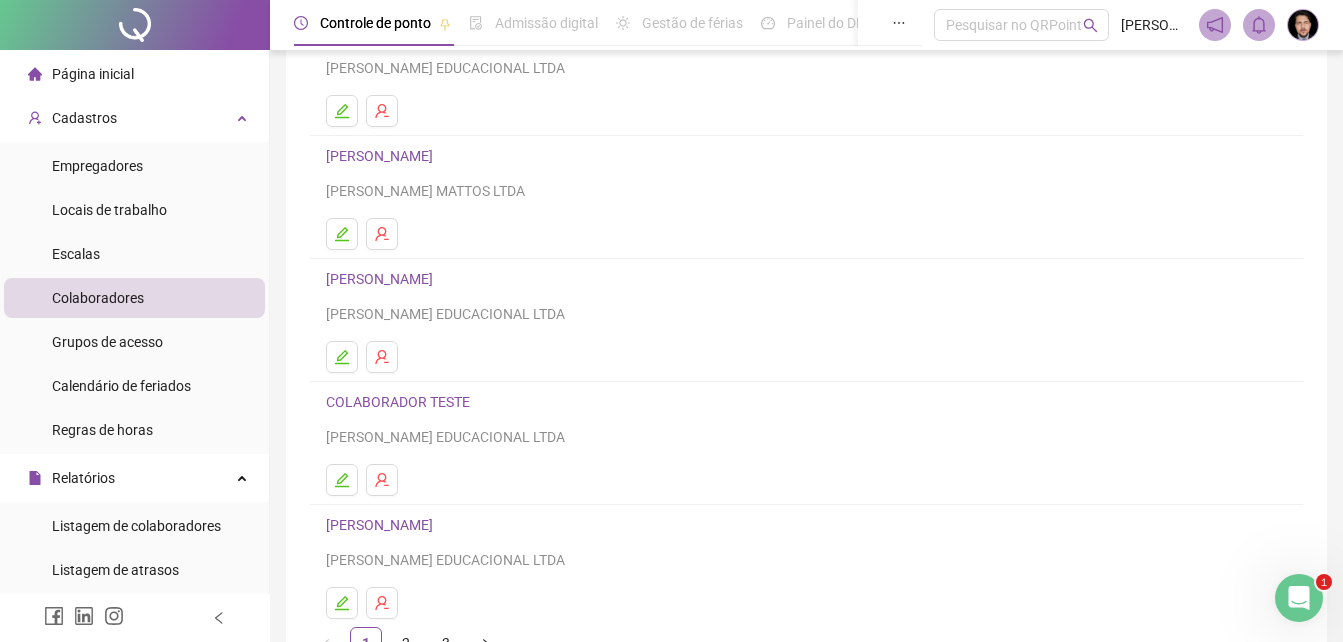 scroll, scrollTop: 200, scrollLeft: 0, axis: vertical 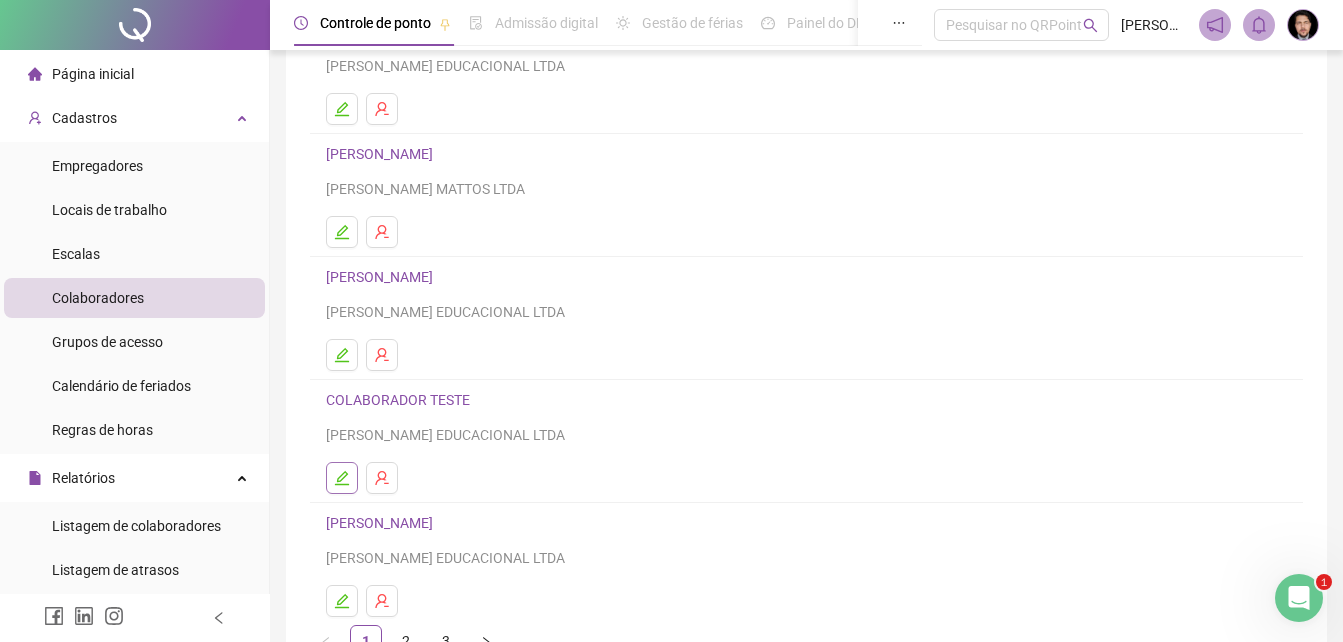 click 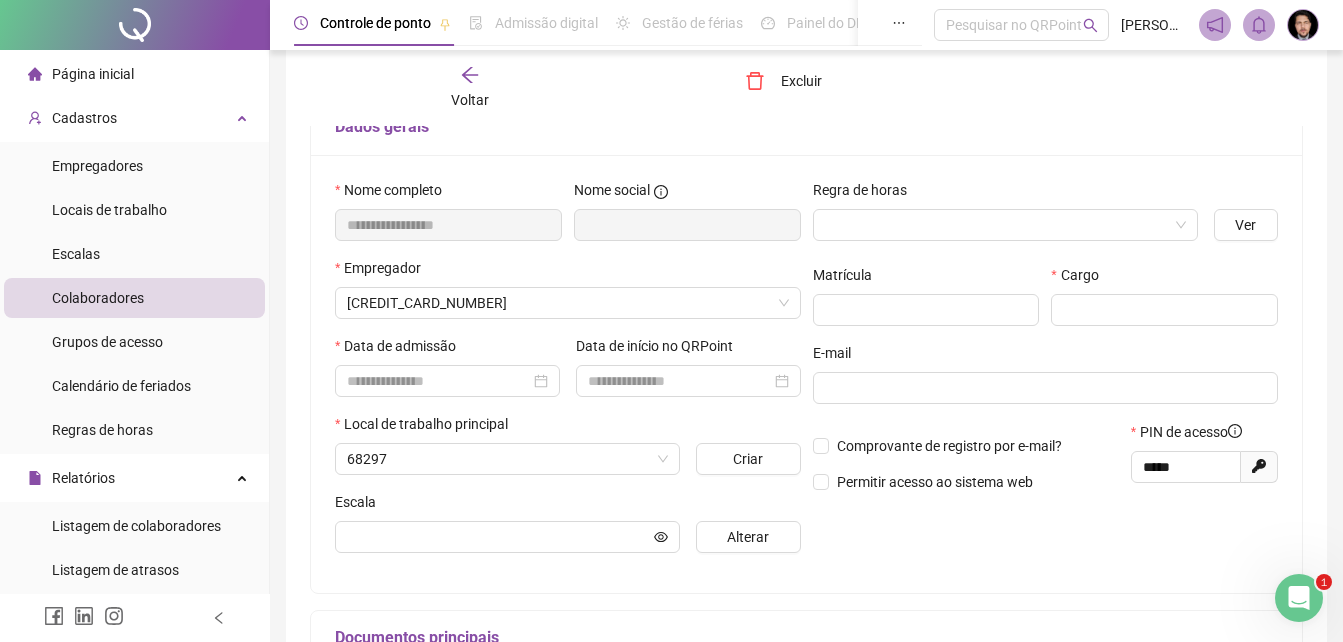 scroll, scrollTop: 210, scrollLeft: 0, axis: vertical 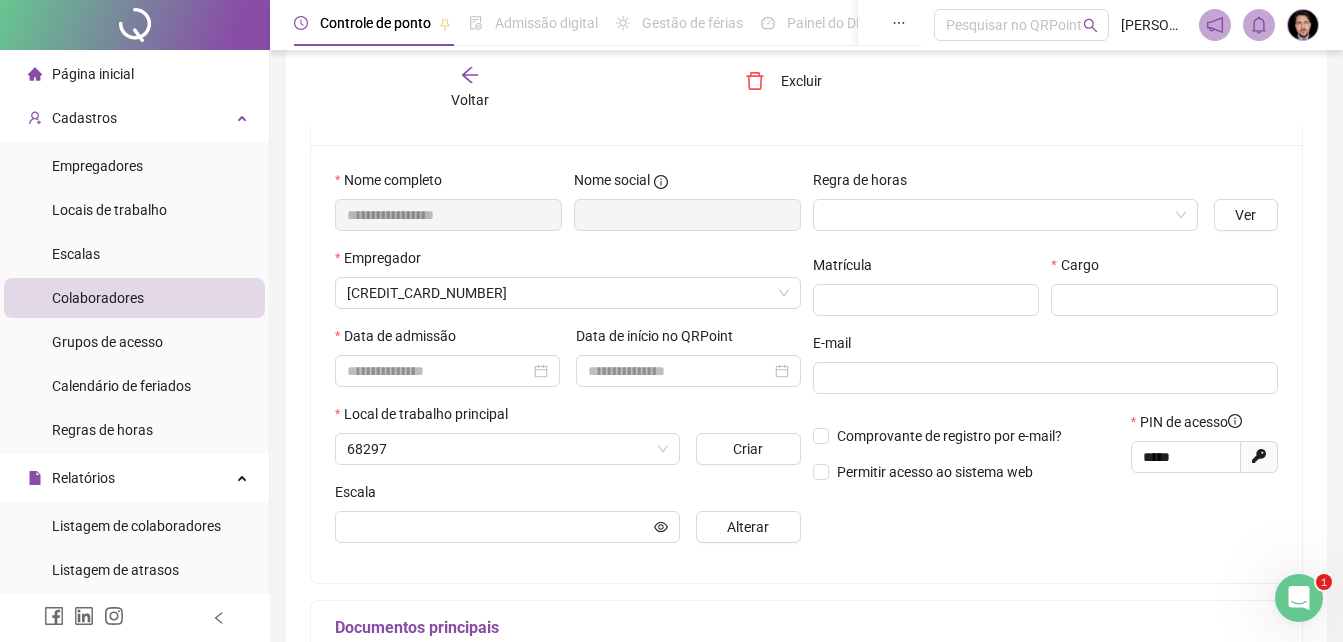 type on "**********" 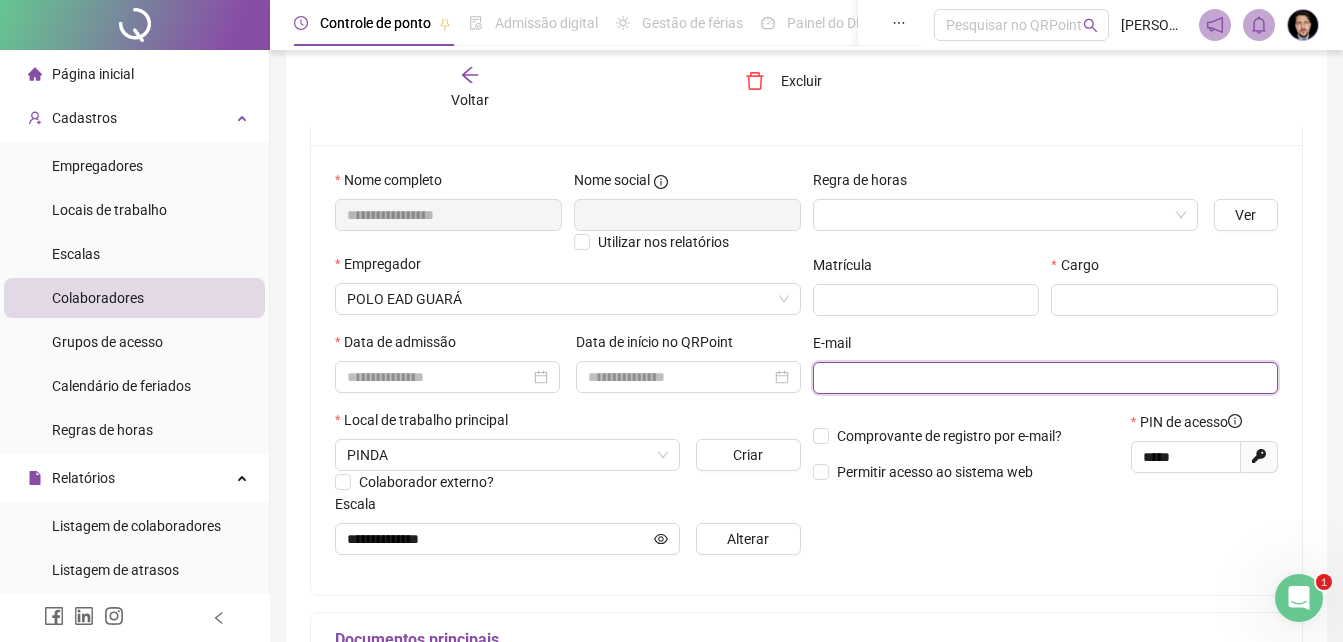 click at bounding box center (1044, 378) 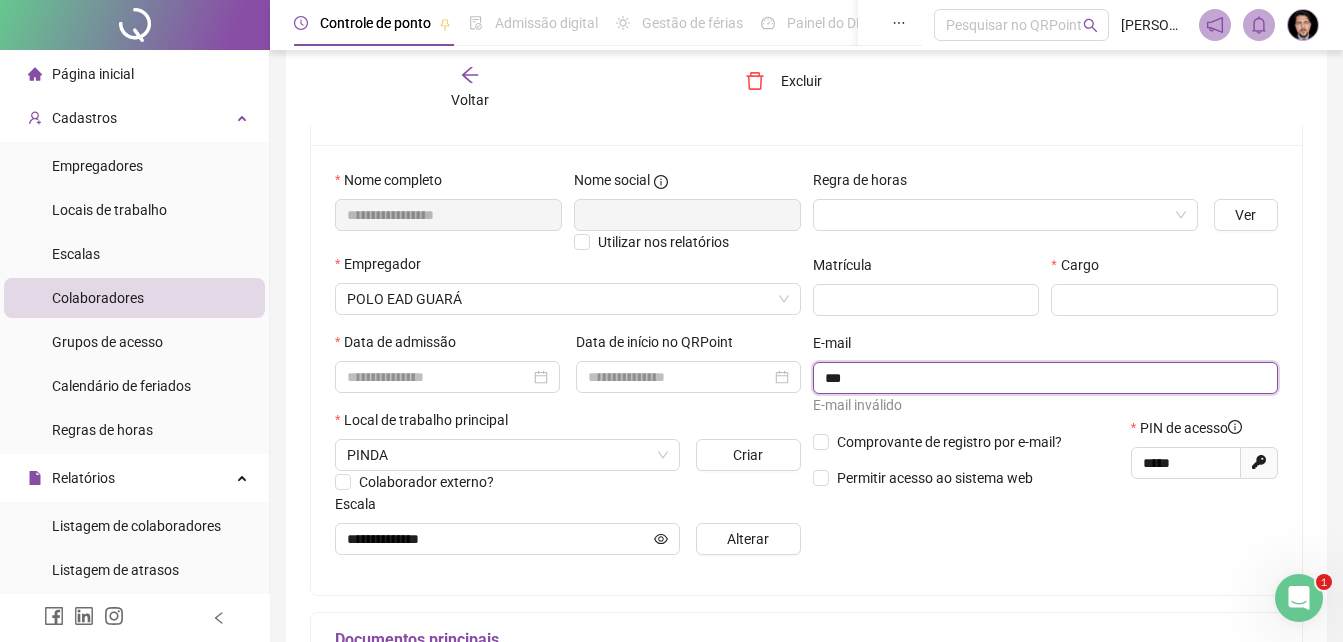 type on "**********" 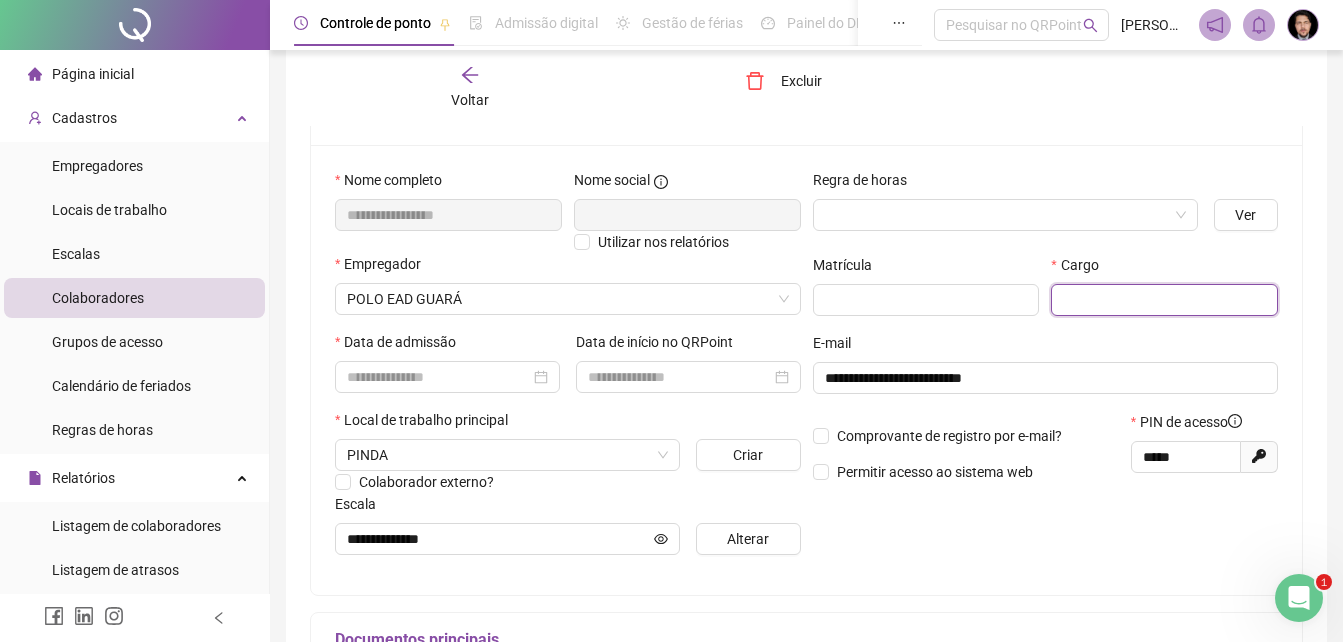 click at bounding box center [1164, 300] 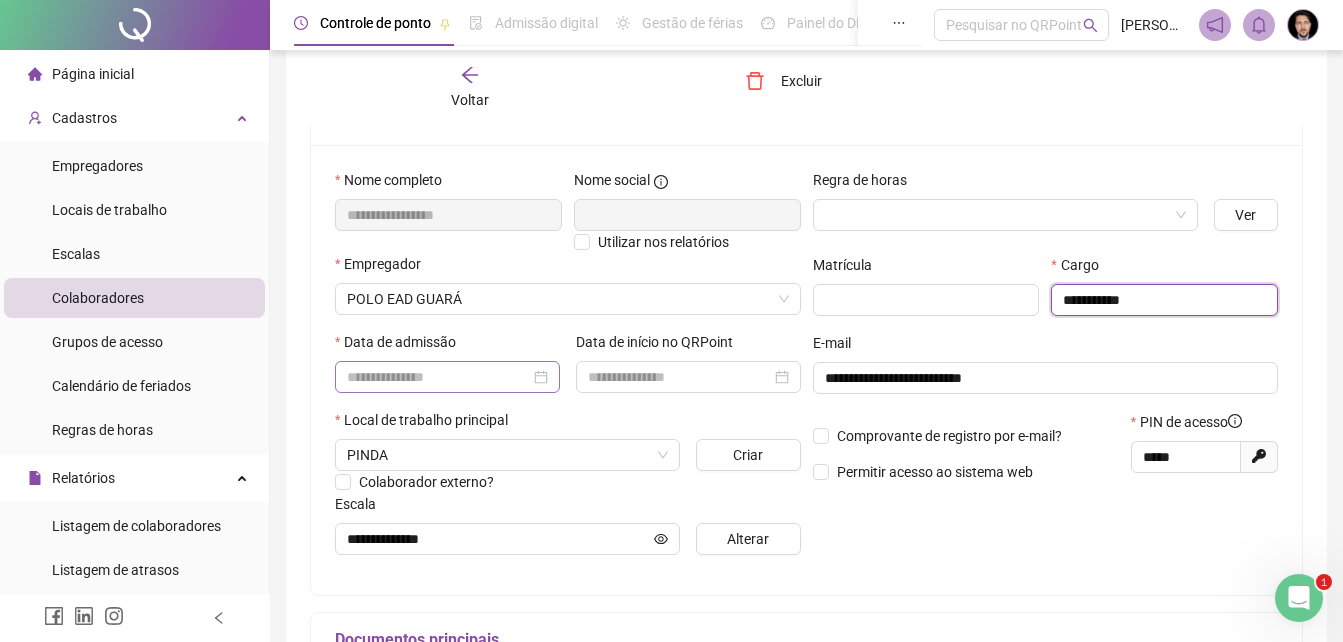 click at bounding box center [447, 377] 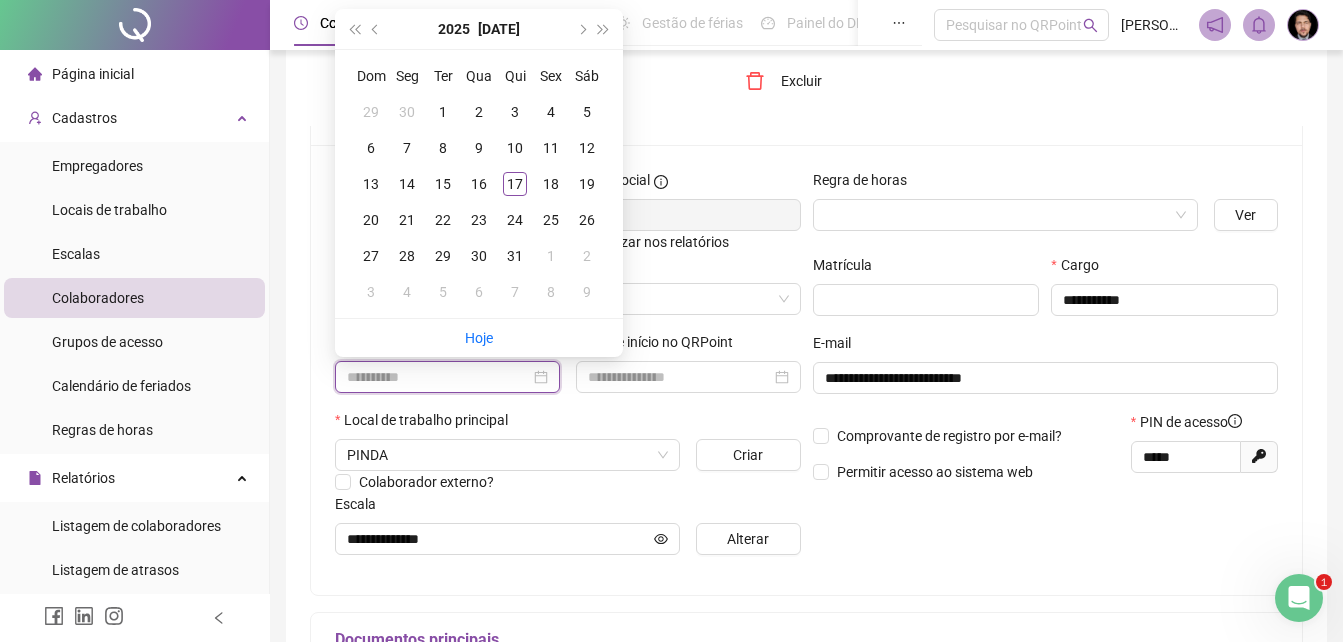 type on "**********" 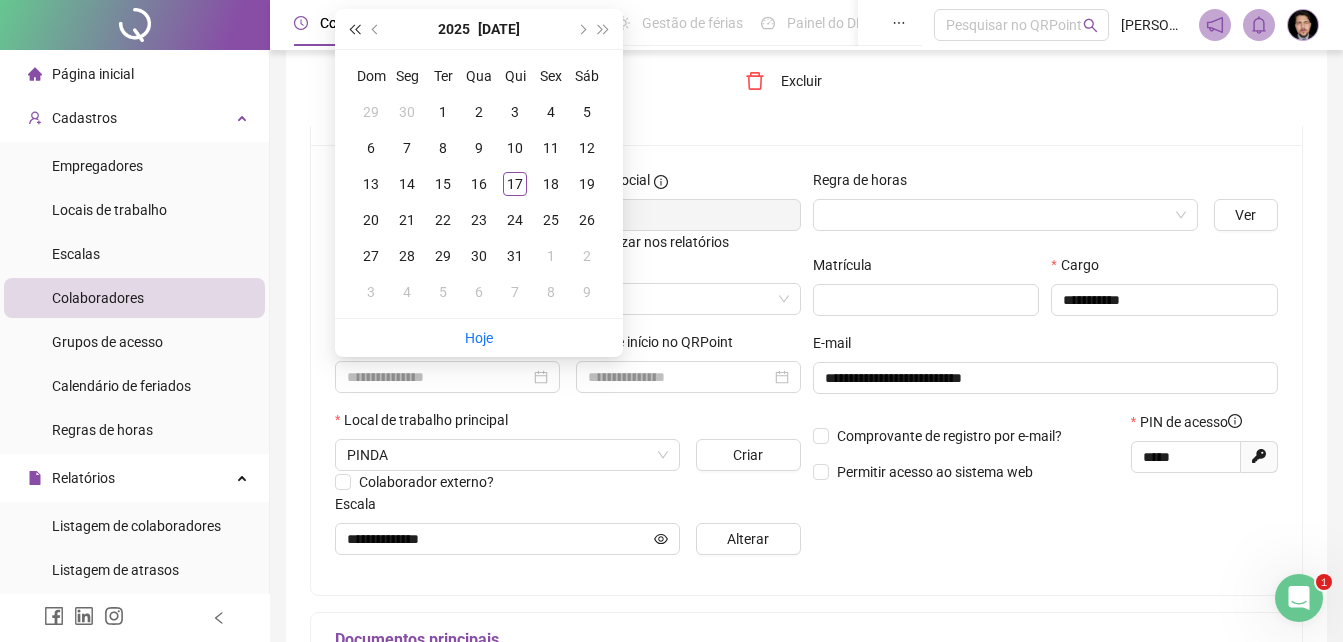 click at bounding box center (354, 29) 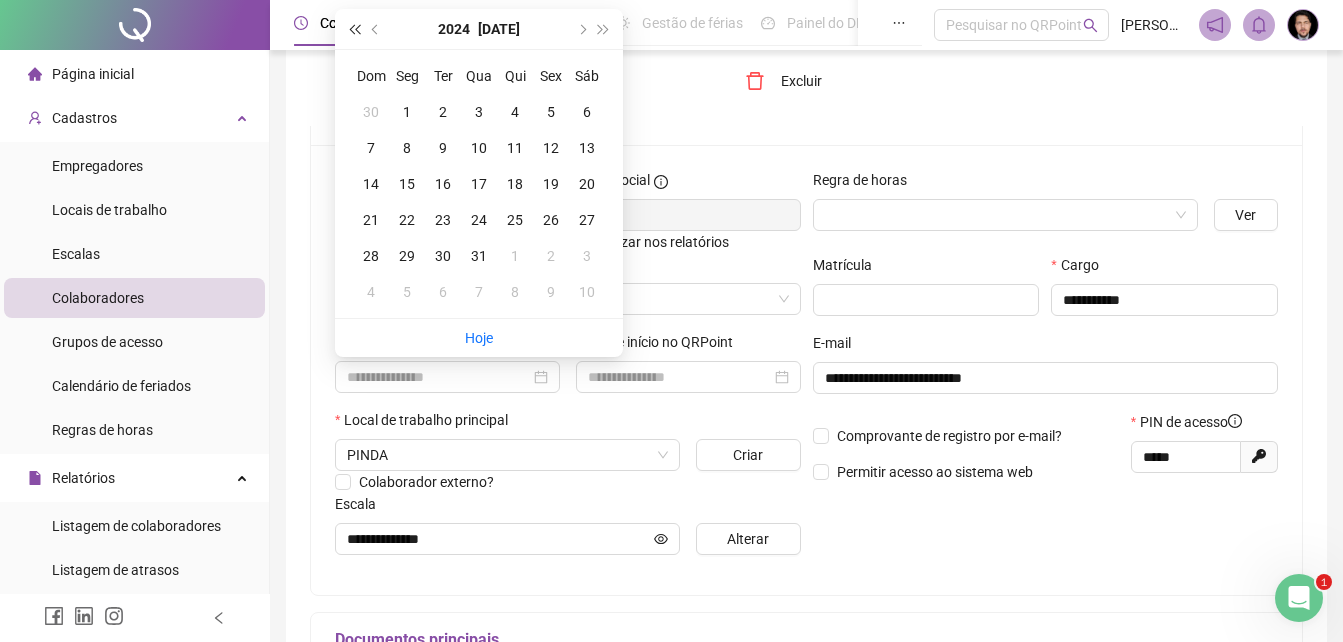 click at bounding box center [354, 29] 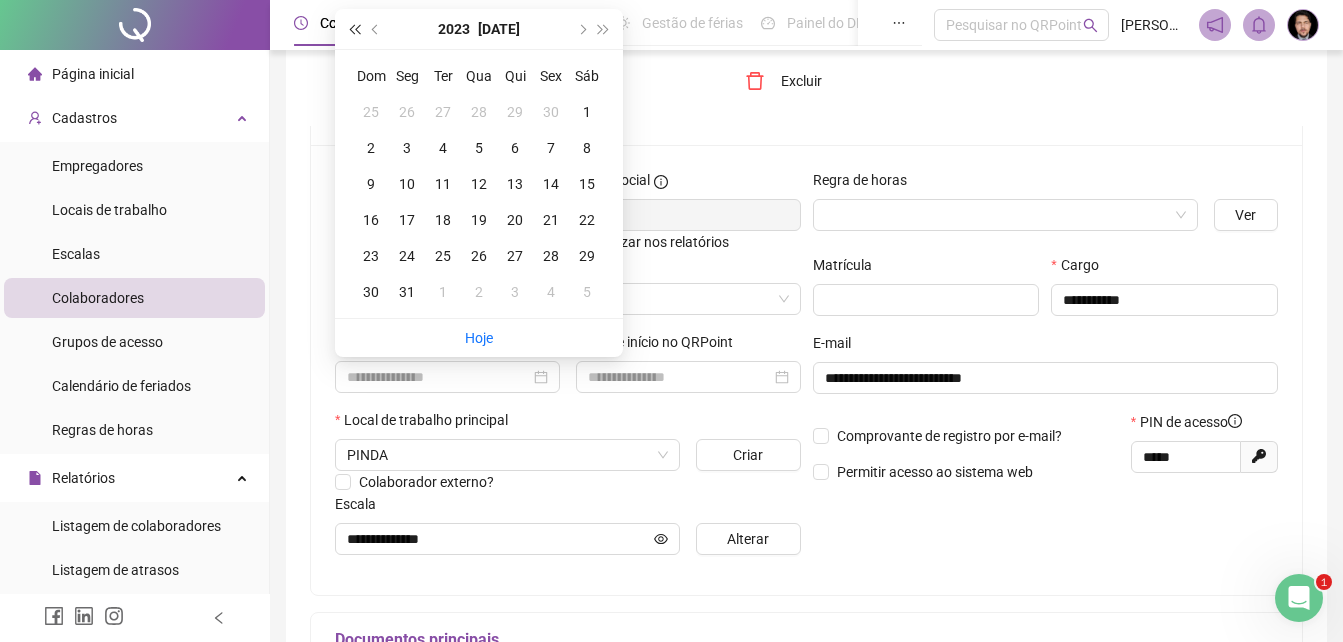 click at bounding box center [354, 29] 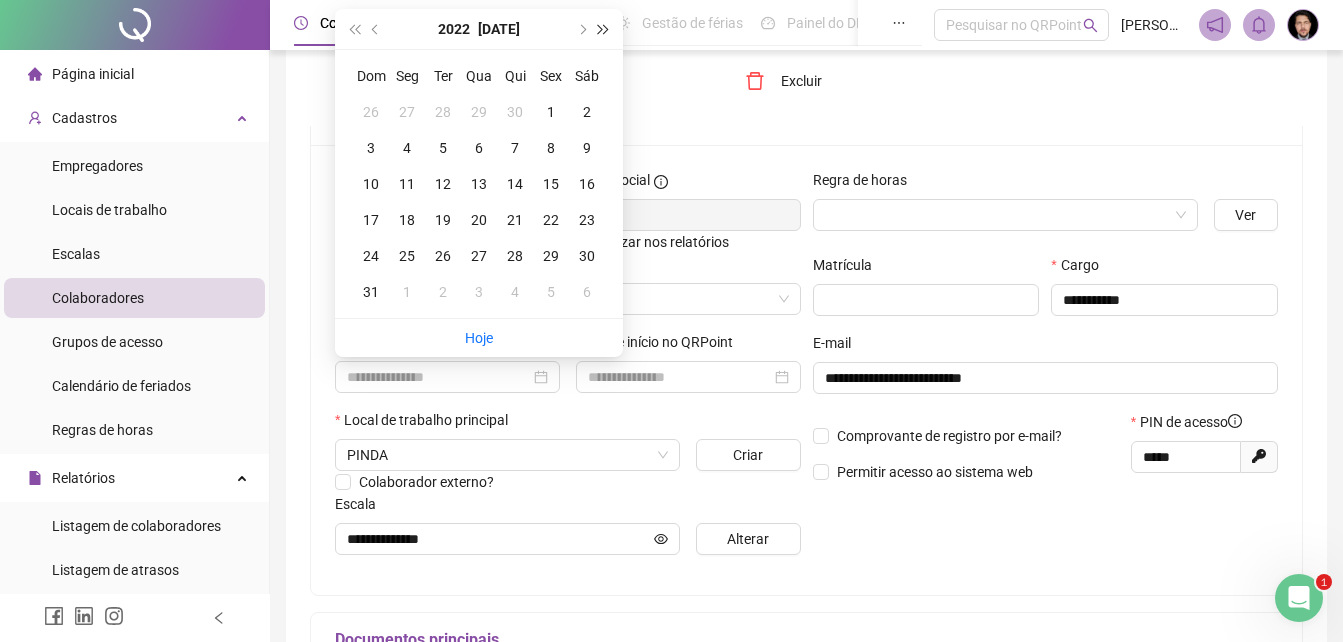 click at bounding box center (604, 29) 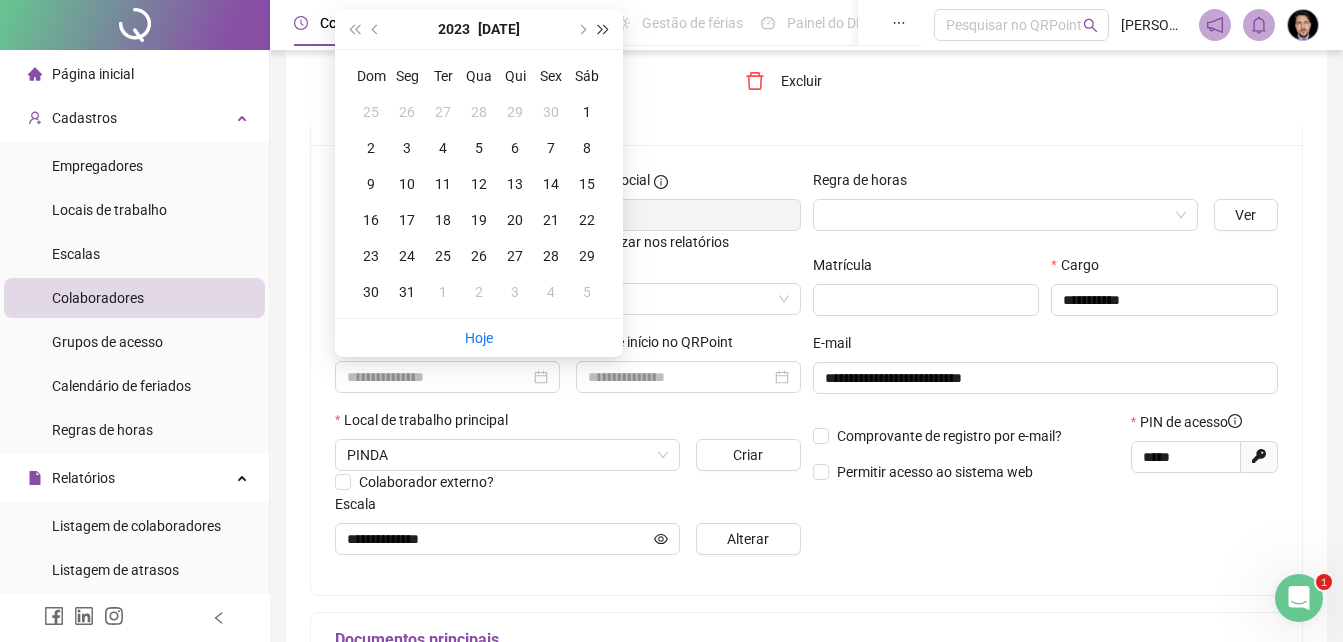 click at bounding box center [604, 29] 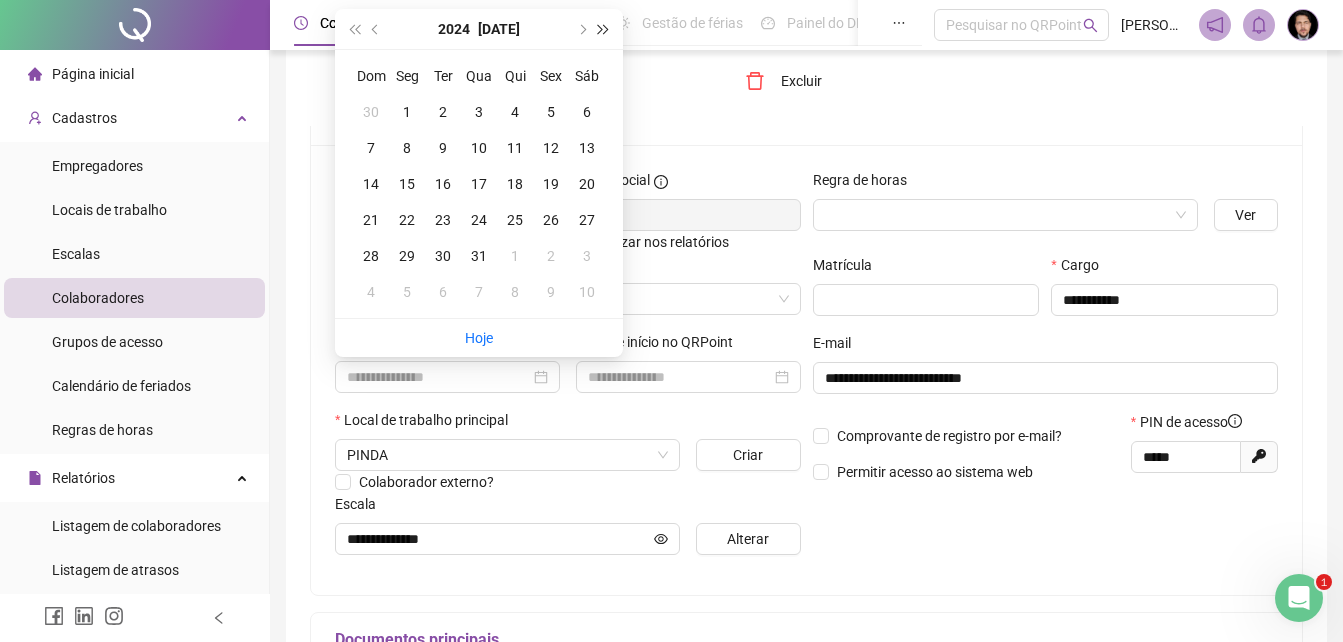 click at bounding box center (604, 29) 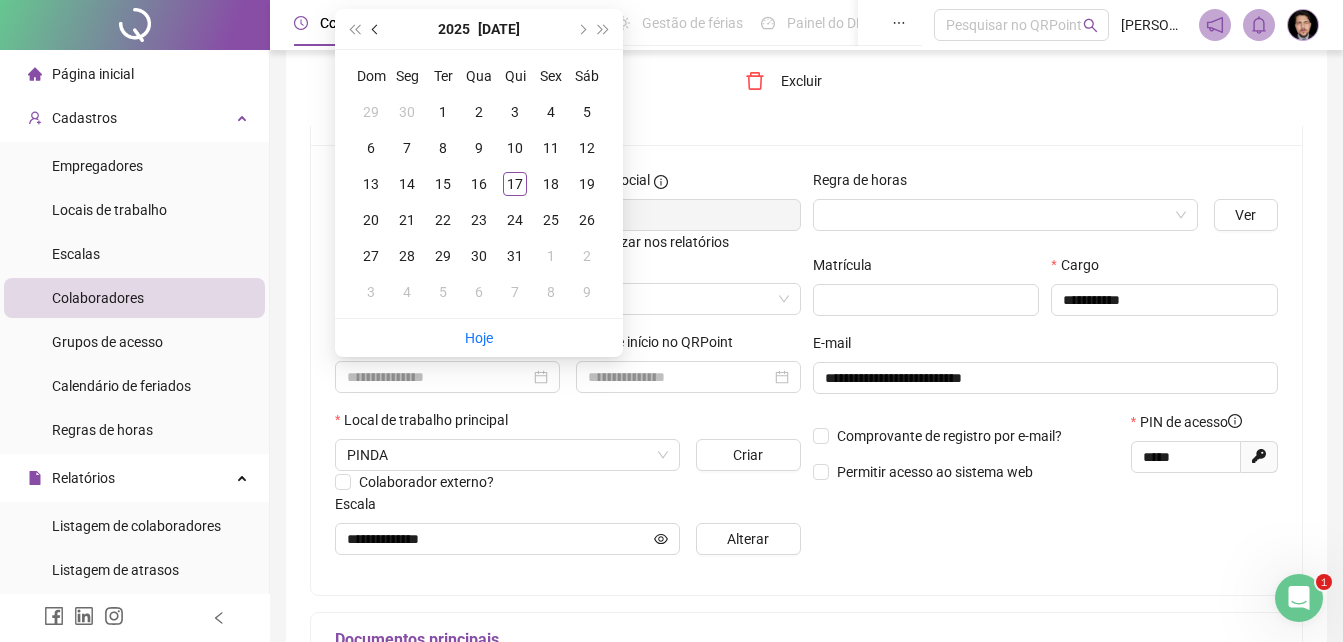 click at bounding box center [377, 29] 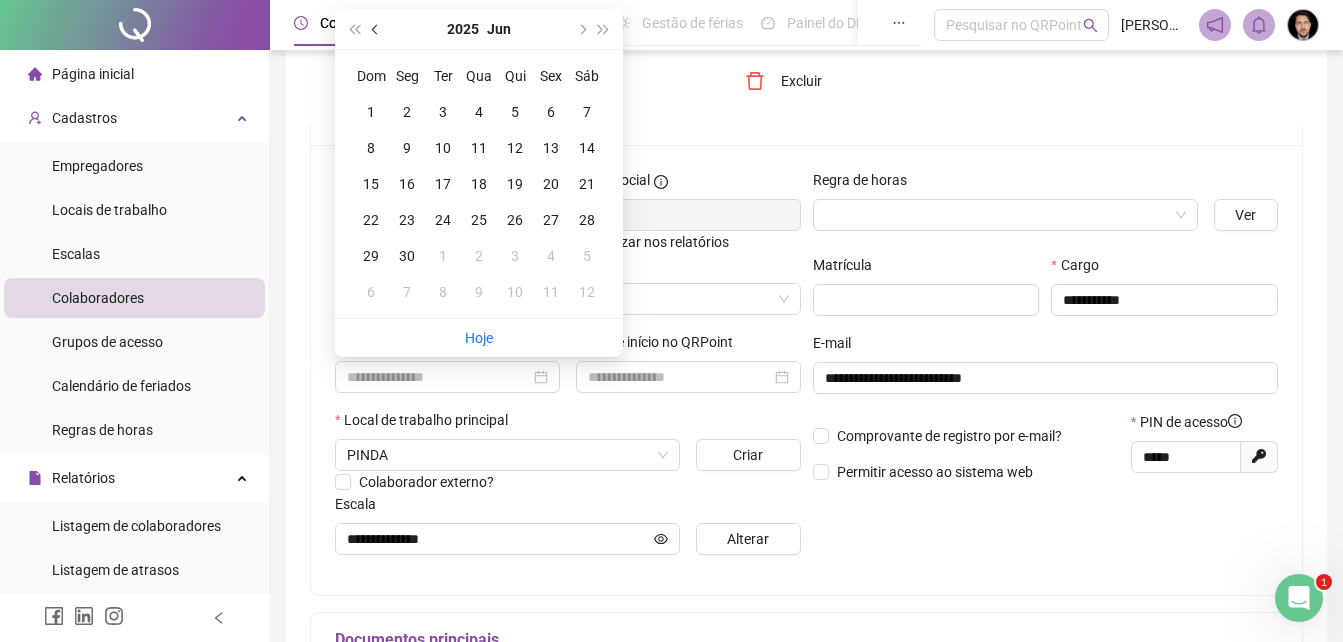 click at bounding box center [377, 29] 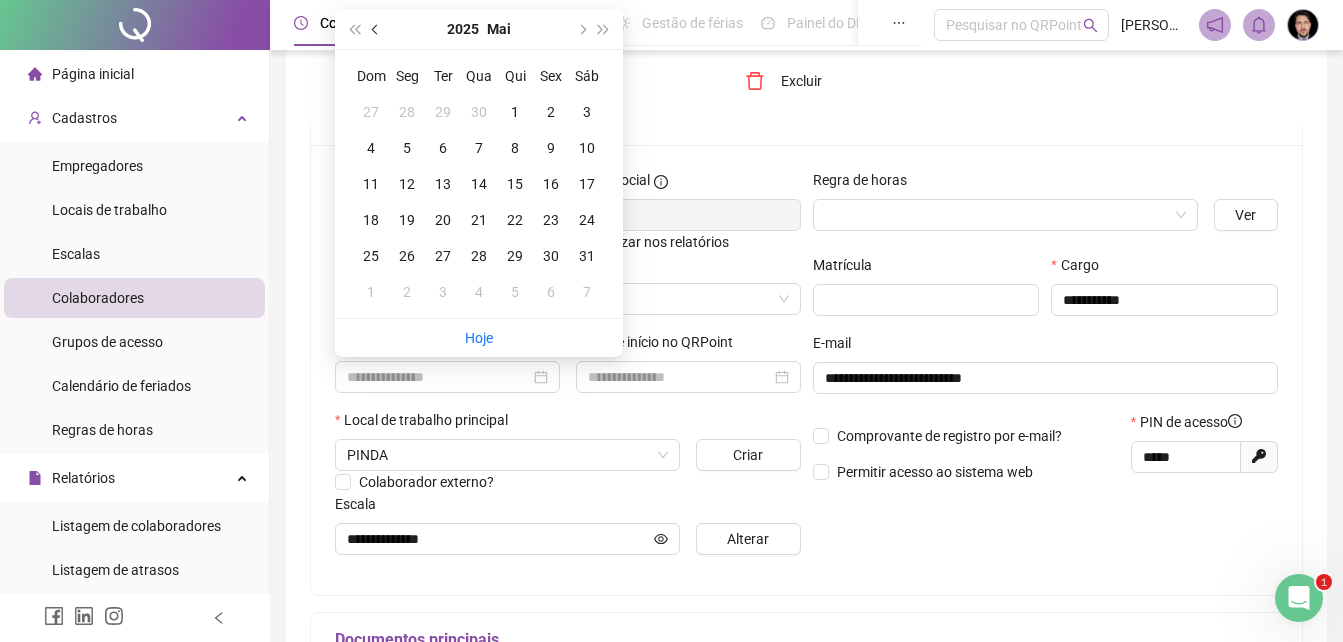 click at bounding box center [377, 29] 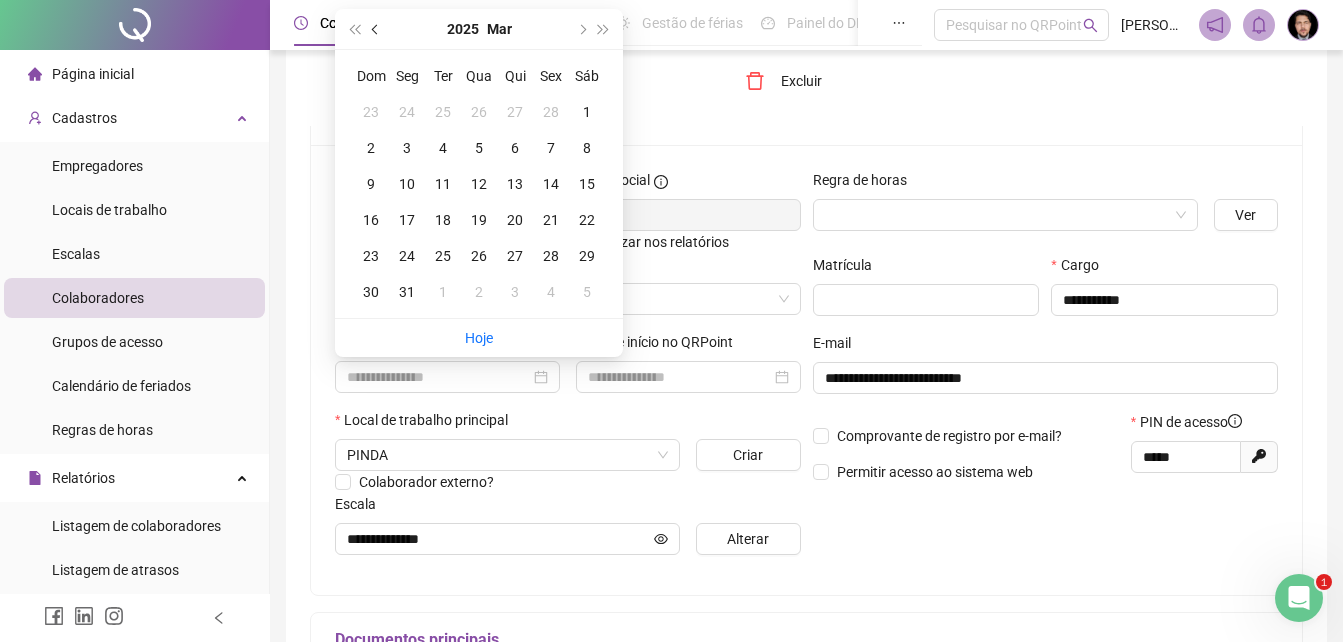 click at bounding box center [377, 29] 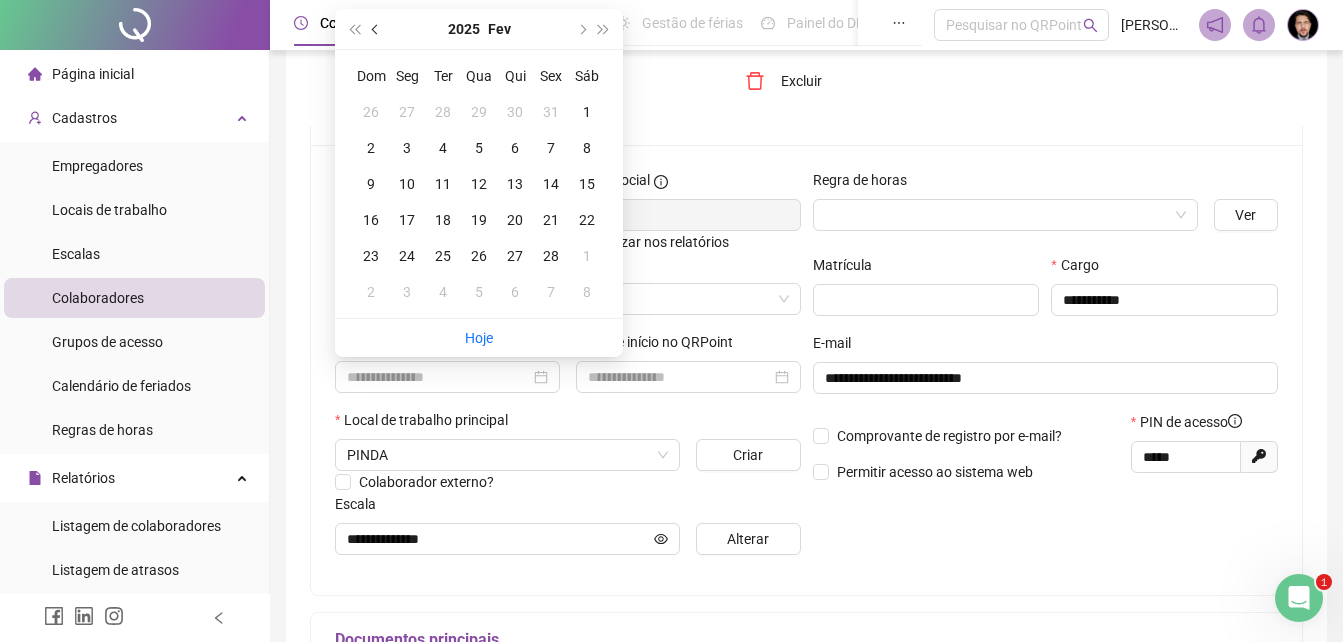 click at bounding box center (377, 29) 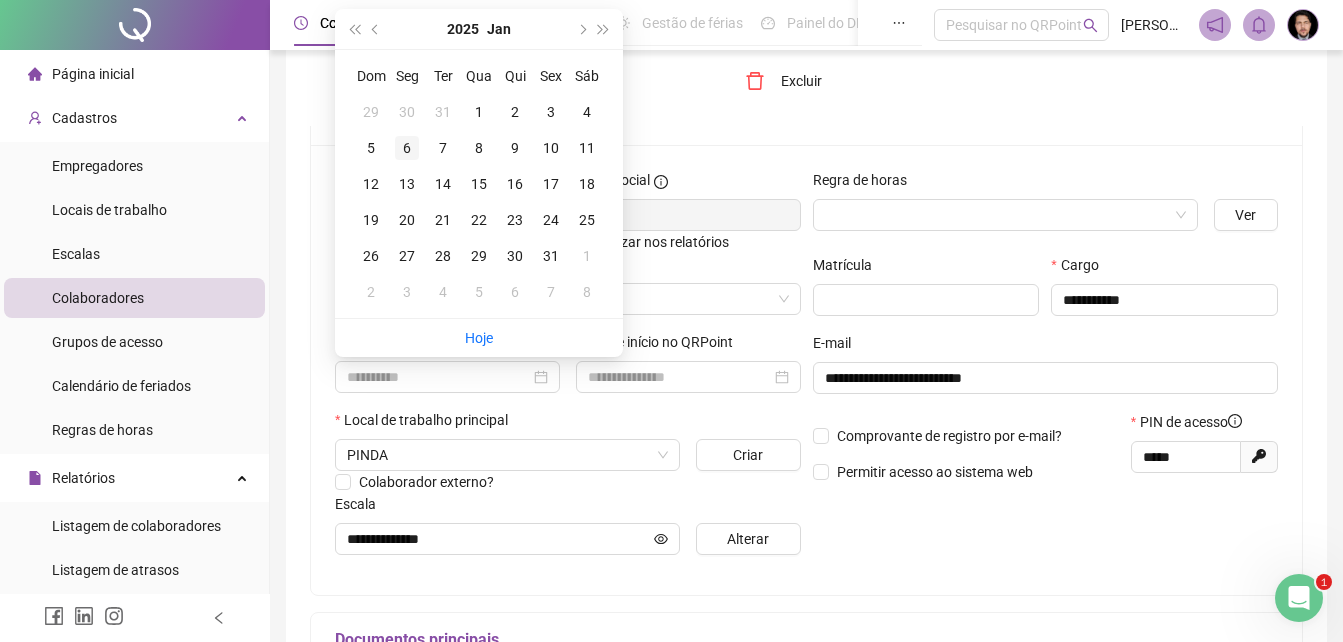 type on "**********" 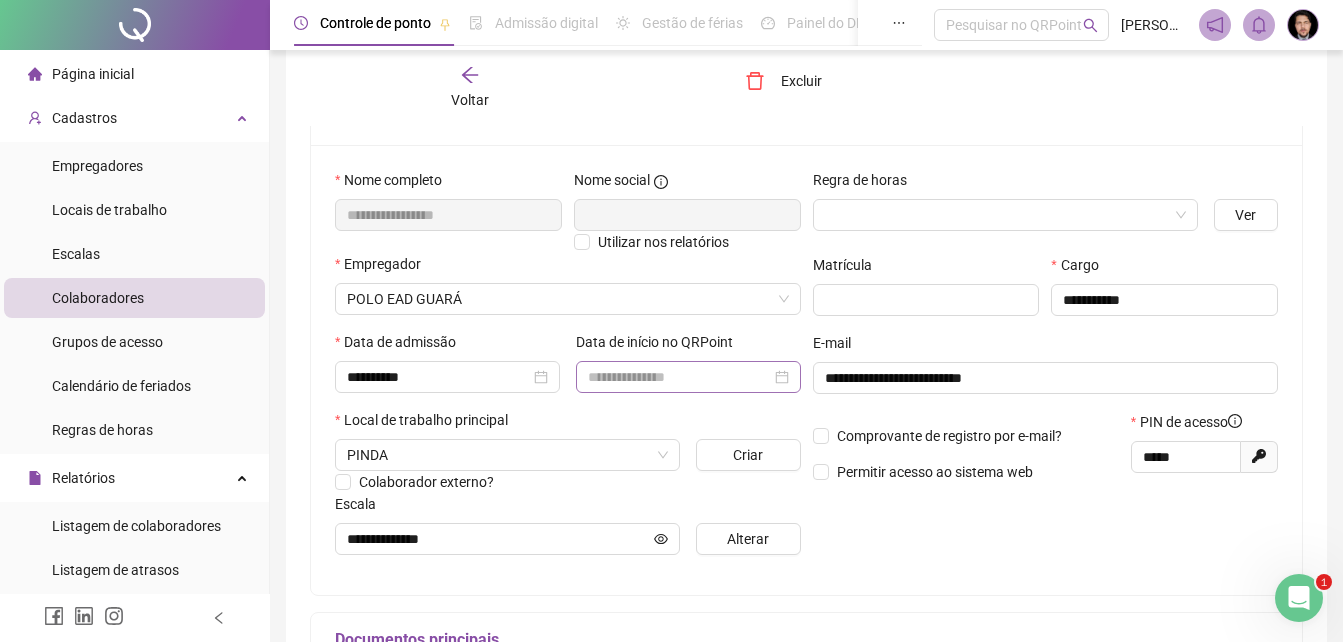 click at bounding box center [688, 377] 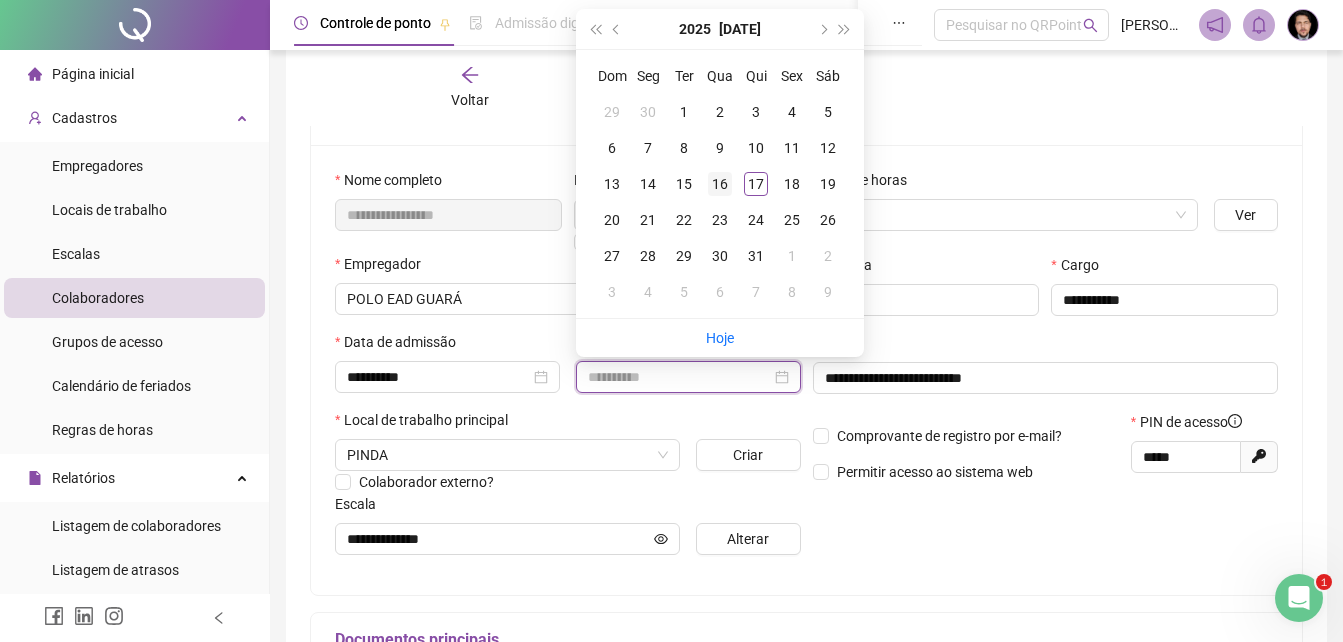 type on "**********" 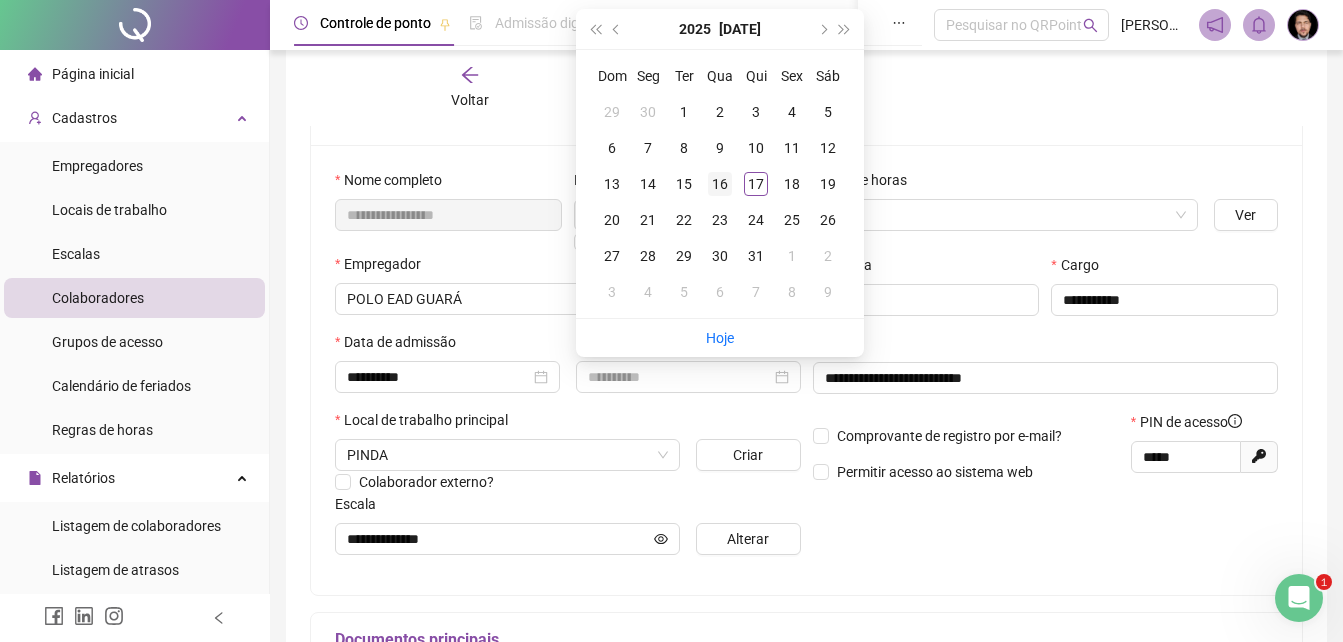click on "16" at bounding box center (720, 184) 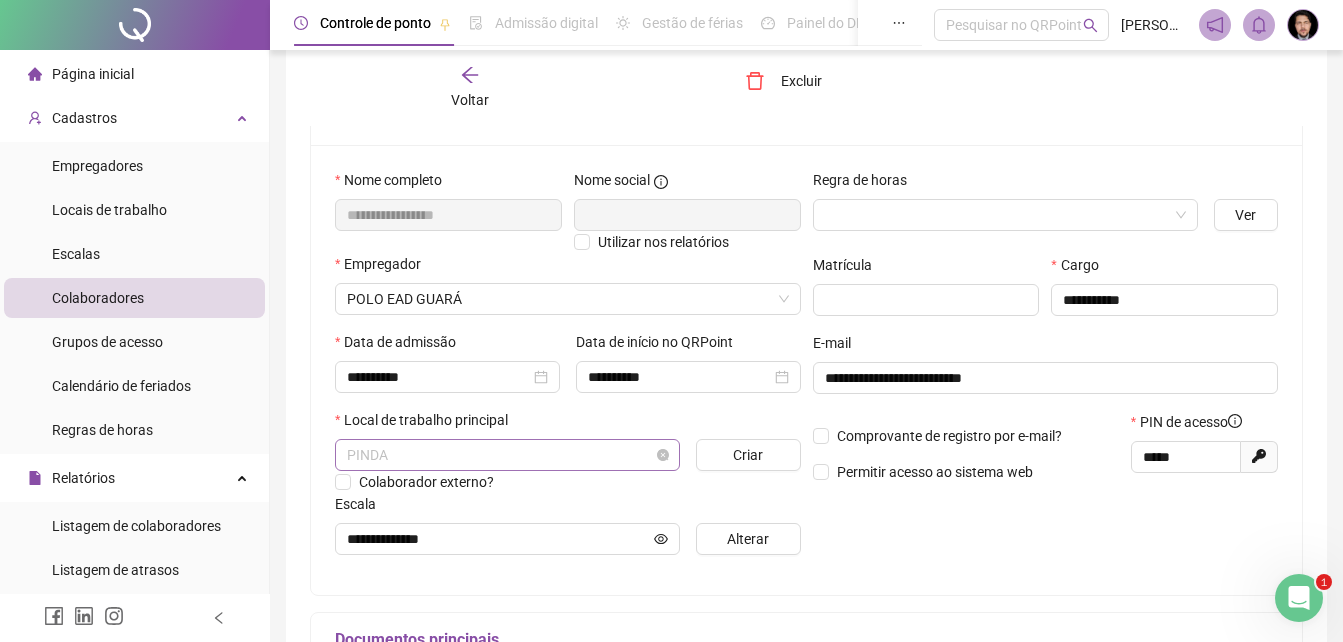 click on "PINDA" at bounding box center [507, 455] 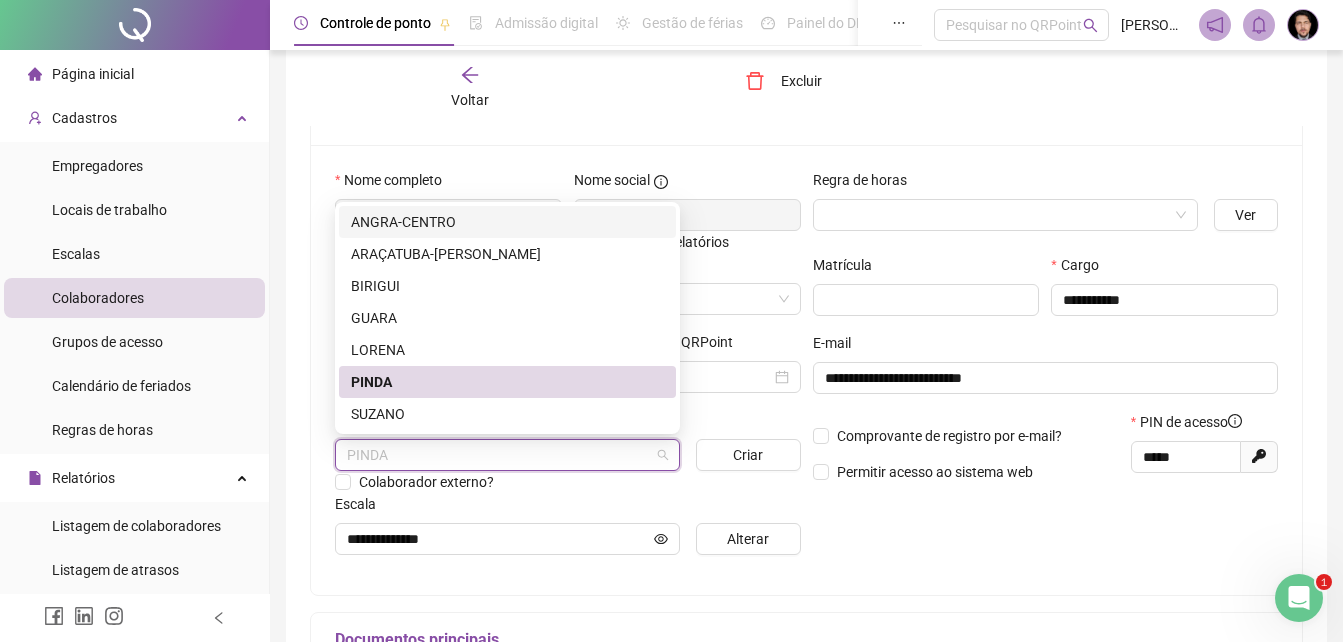 click on "ANGRA-CENTRO" at bounding box center [507, 222] 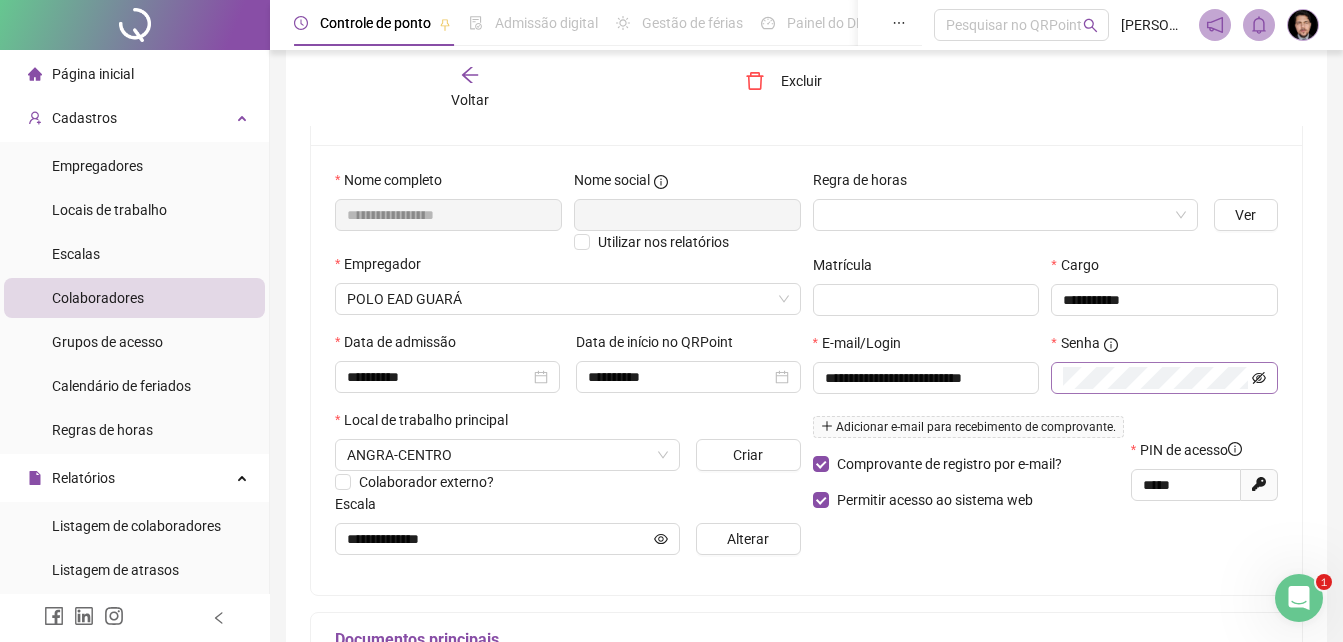 click 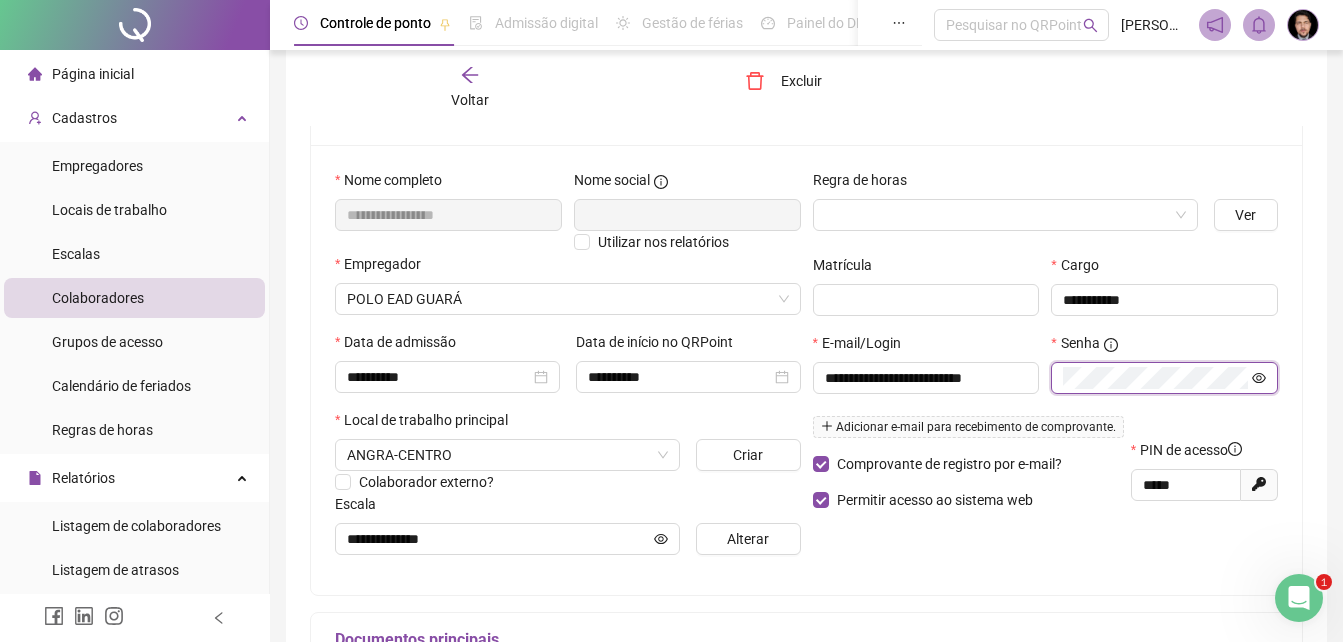 click 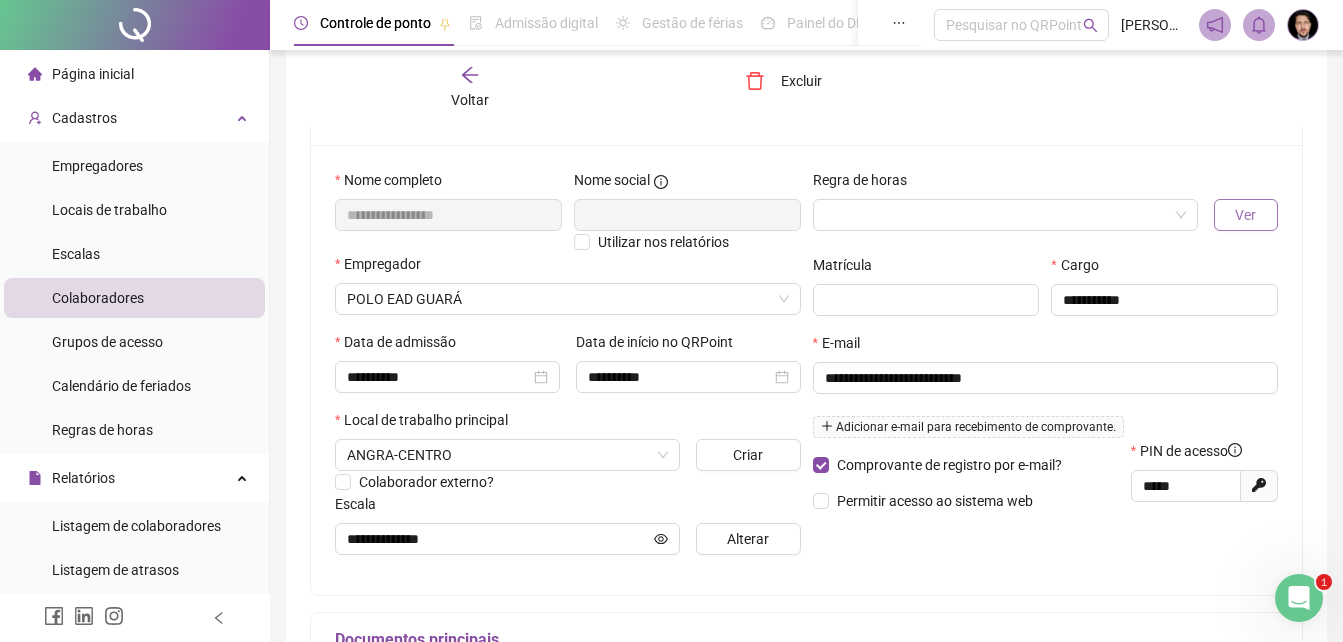 click on "Ver" at bounding box center (1245, 215) 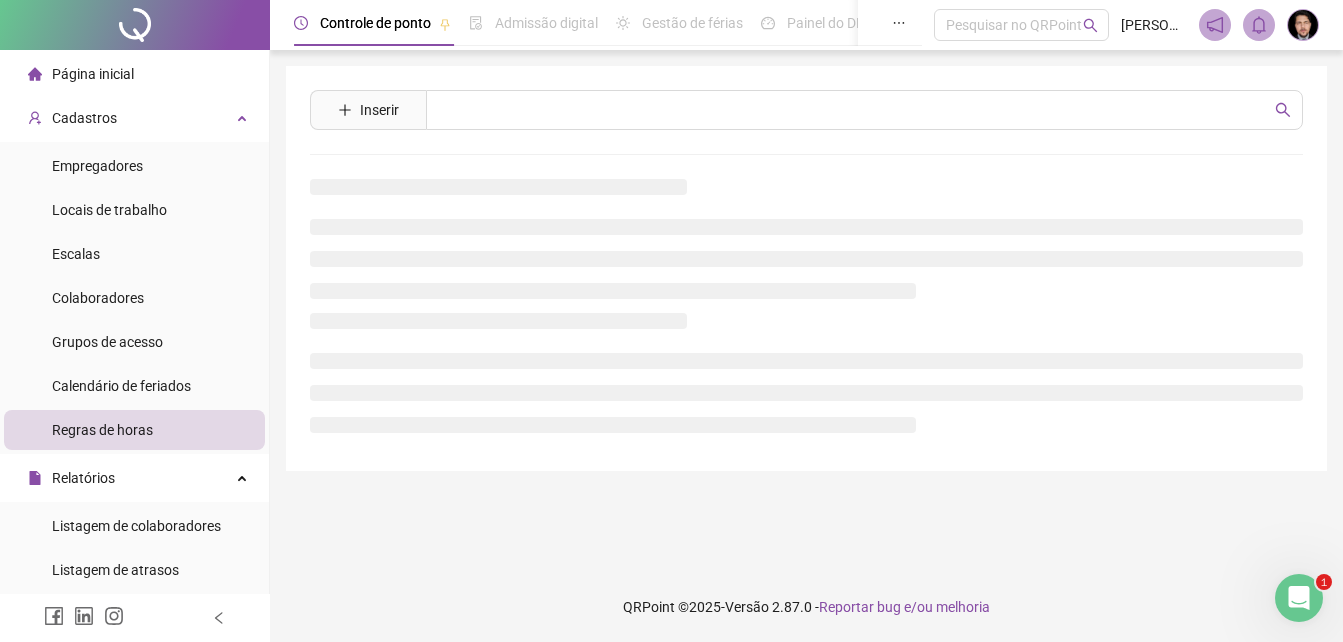 scroll, scrollTop: 0, scrollLeft: 0, axis: both 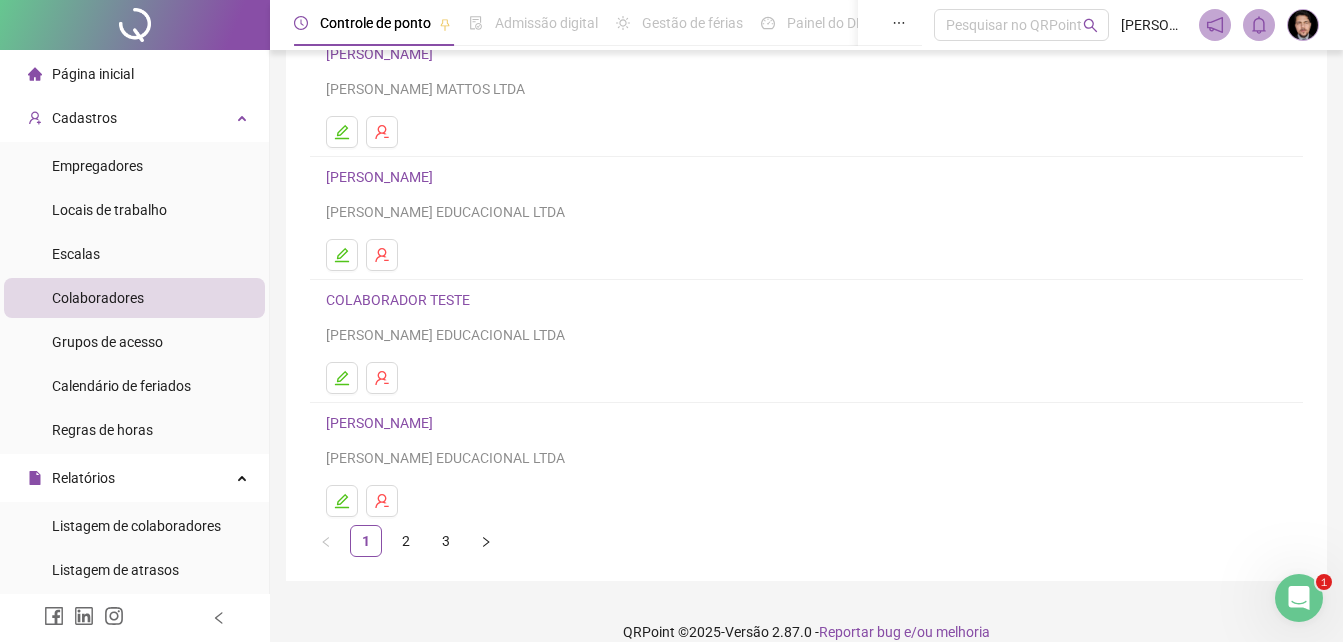 click 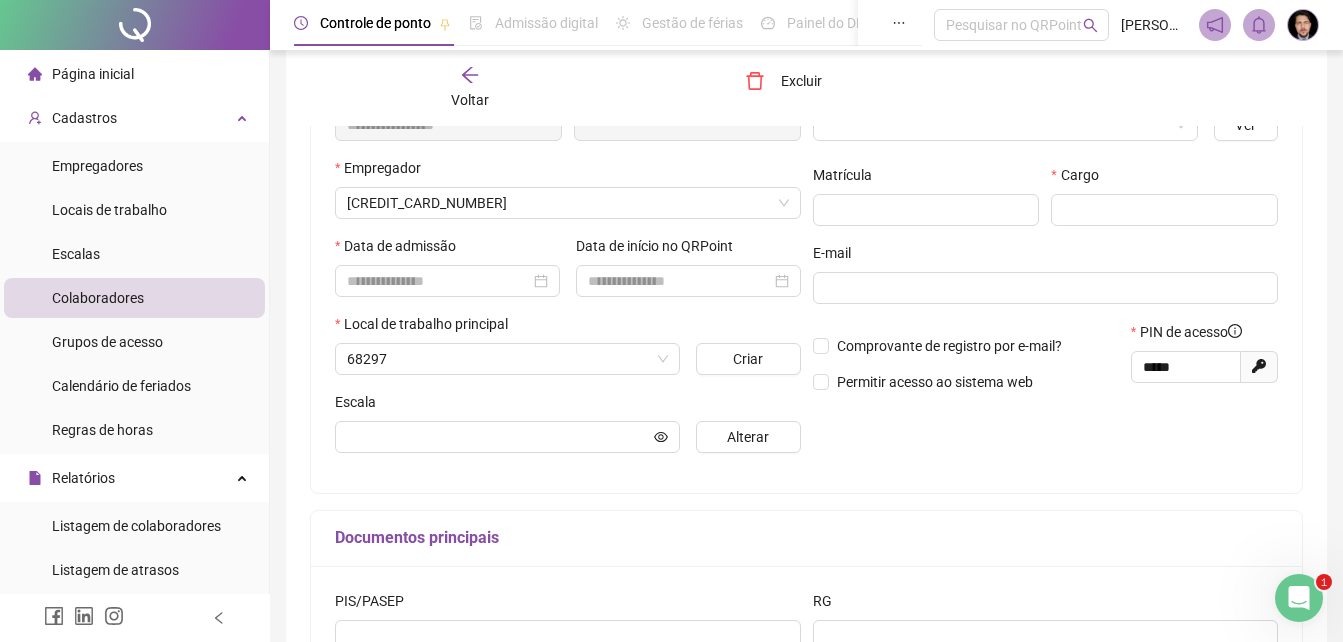 scroll, scrollTop: 310, scrollLeft: 0, axis: vertical 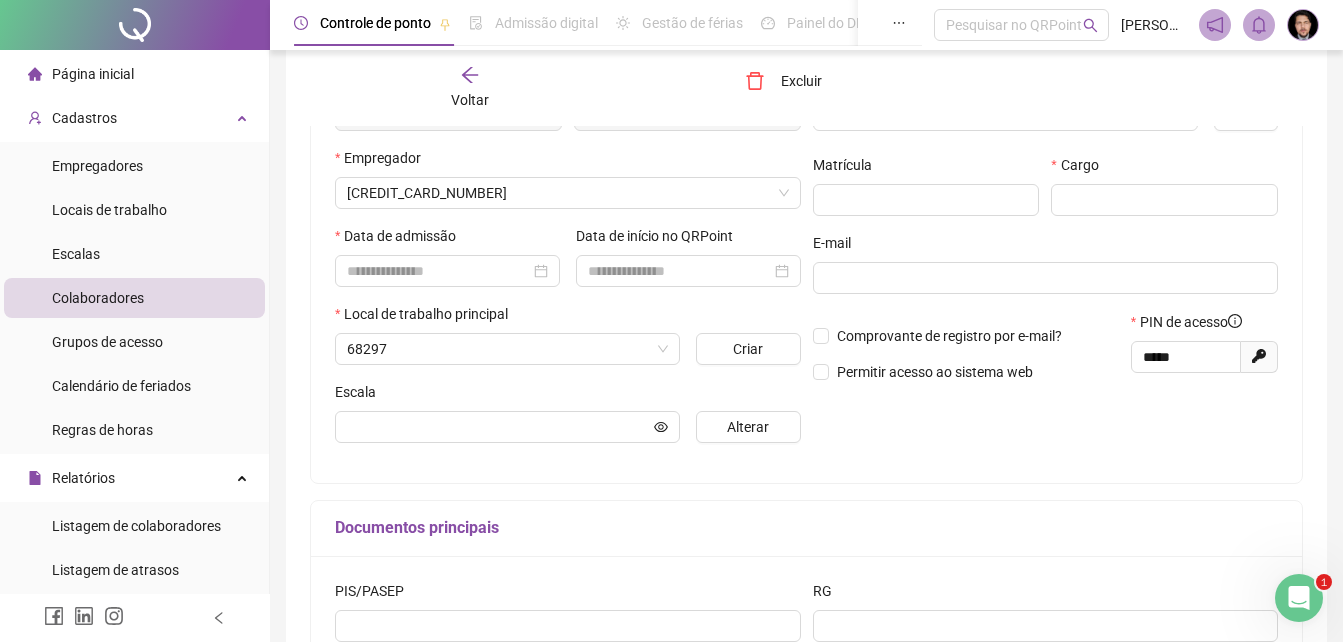 type on "**********" 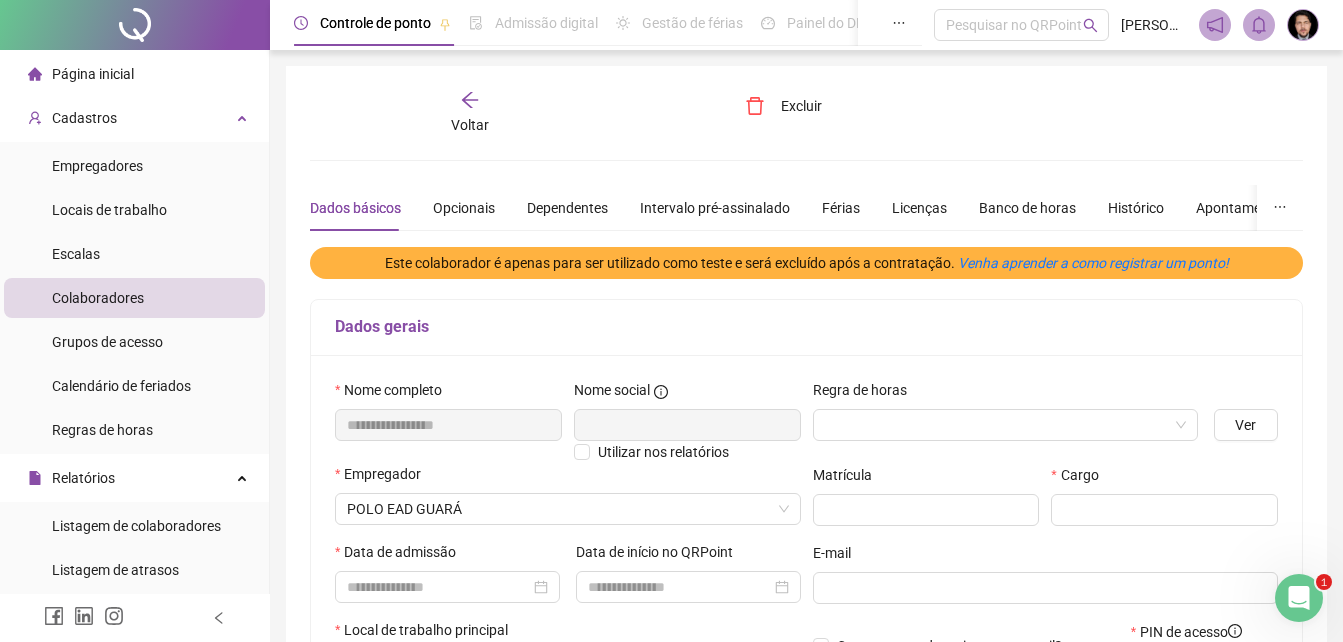 scroll, scrollTop: 200, scrollLeft: 0, axis: vertical 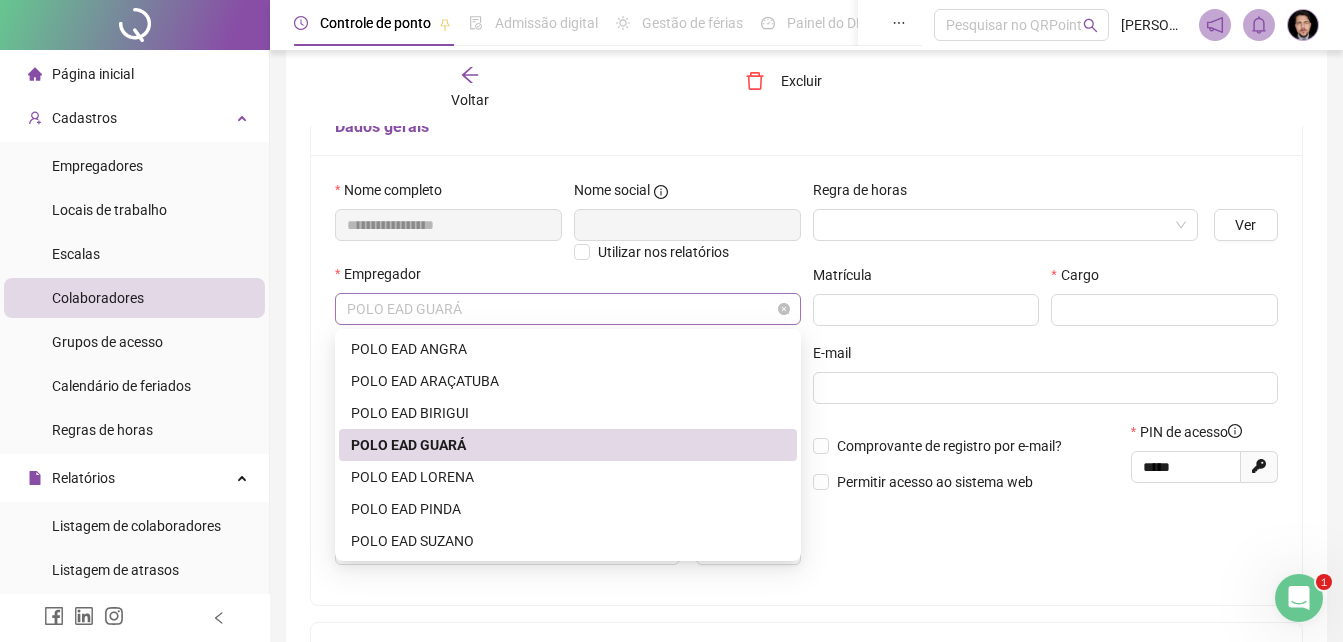 click on "POLO EAD GUARÁ" at bounding box center [568, 309] 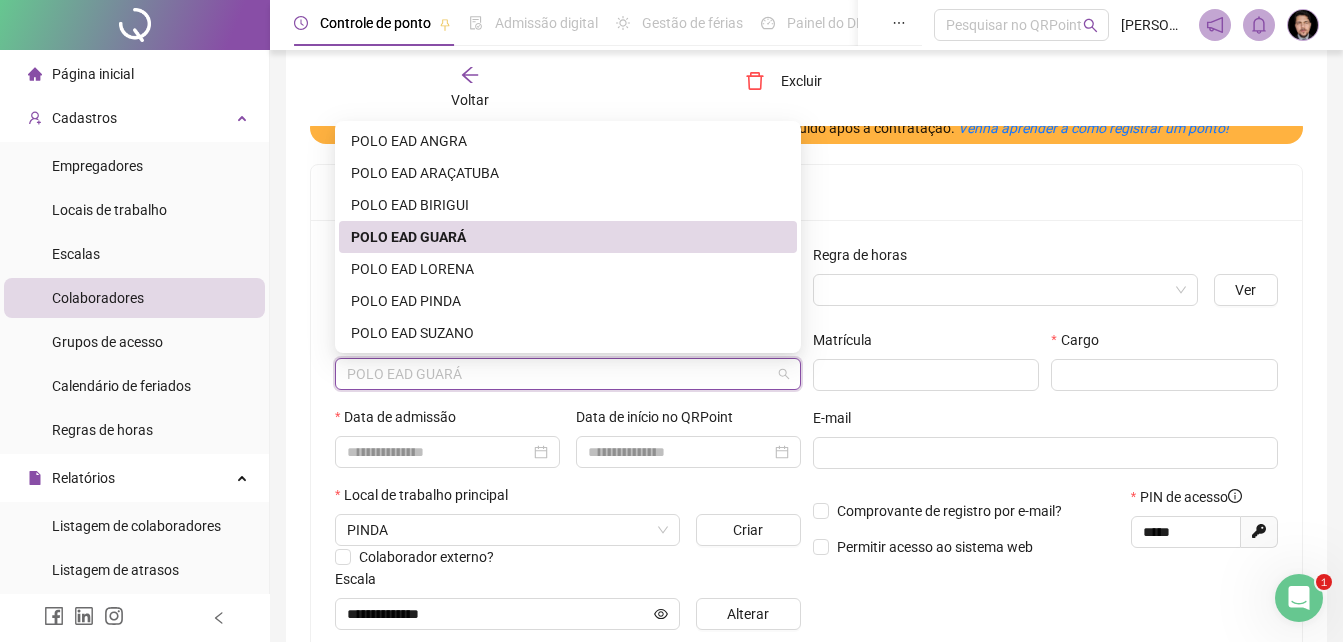 scroll, scrollTop: 100, scrollLeft: 0, axis: vertical 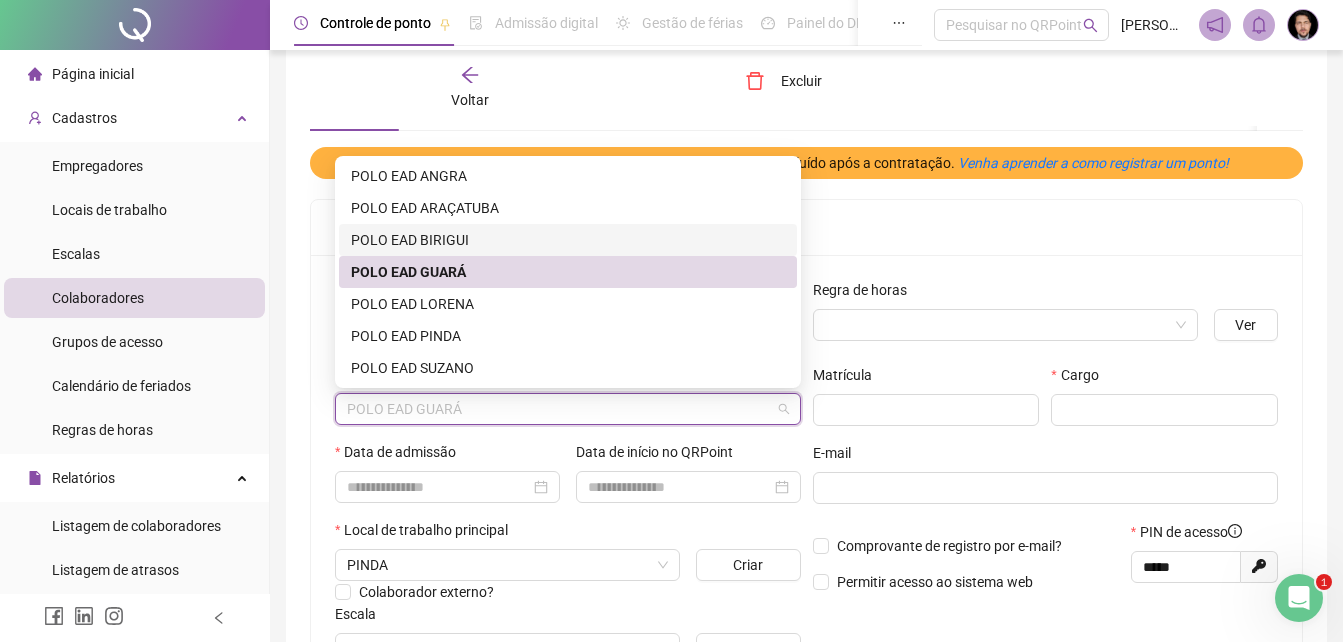 click on "Dados gerais" at bounding box center [806, 228] 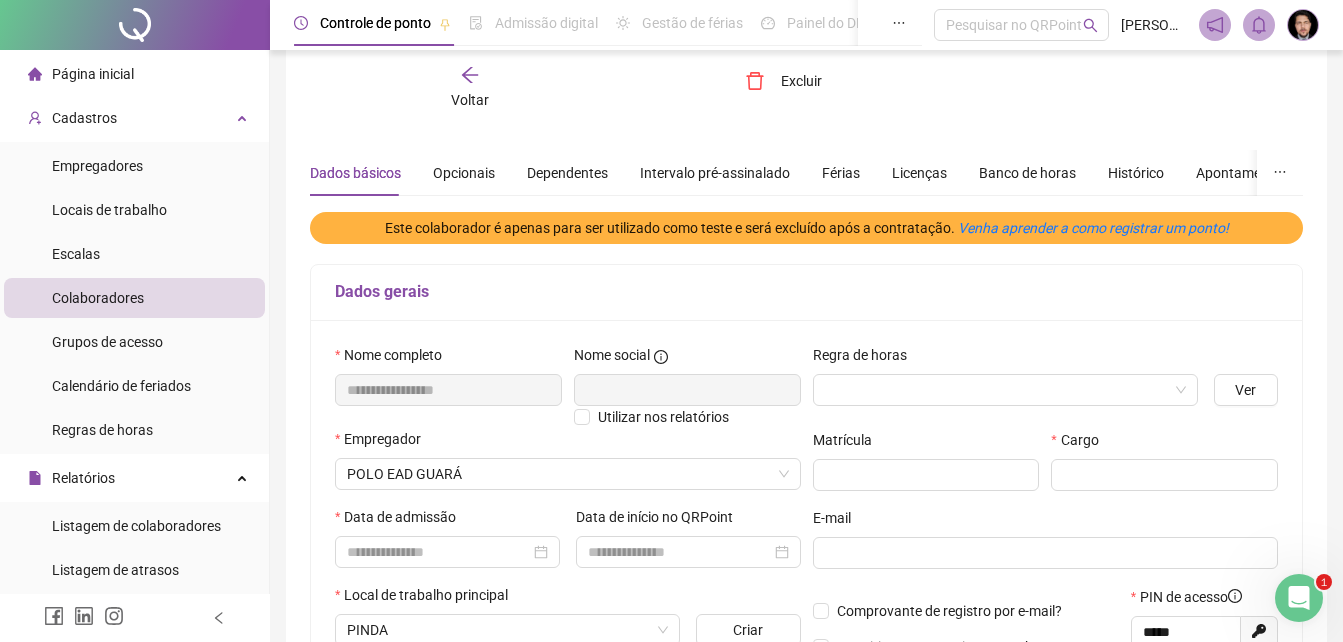 scroll, scrollTop: 0, scrollLeft: 0, axis: both 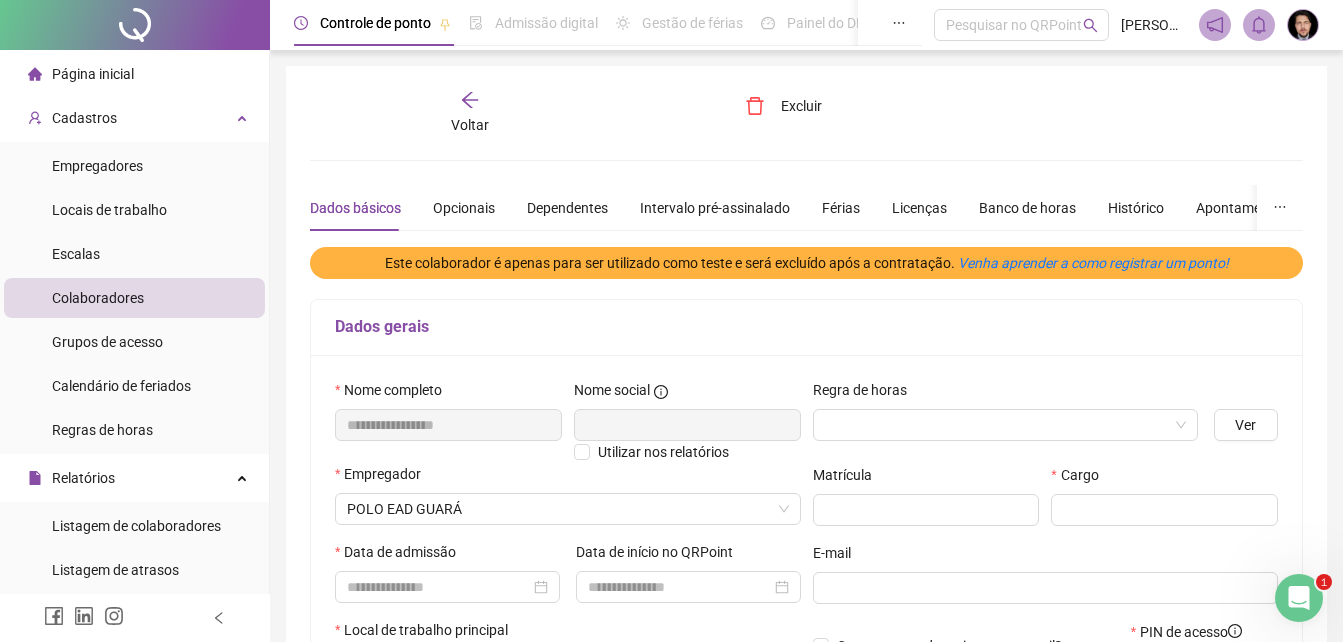 click 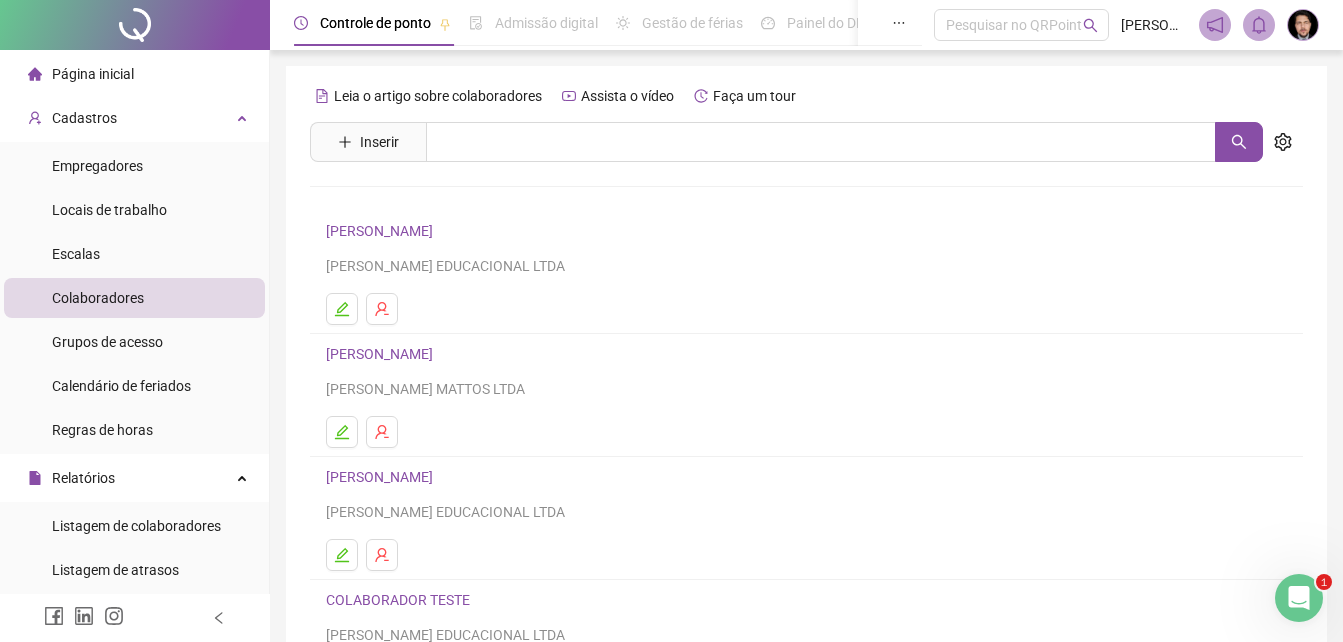 click on "Colaboradores" at bounding box center (134, 298) 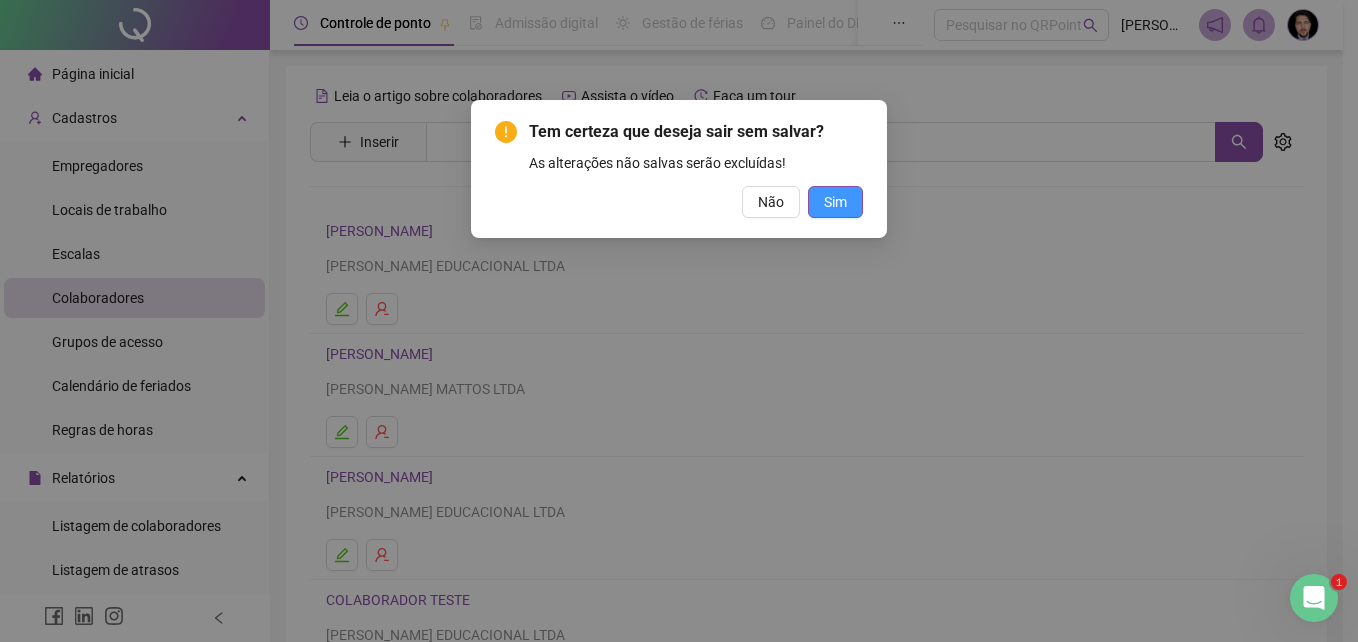 click on "Sim" at bounding box center [835, 202] 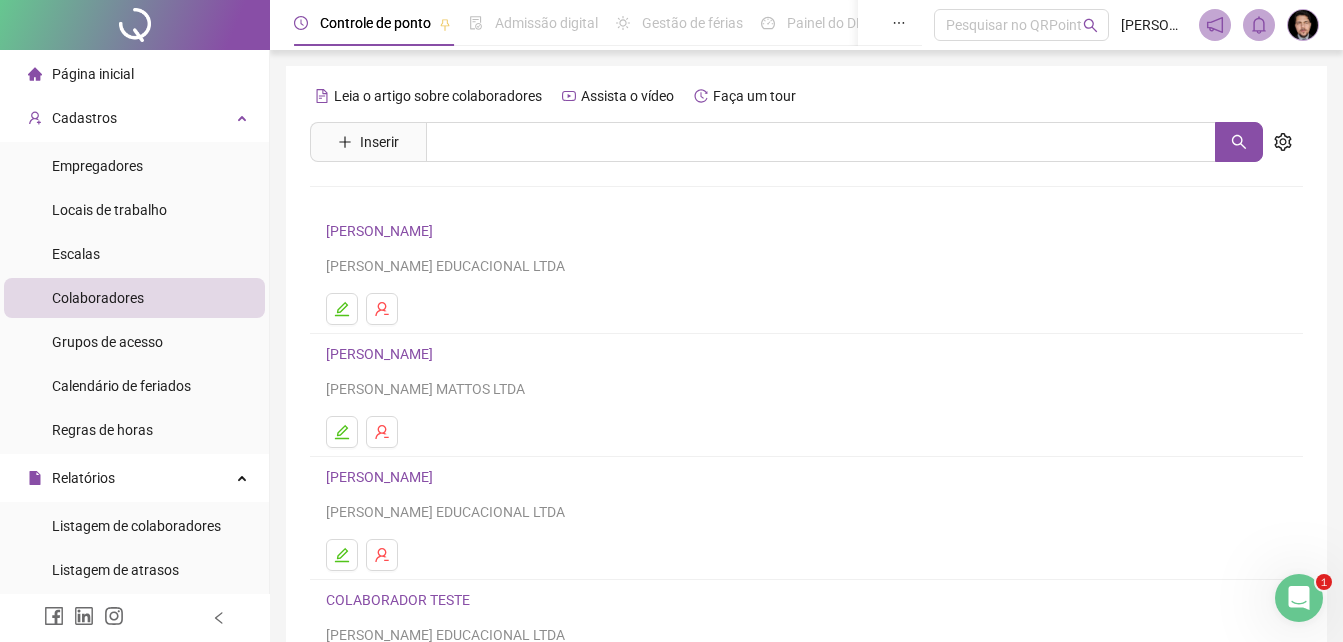 click on "Colaboradores" at bounding box center (134, 298) 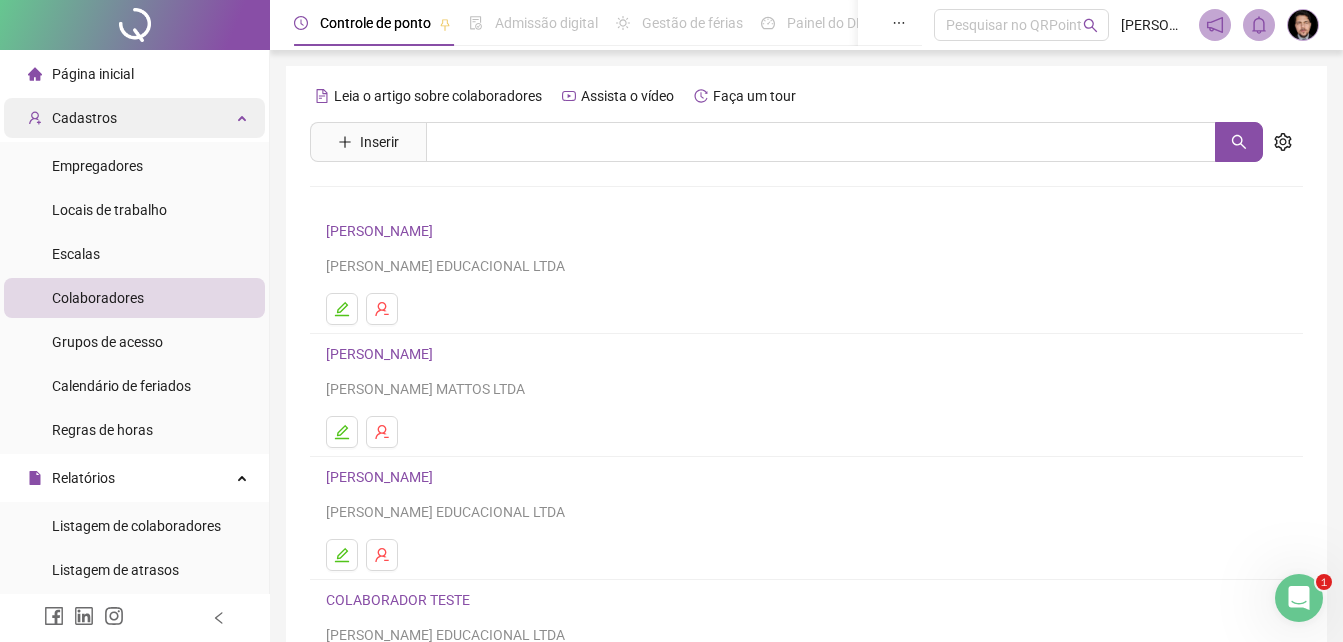 click on "Cadastros" at bounding box center [84, 118] 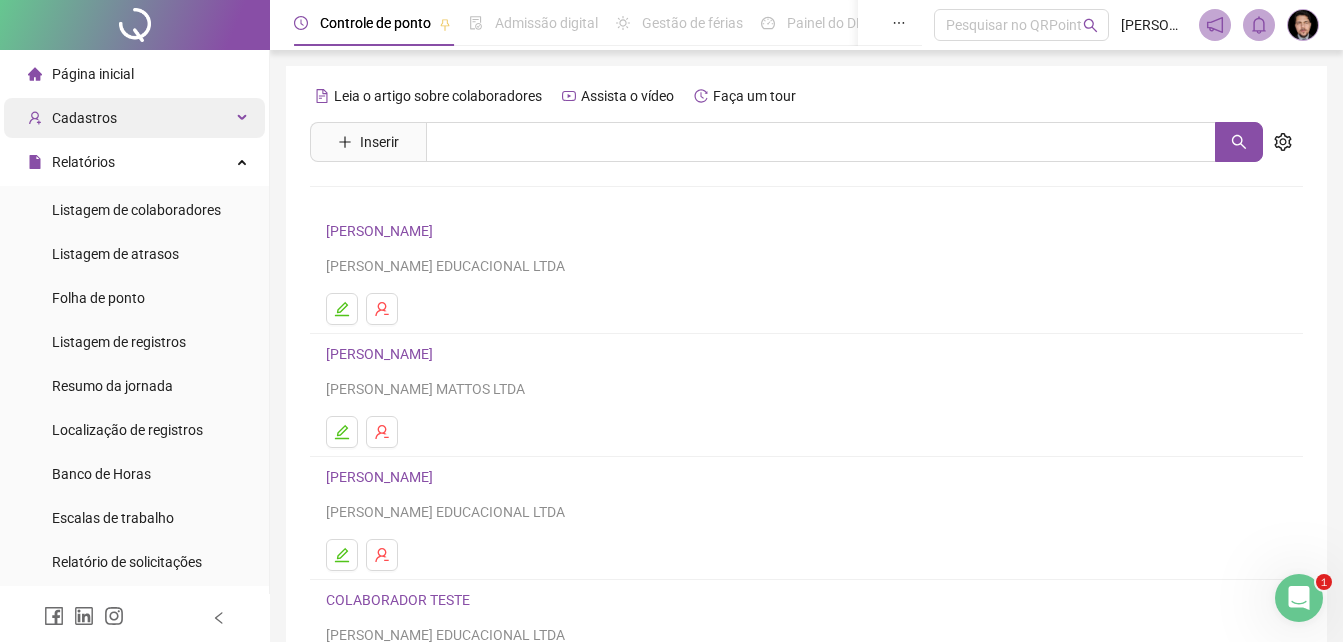 click on "Cadastros" at bounding box center (84, 118) 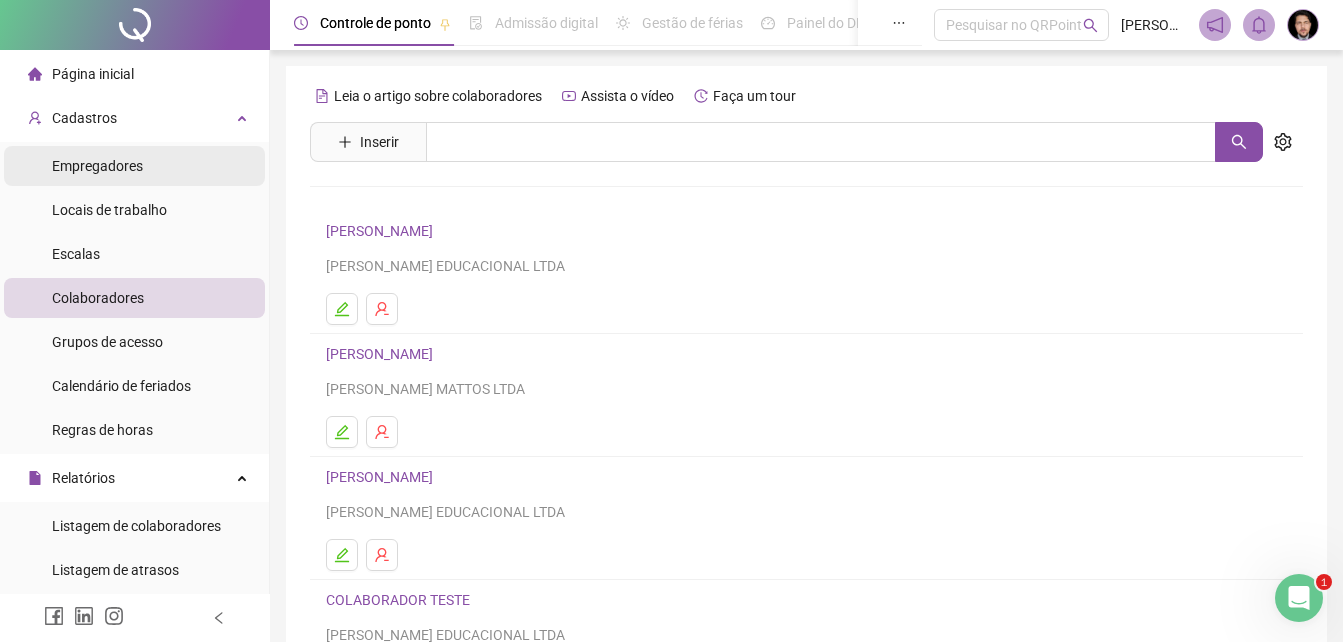 click on "Empregadores" at bounding box center (97, 166) 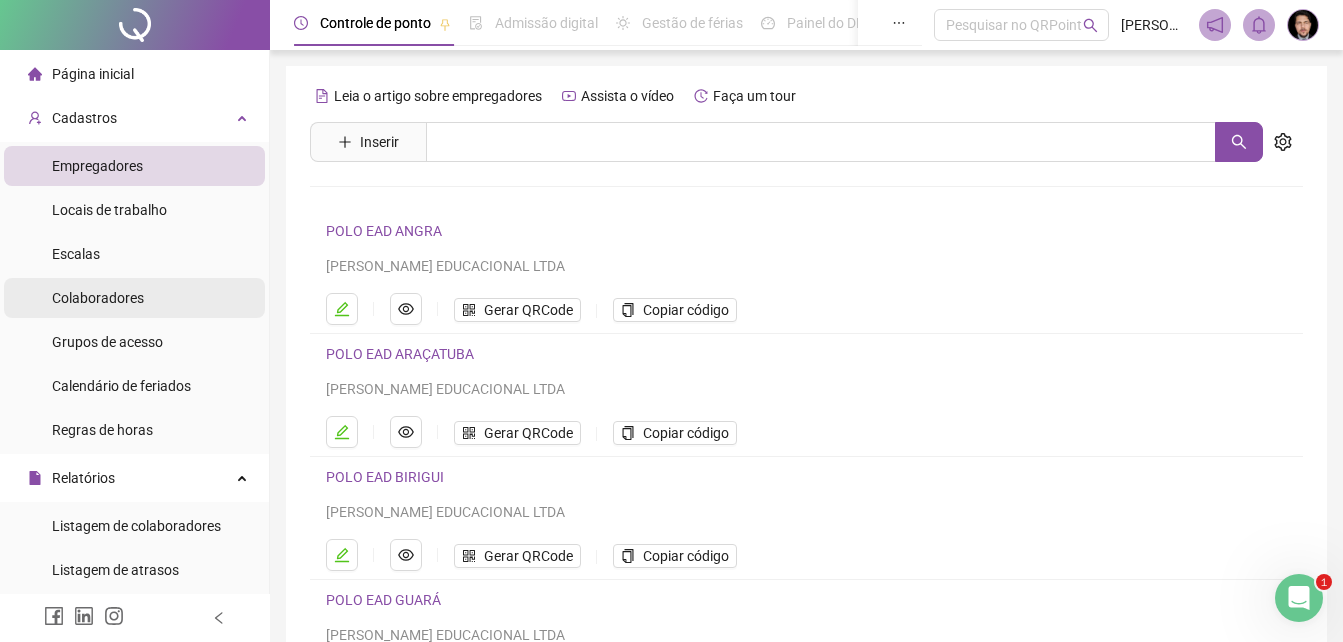 click on "Colaboradores" at bounding box center [98, 298] 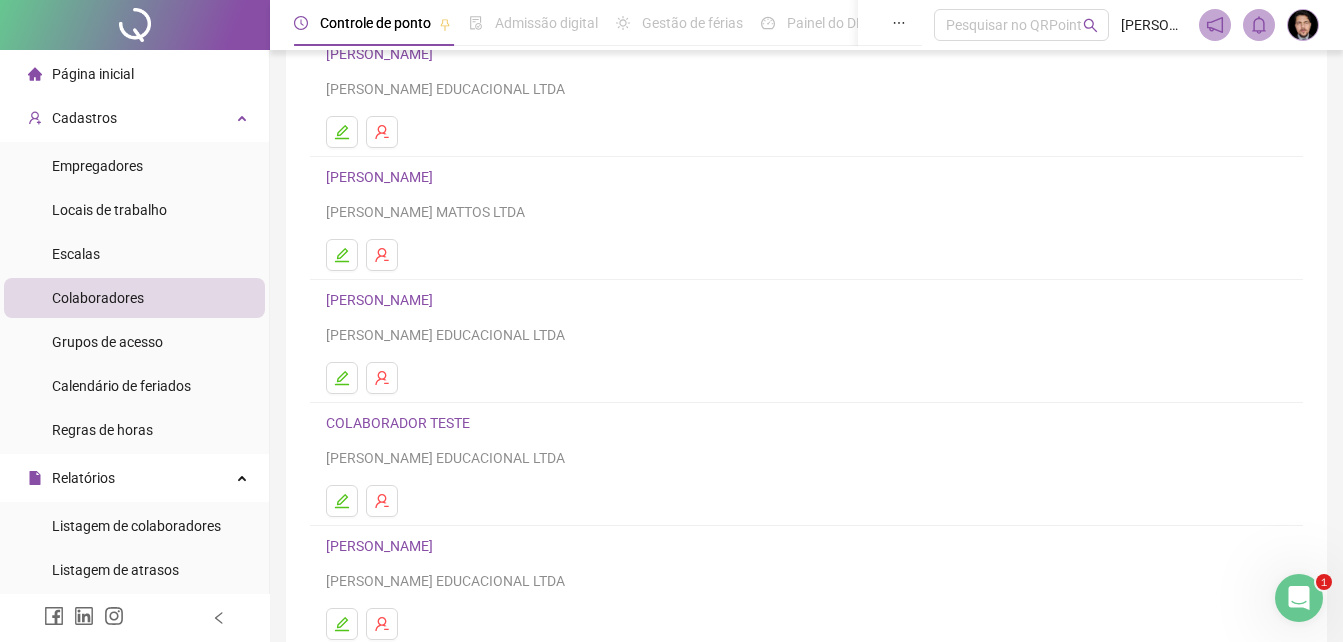scroll, scrollTop: 300, scrollLeft: 0, axis: vertical 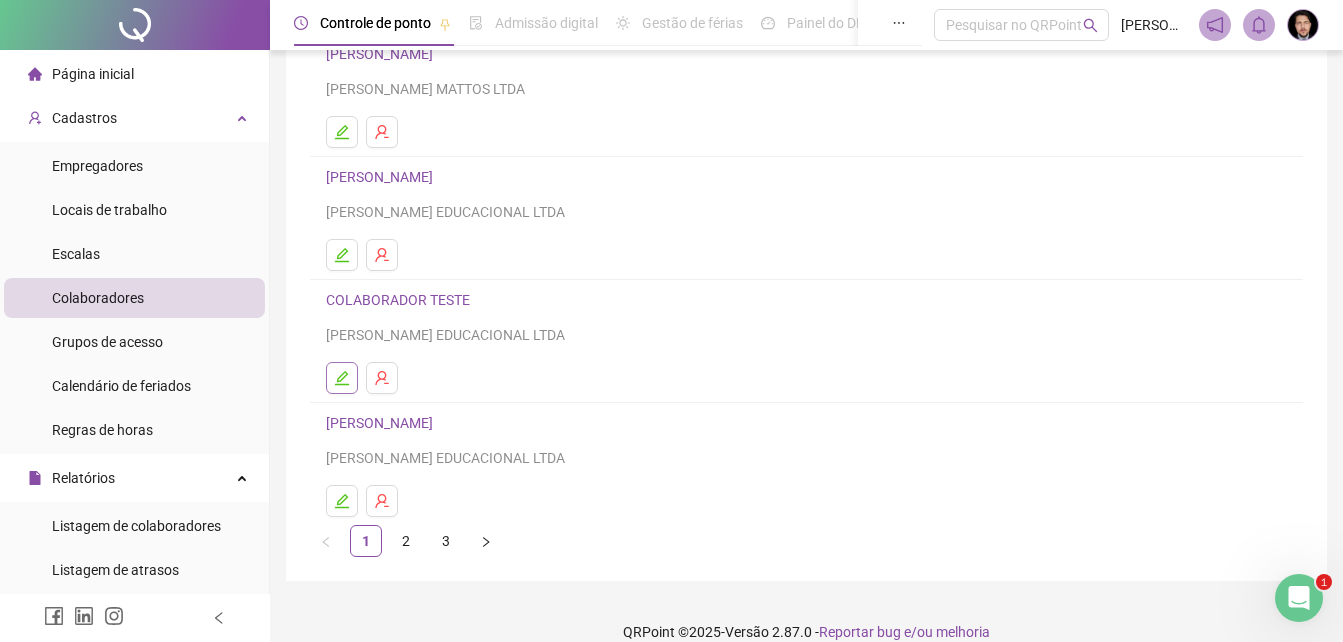 click at bounding box center [342, 378] 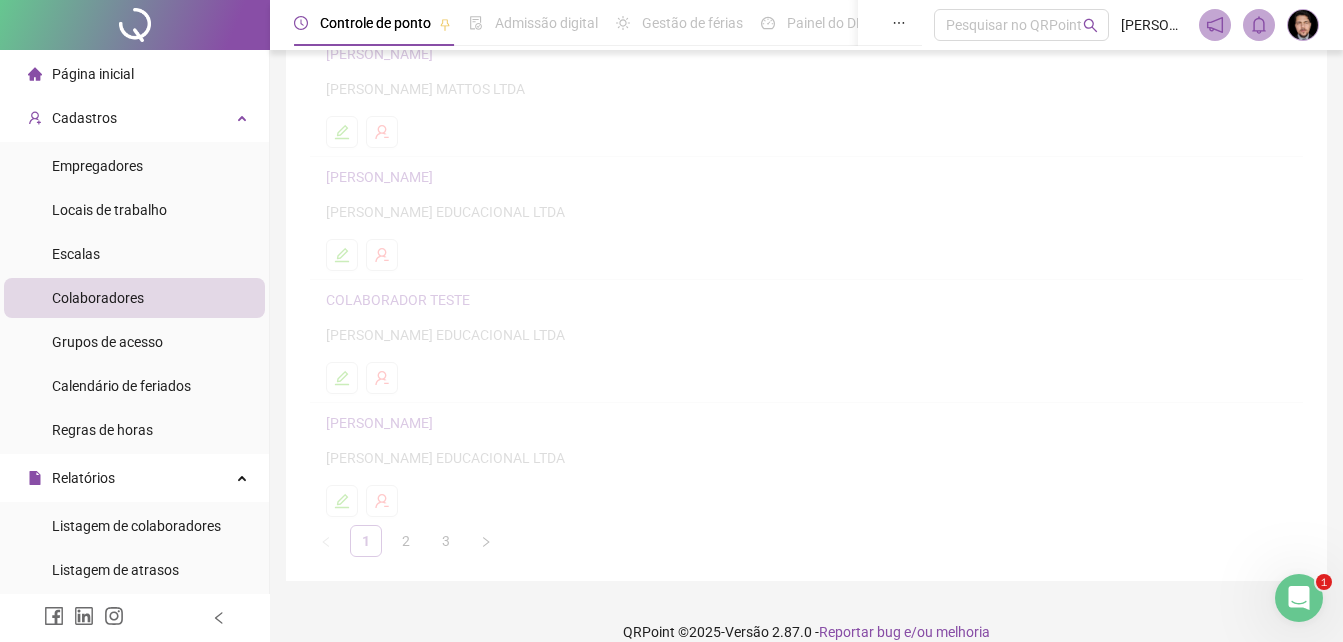 scroll, scrollTop: 310, scrollLeft: 0, axis: vertical 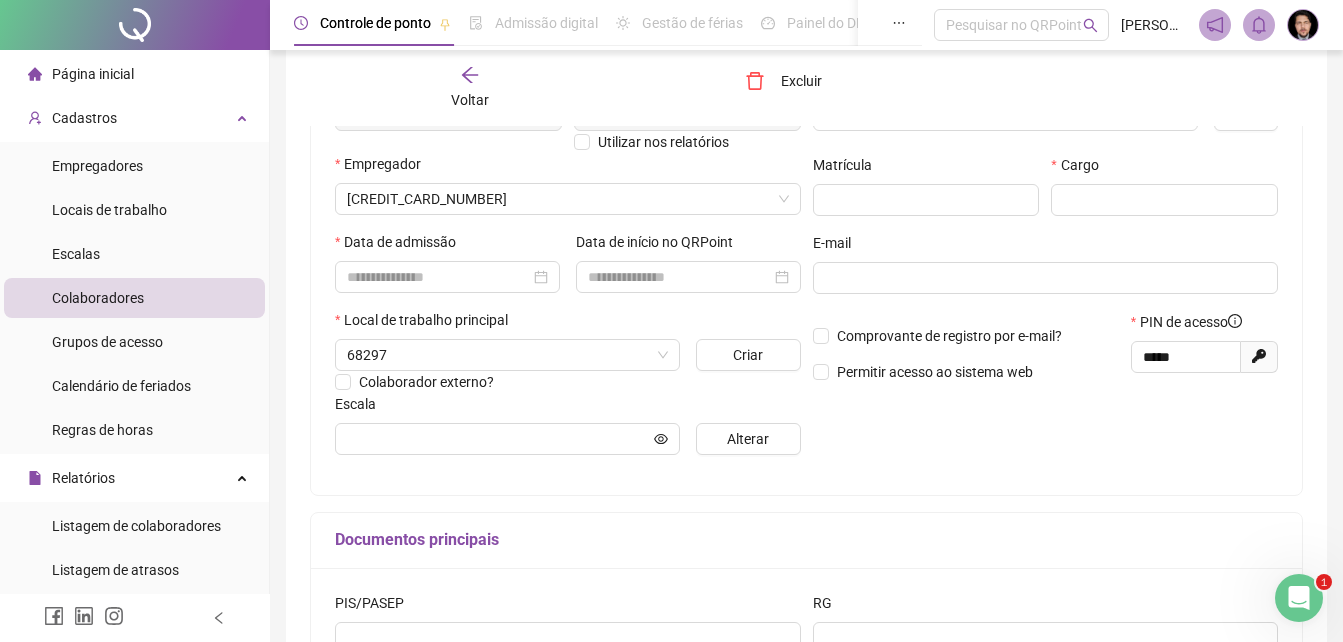 type on "**********" 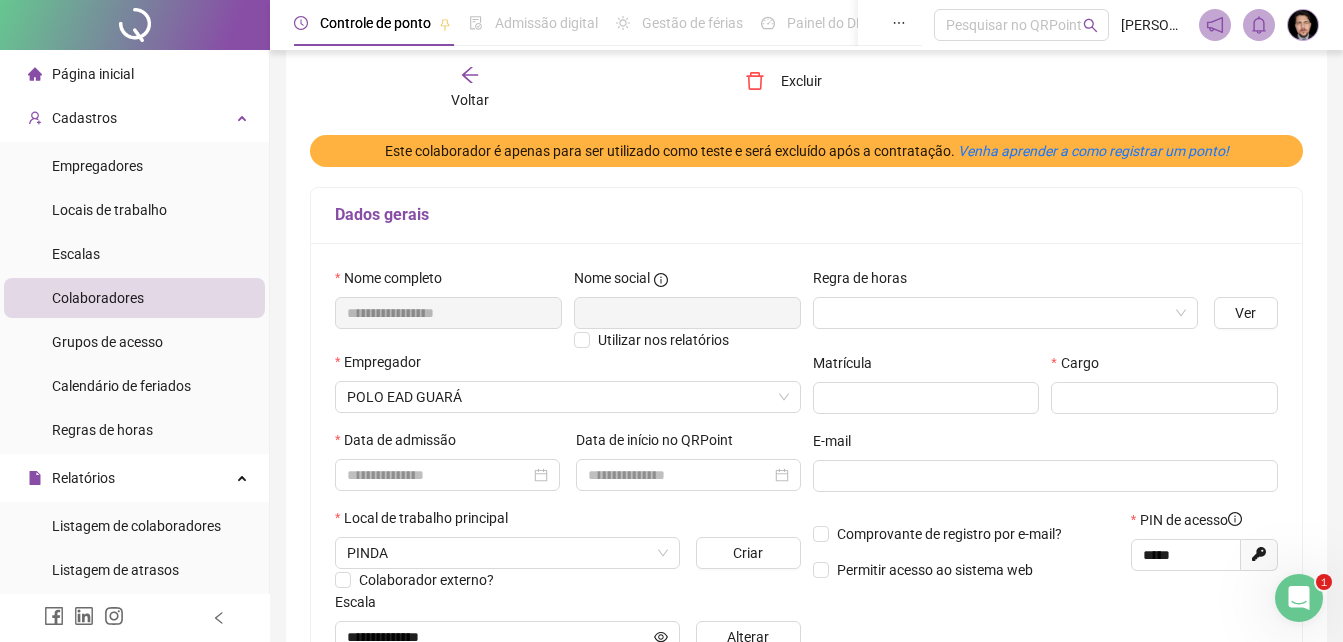 scroll, scrollTop: 110, scrollLeft: 0, axis: vertical 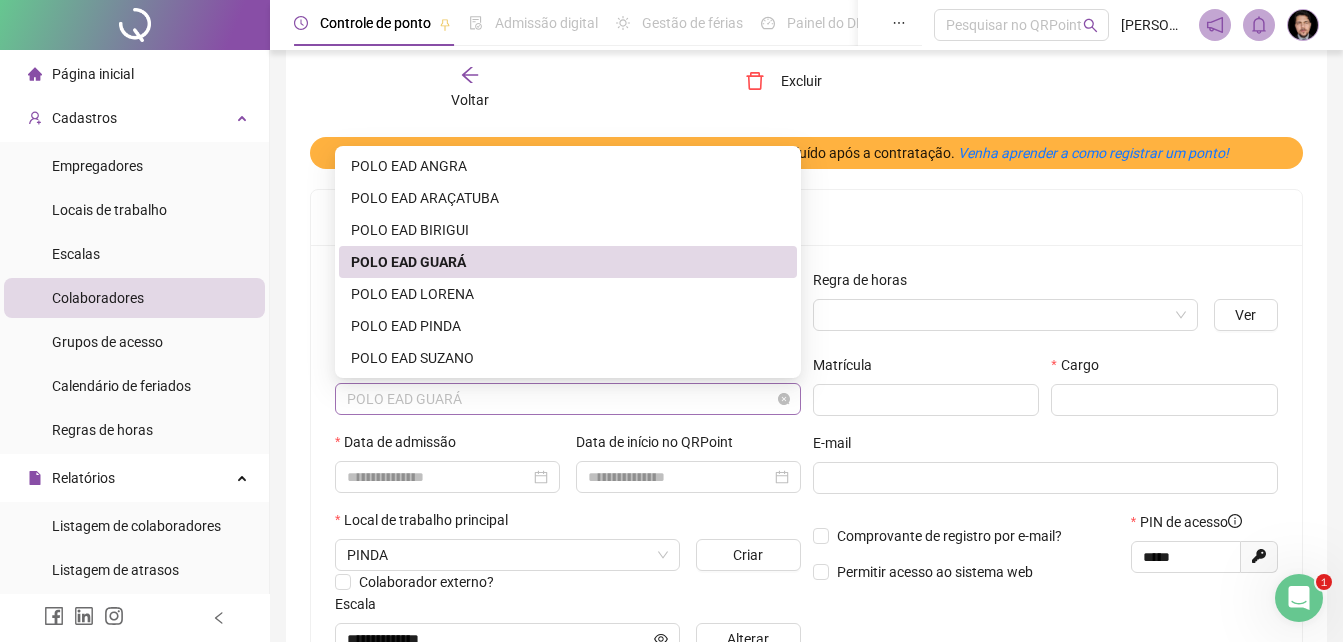 click on "POLO EAD GUARÁ" at bounding box center (568, 399) 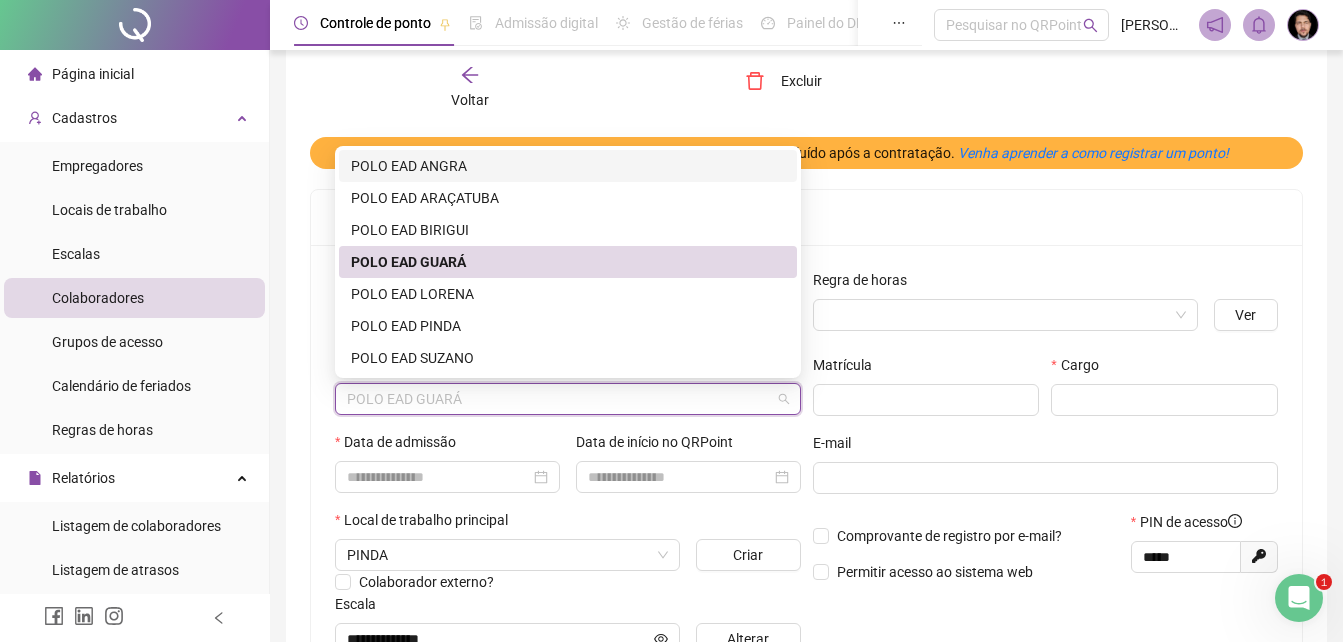 click on "POLO EAD ANGRA" at bounding box center (568, 166) 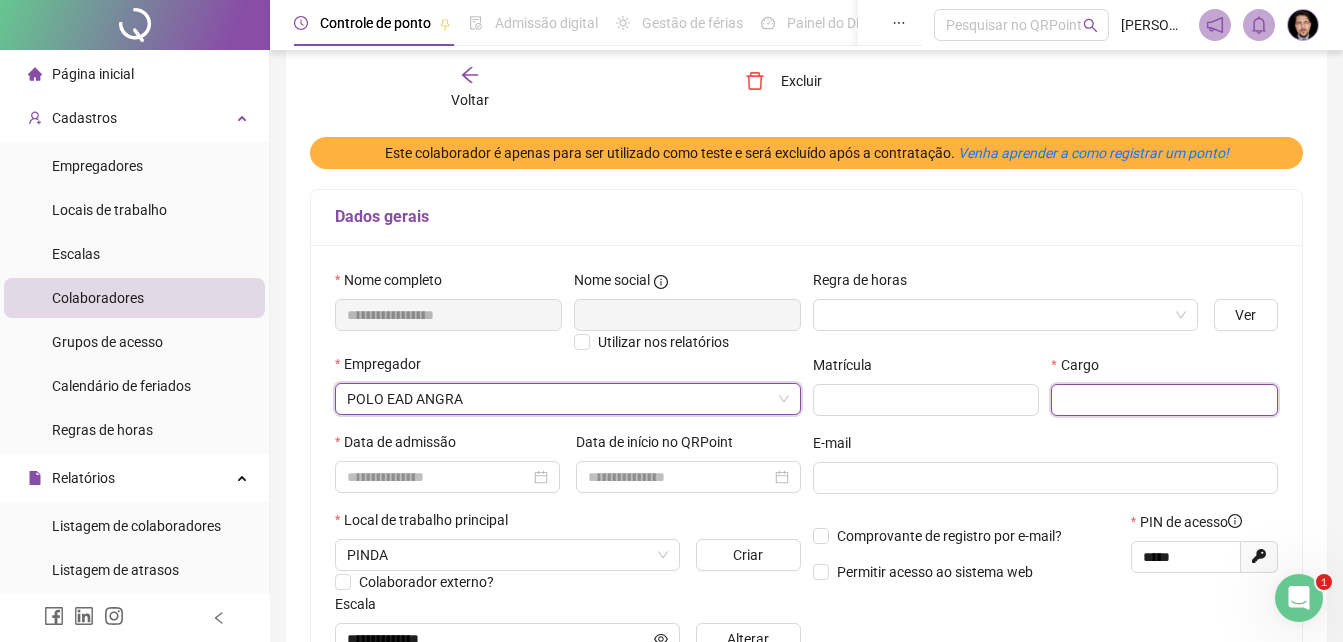 click at bounding box center [1164, 400] 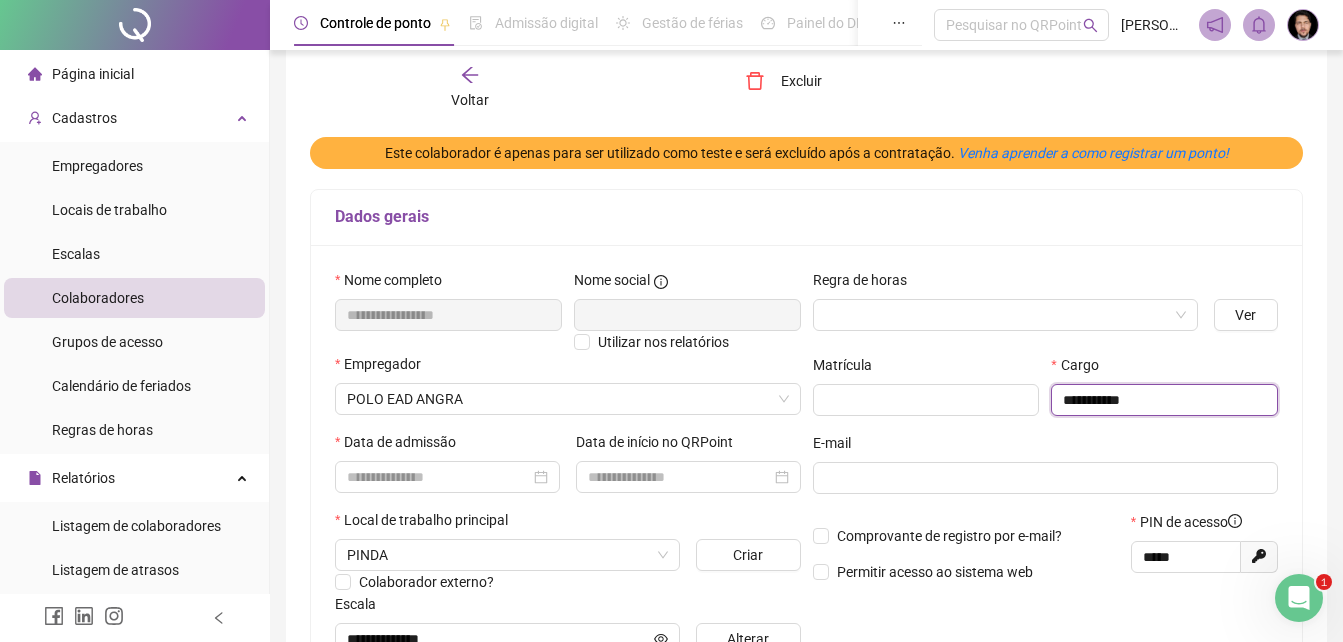 type on "**********" 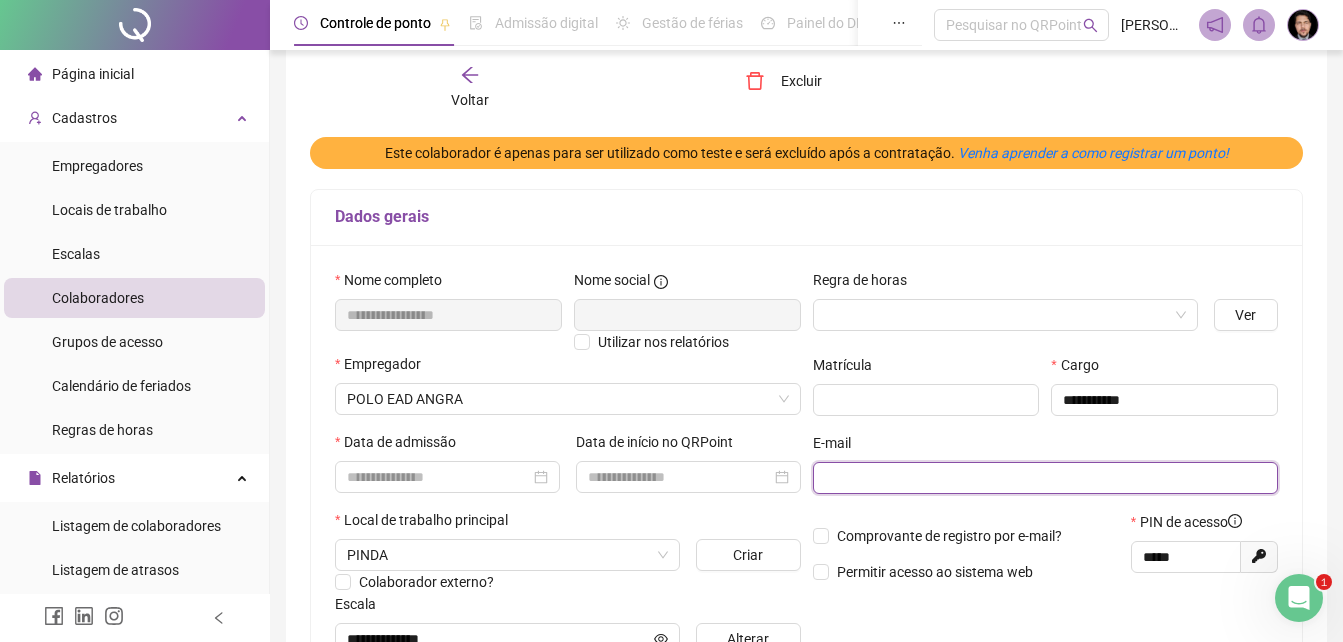 click at bounding box center [1044, 478] 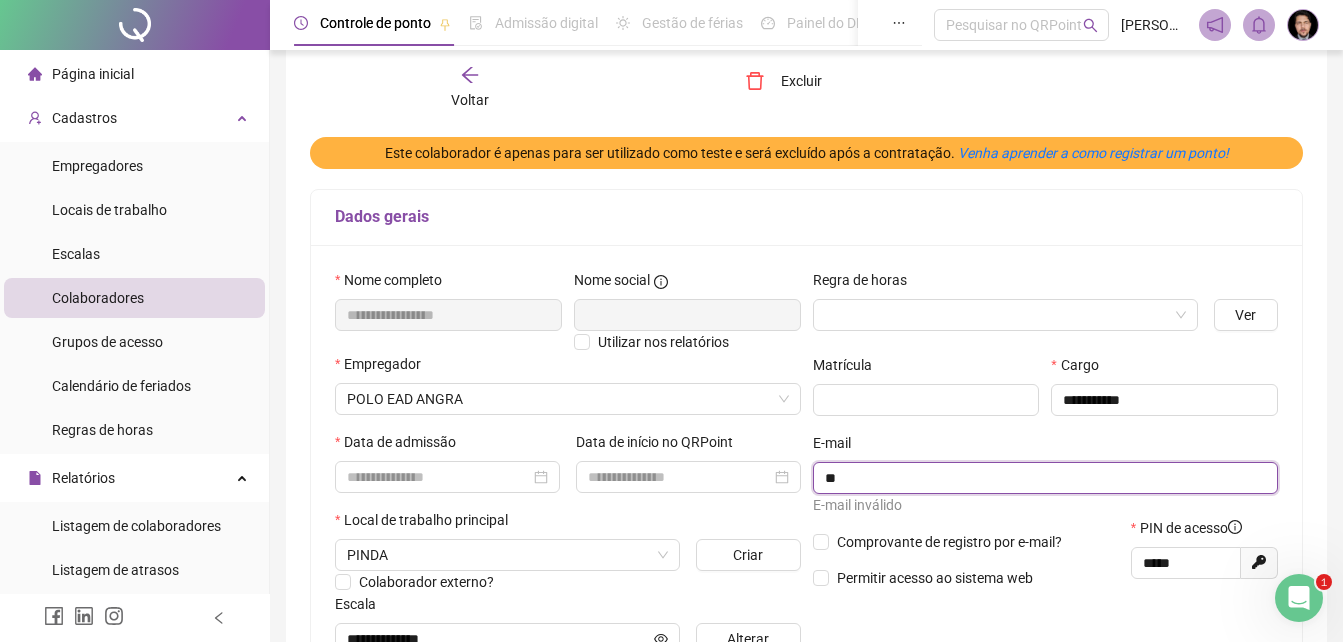 type on "**********" 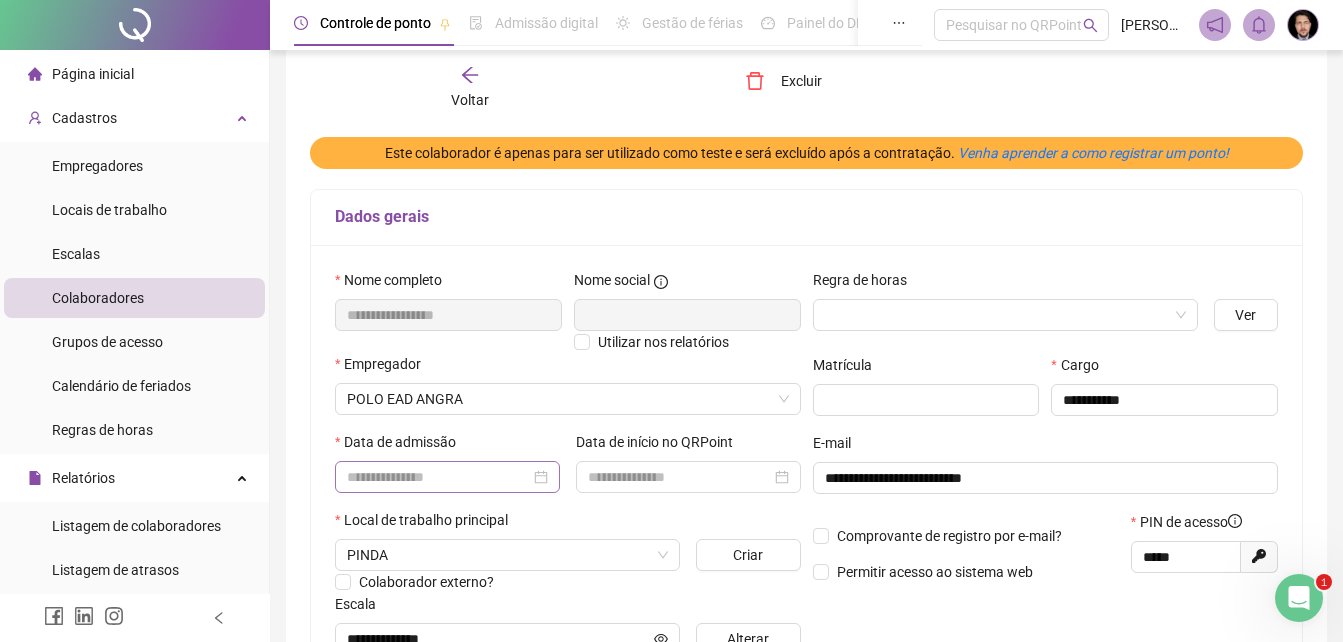 click at bounding box center (447, 477) 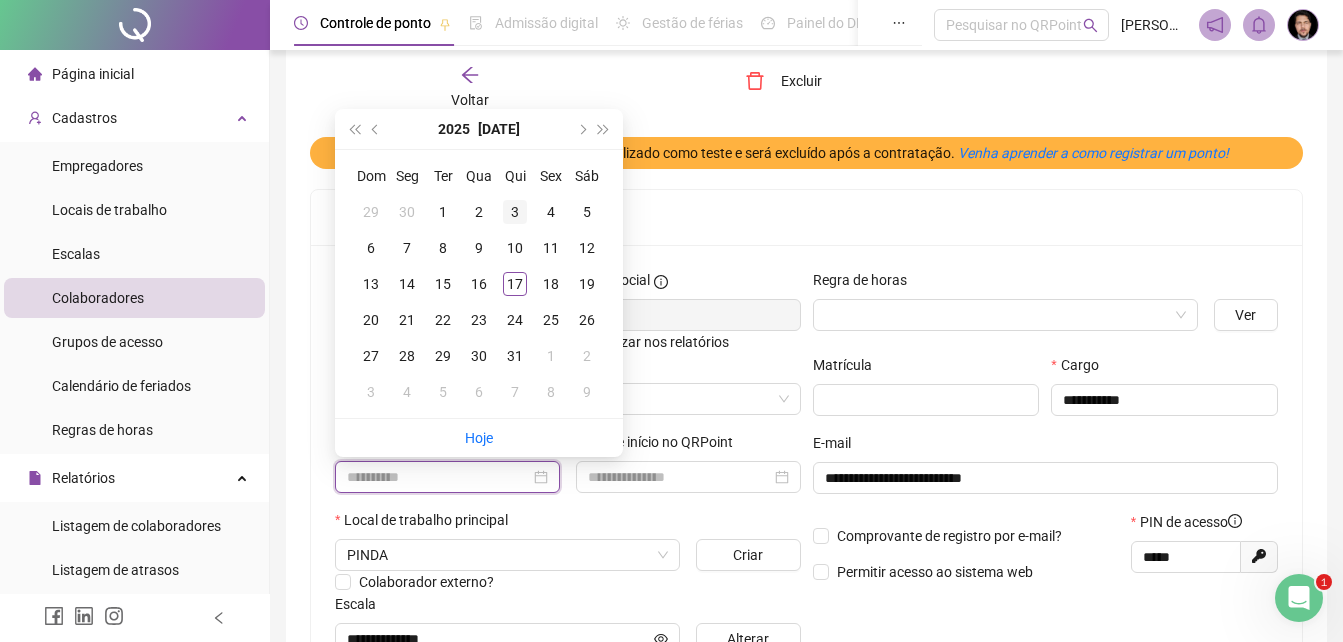 type on "**********" 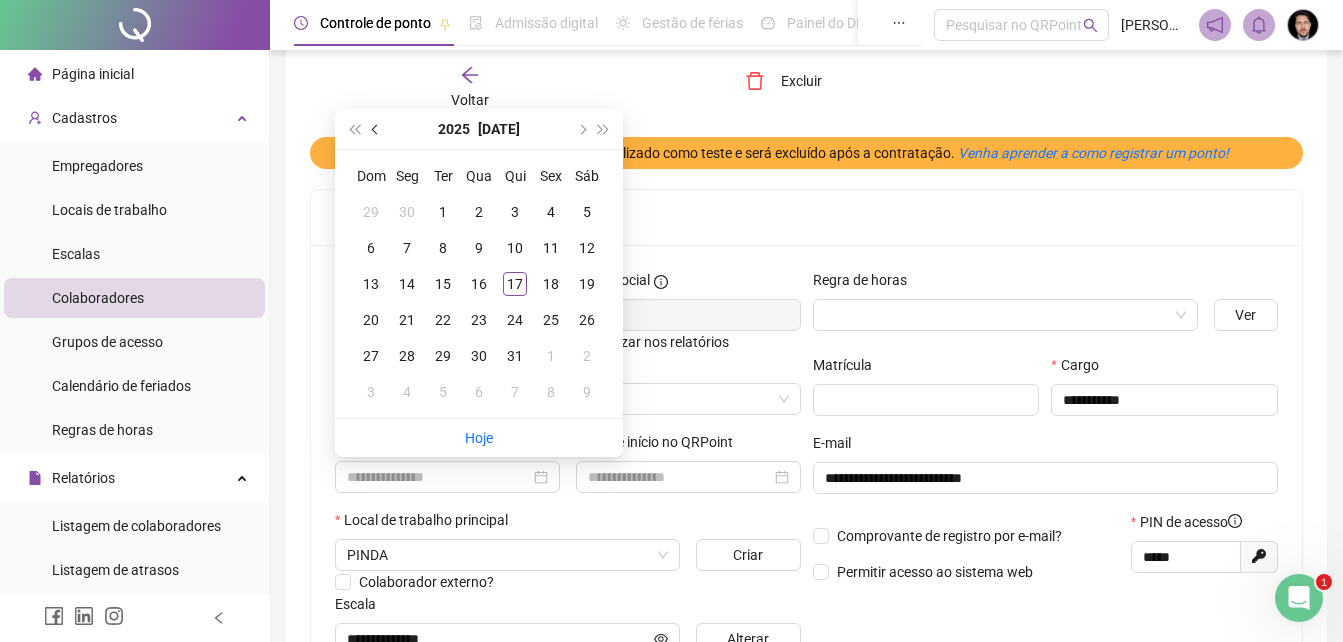click at bounding box center [376, 129] 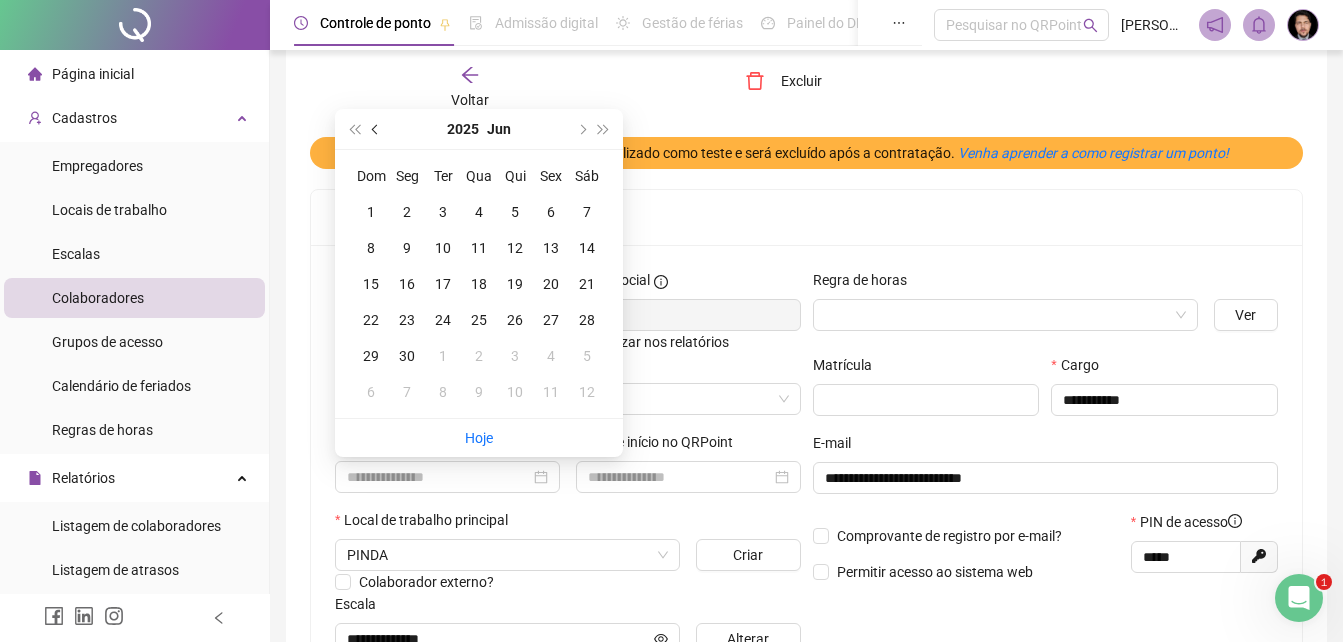 click at bounding box center (376, 129) 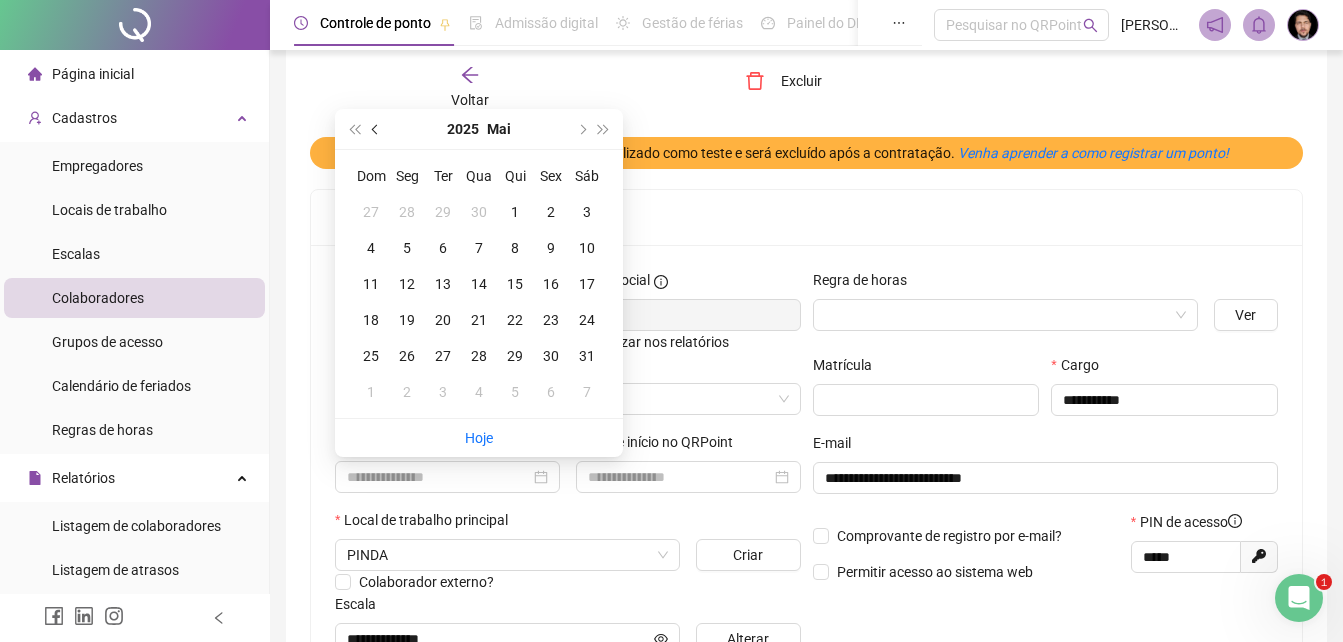 click at bounding box center (376, 129) 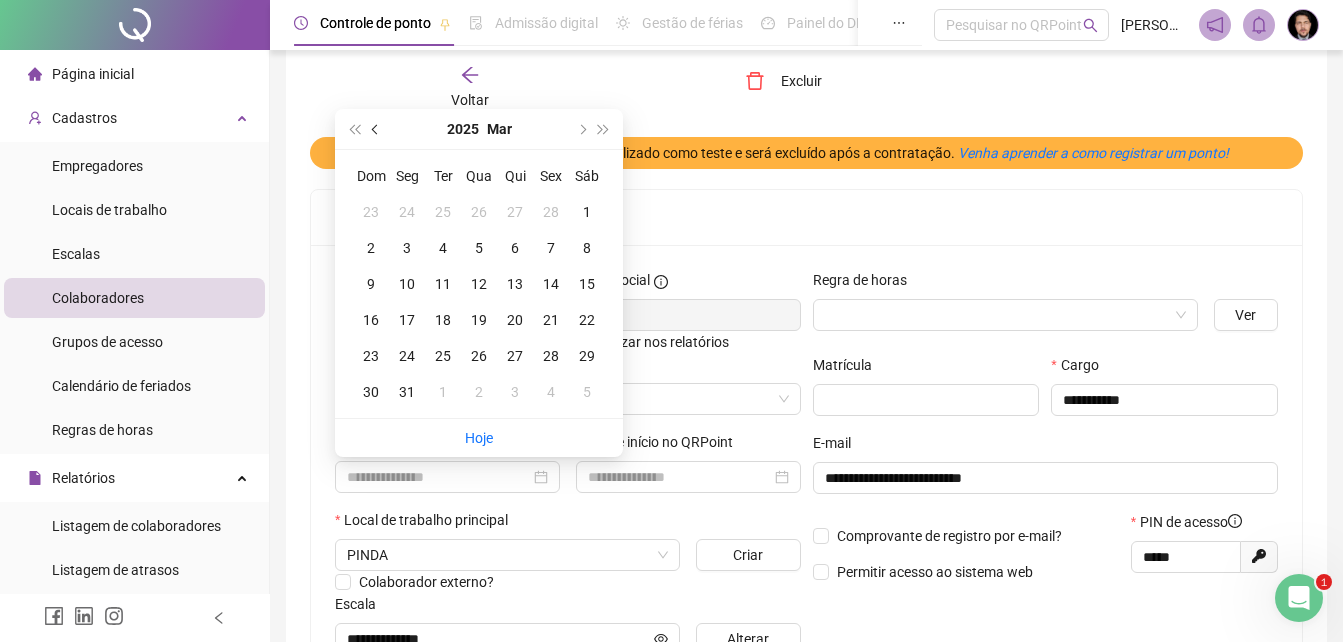 click at bounding box center (376, 129) 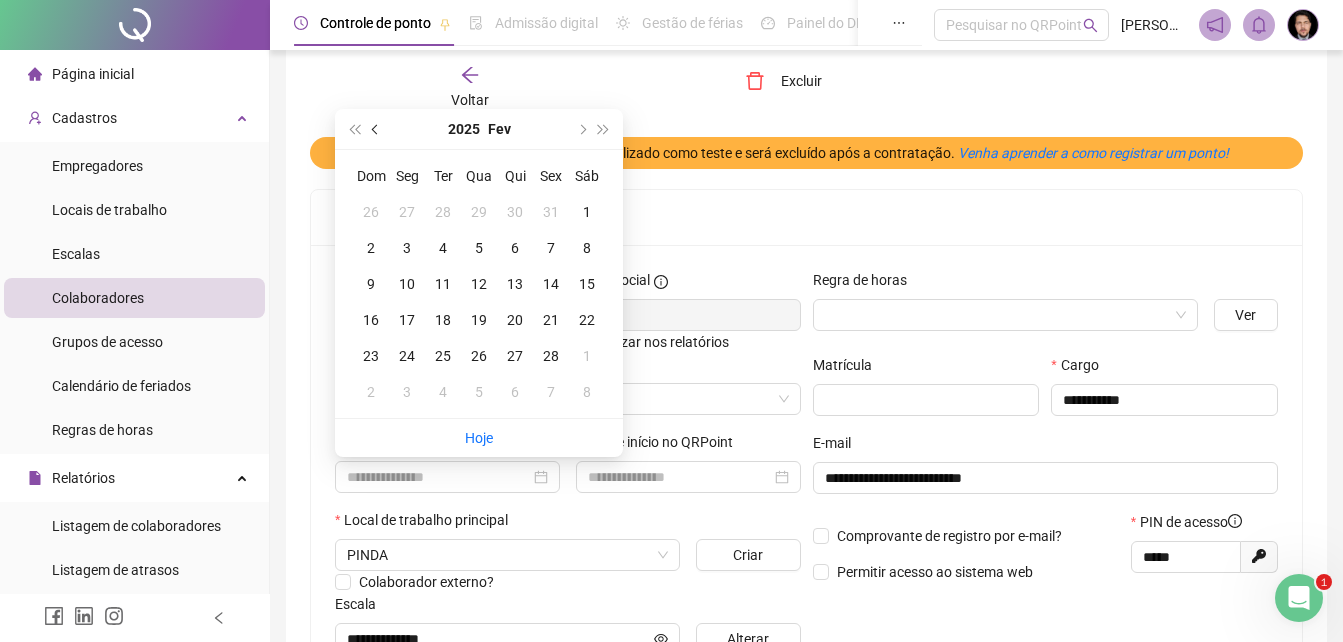 click at bounding box center [376, 129] 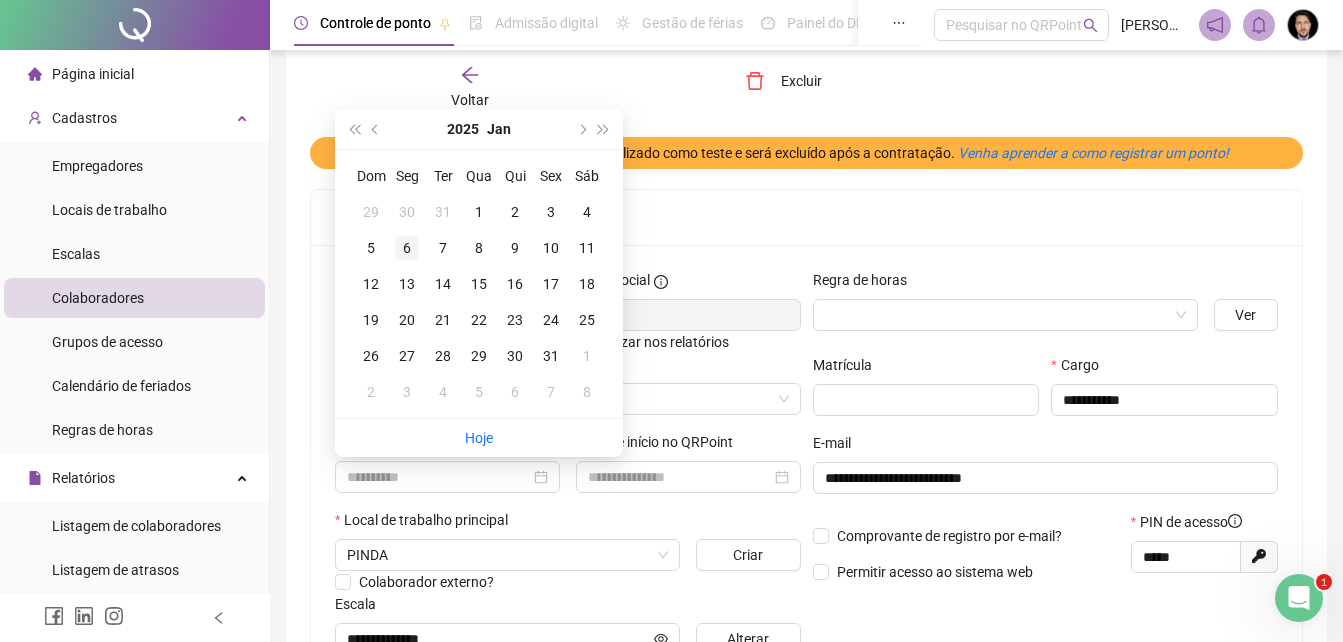 type on "**********" 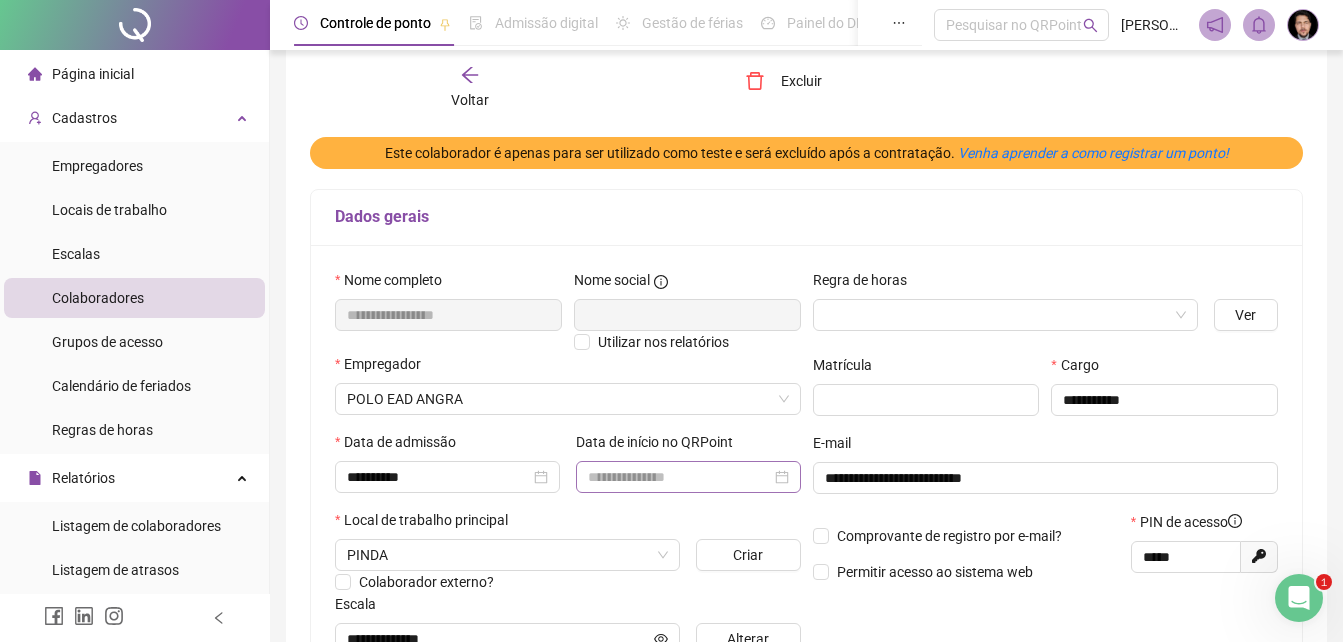 click at bounding box center [688, 477] 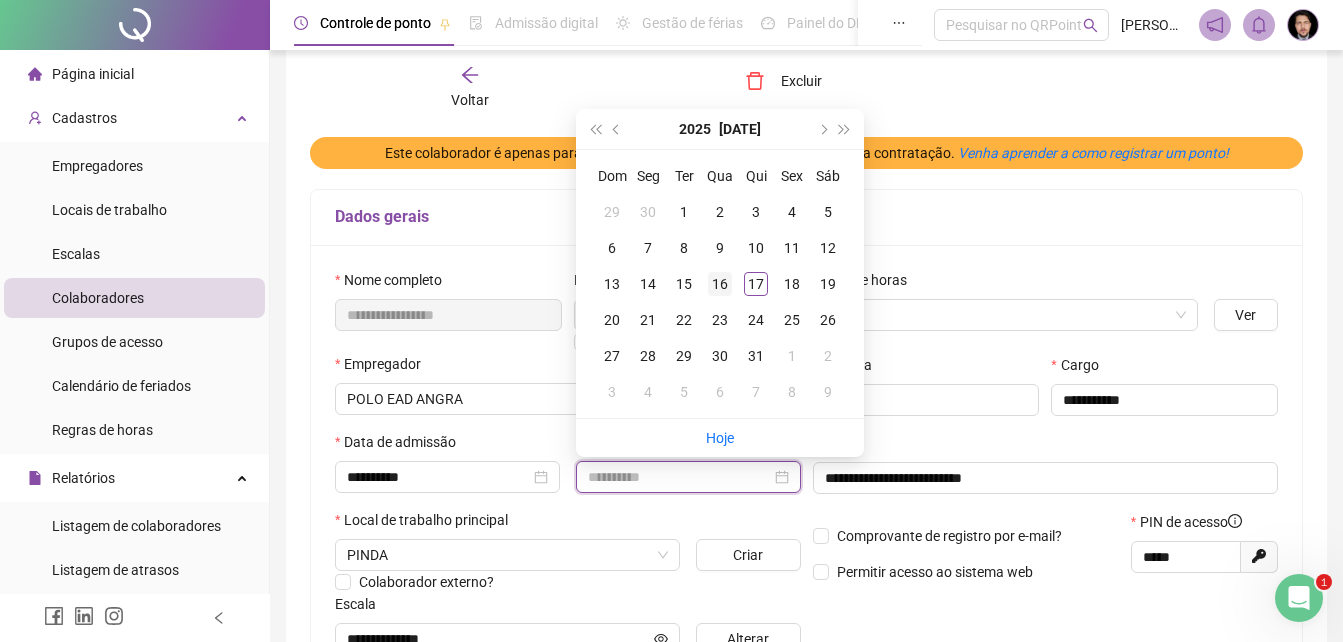 type on "**********" 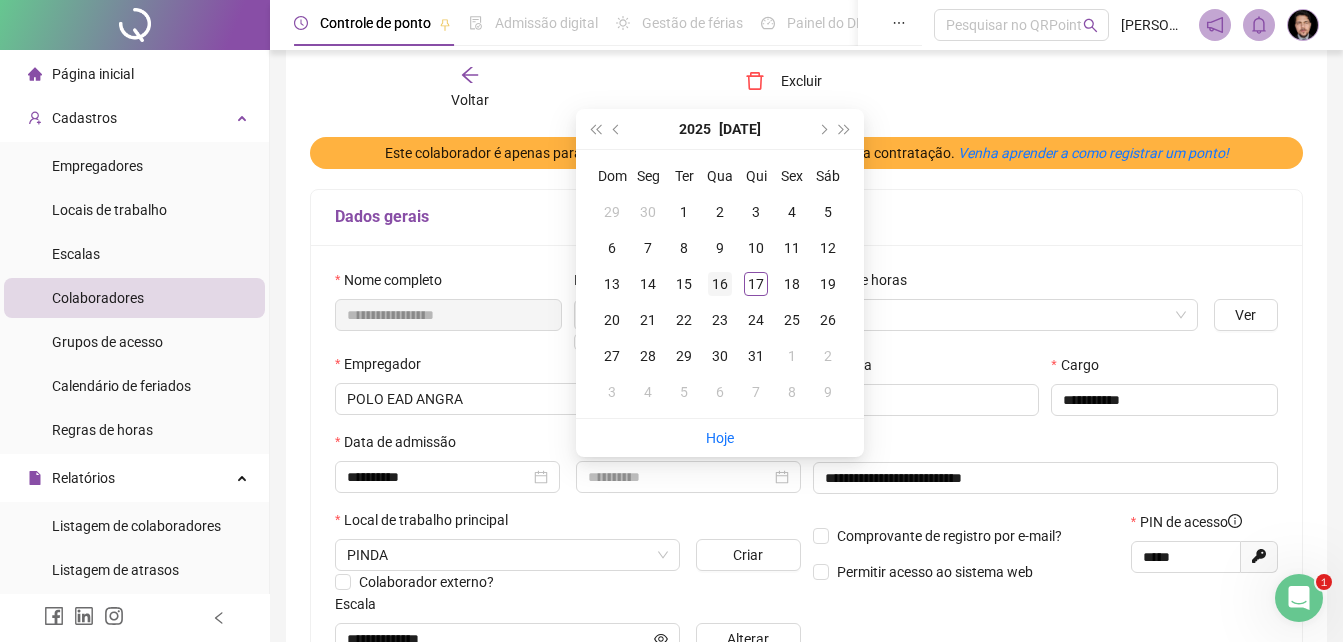 click on "16" at bounding box center [720, 284] 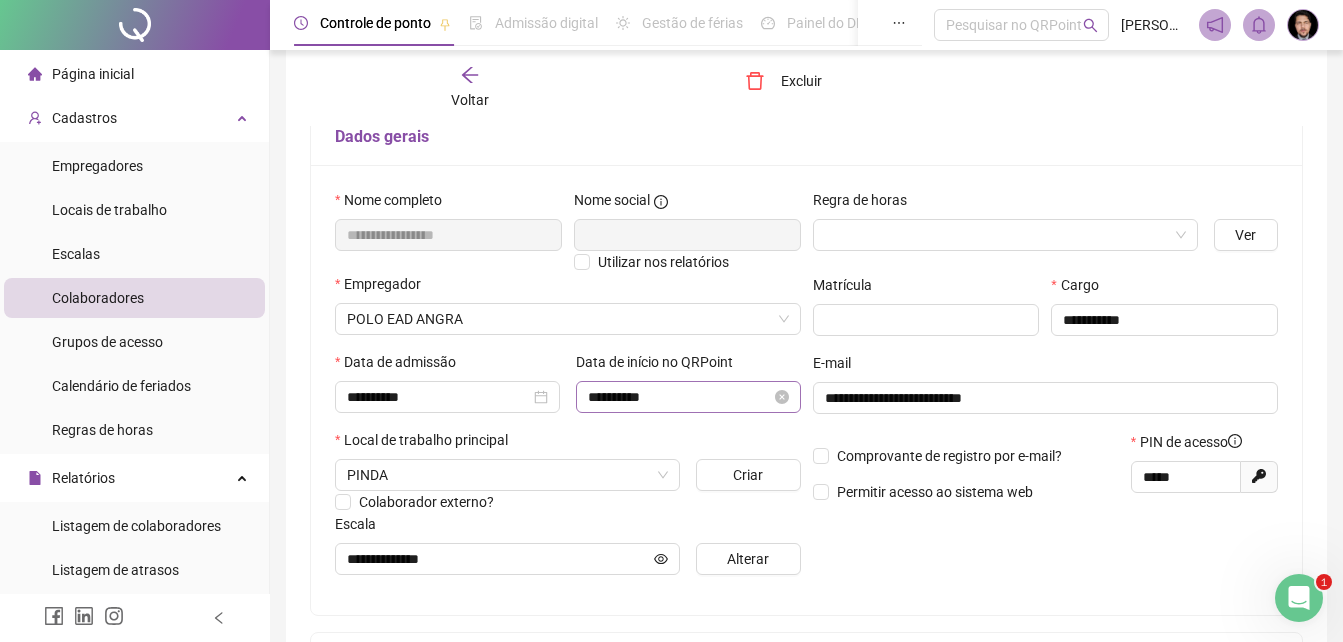 scroll, scrollTop: 410, scrollLeft: 0, axis: vertical 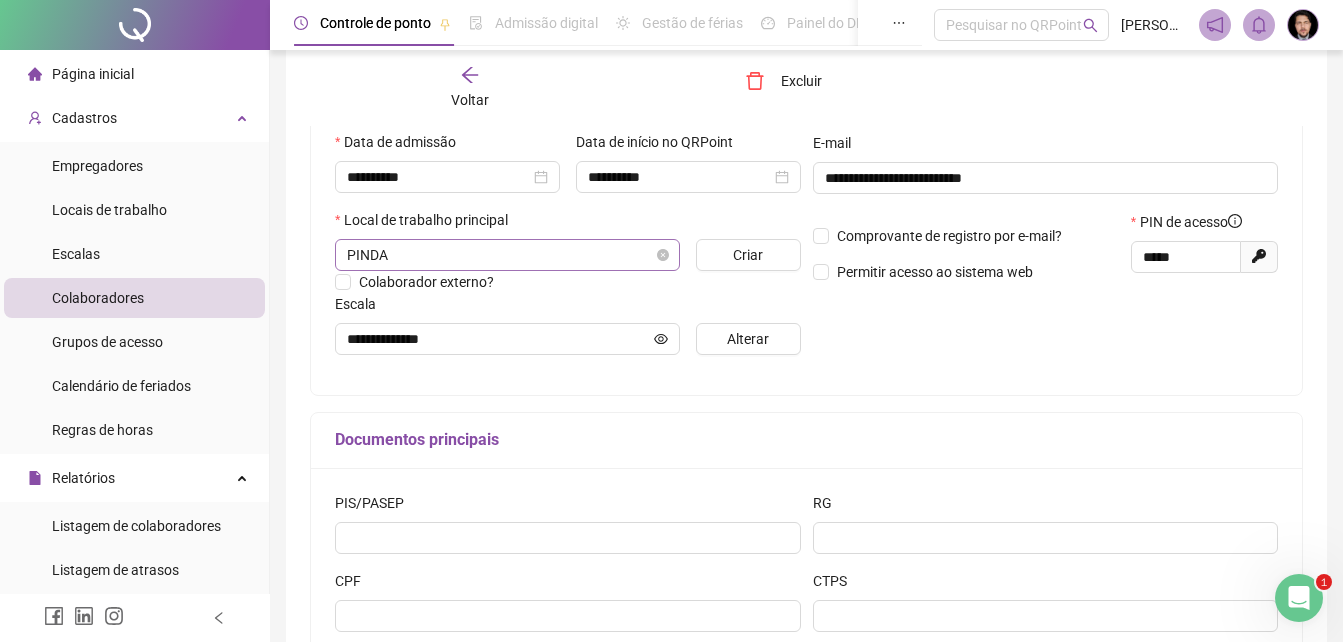 click on "PINDA" at bounding box center [507, 255] 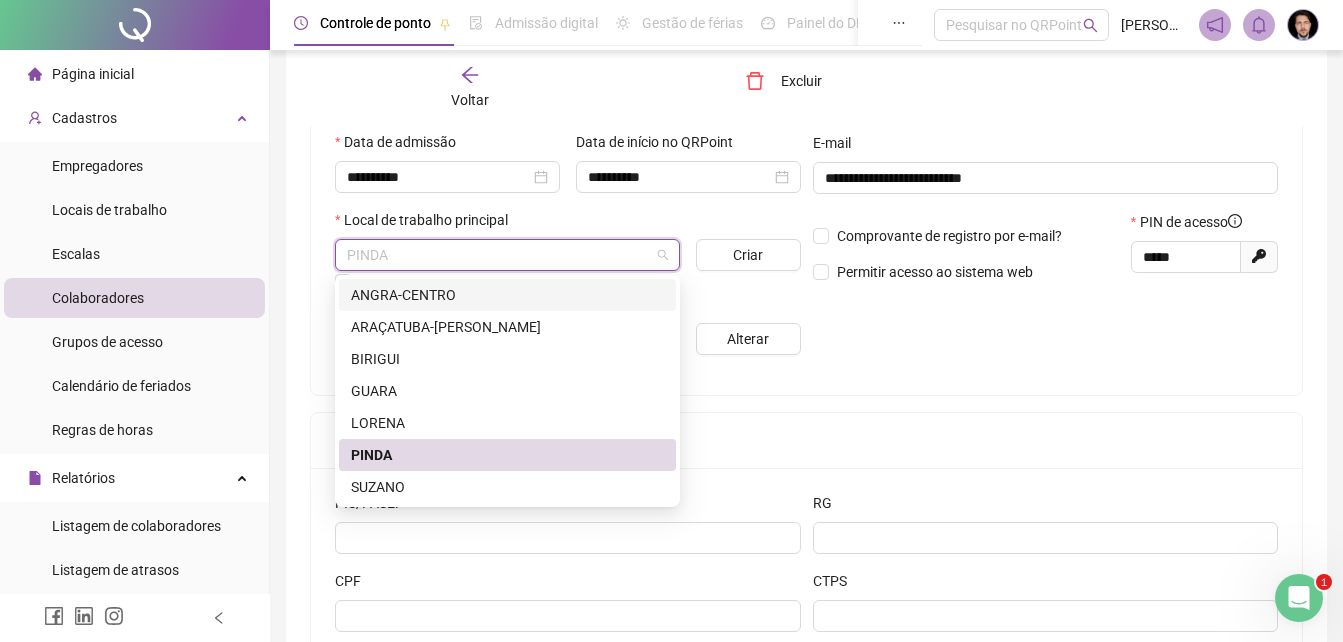 click on "ANGRA-CENTRO" at bounding box center [507, 295] 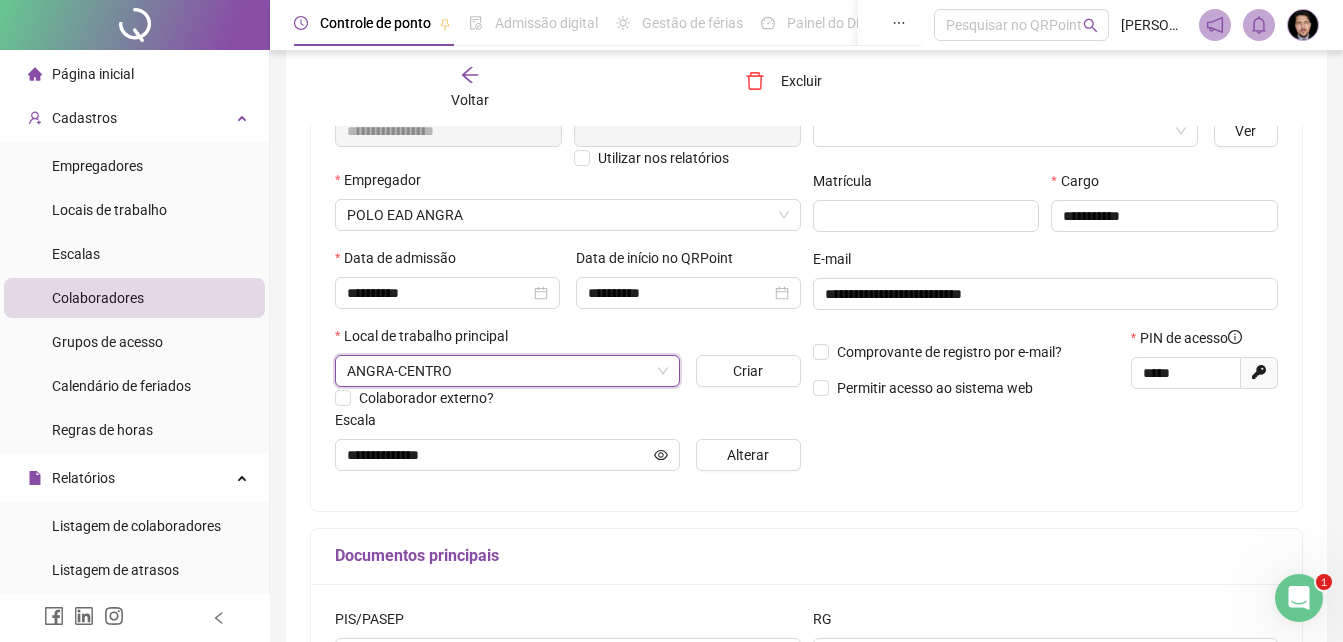 scroll, scrollTop: 210, scrollLeft: 0, axis: vertical 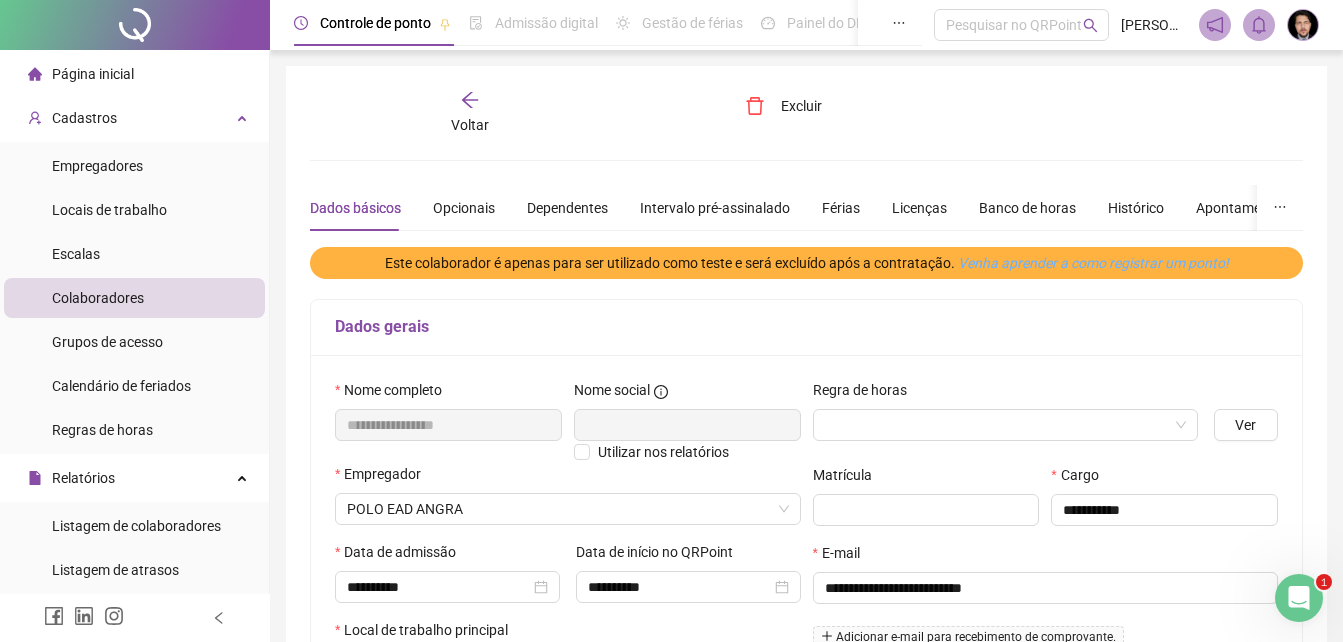 click on "Venha aprender a como registrar um ponto!" at bounding box center [0, 0] 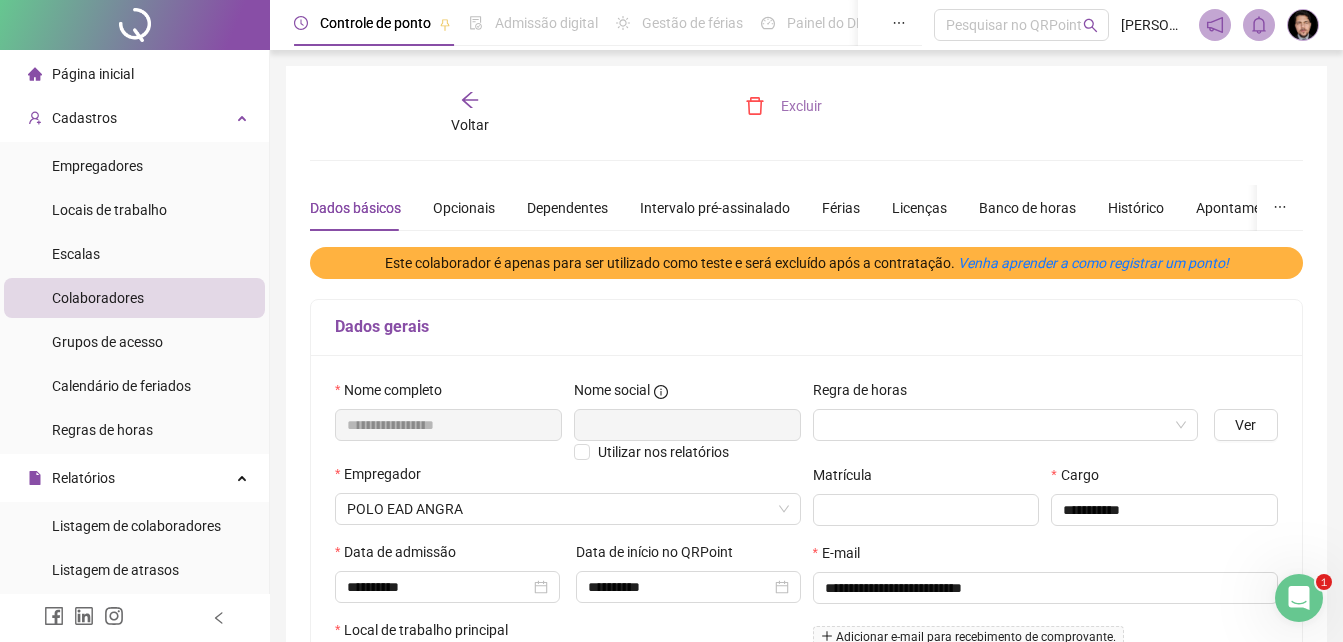 click 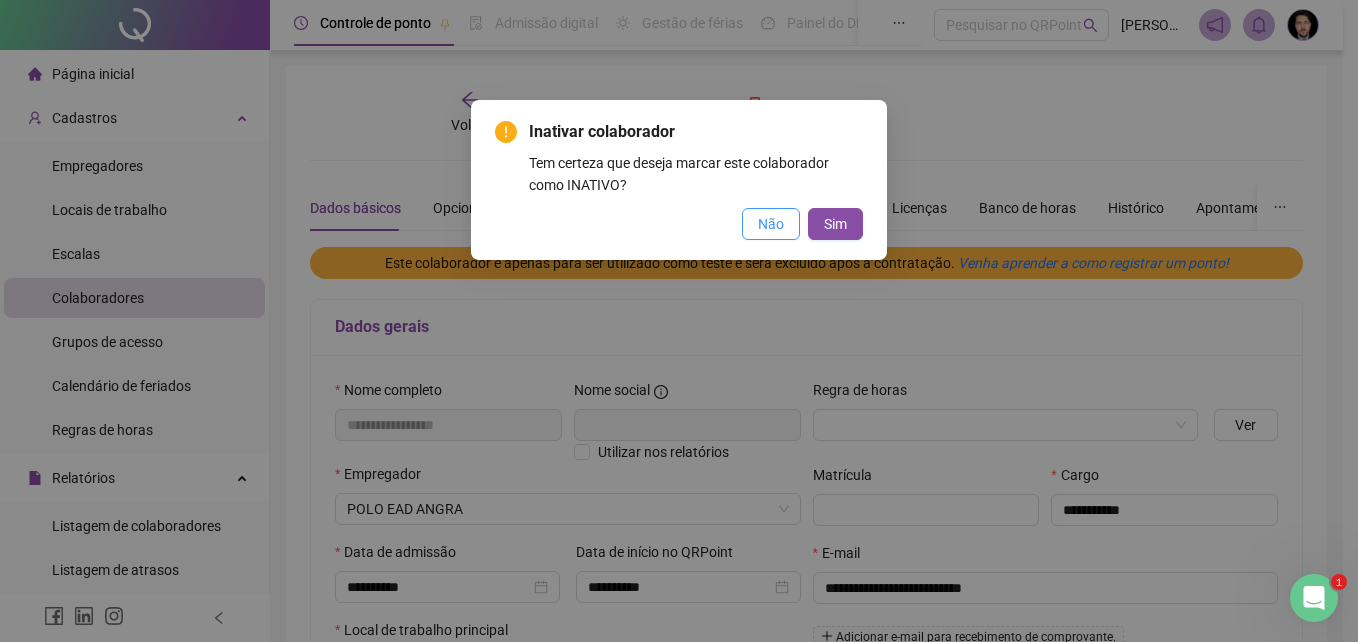 click on "Não" at bounding box center [771, 224] 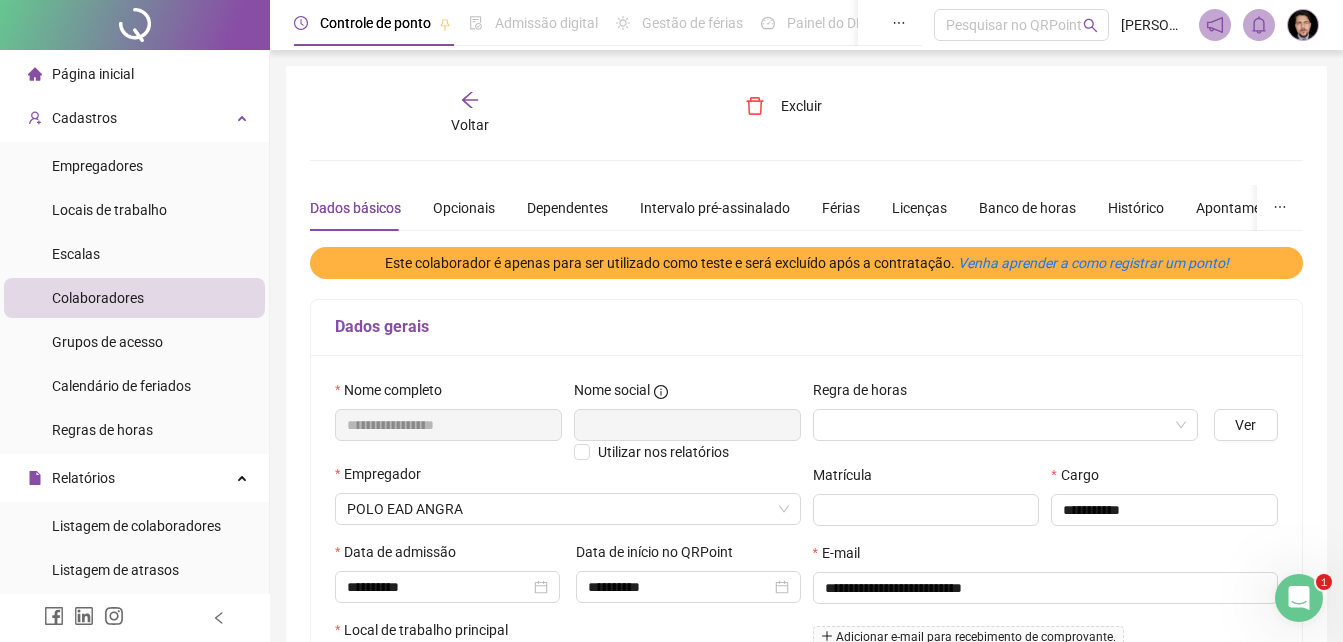click on "Voltar" at bounding box center (470, 113) 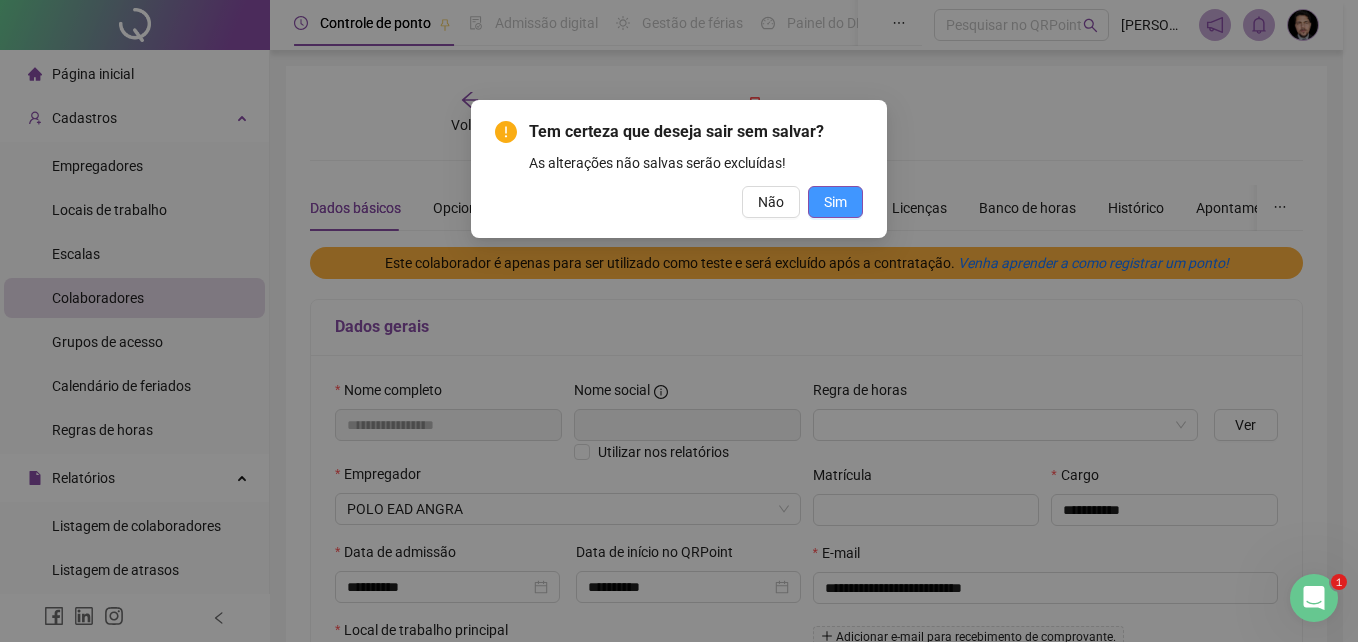 click on "Sim" at bounding box center (835, 202) 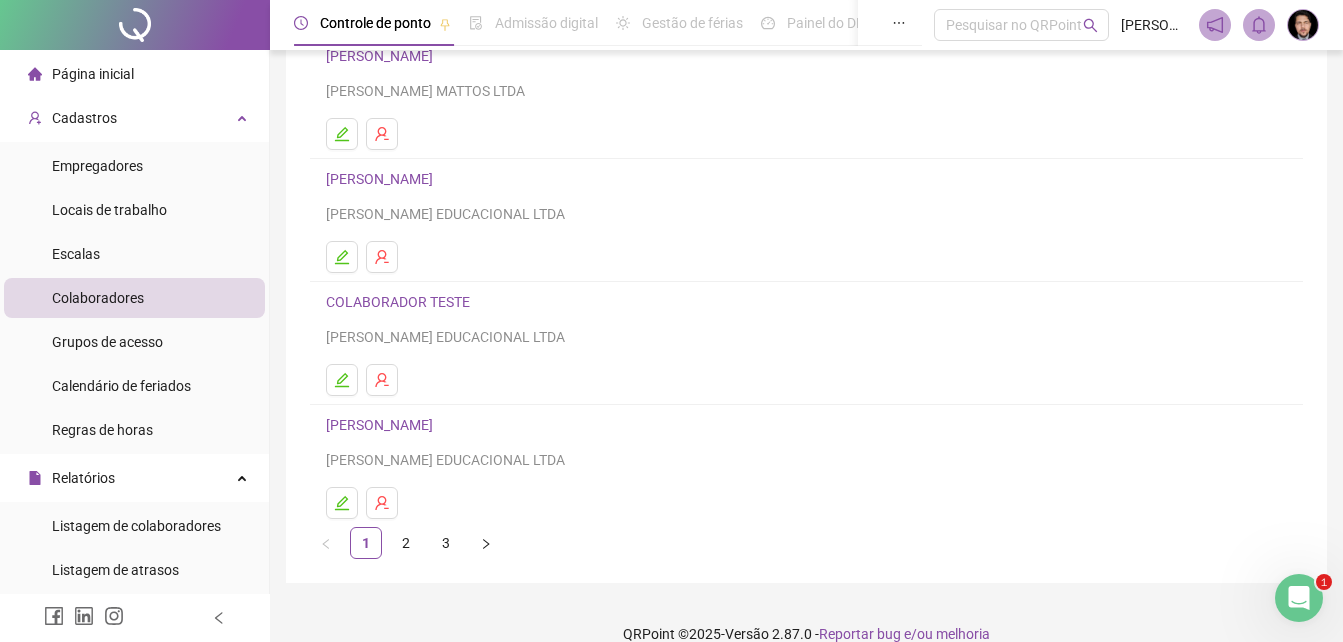 scroll, scrollTop: 300, scrollLeft: 0, axis: vertical 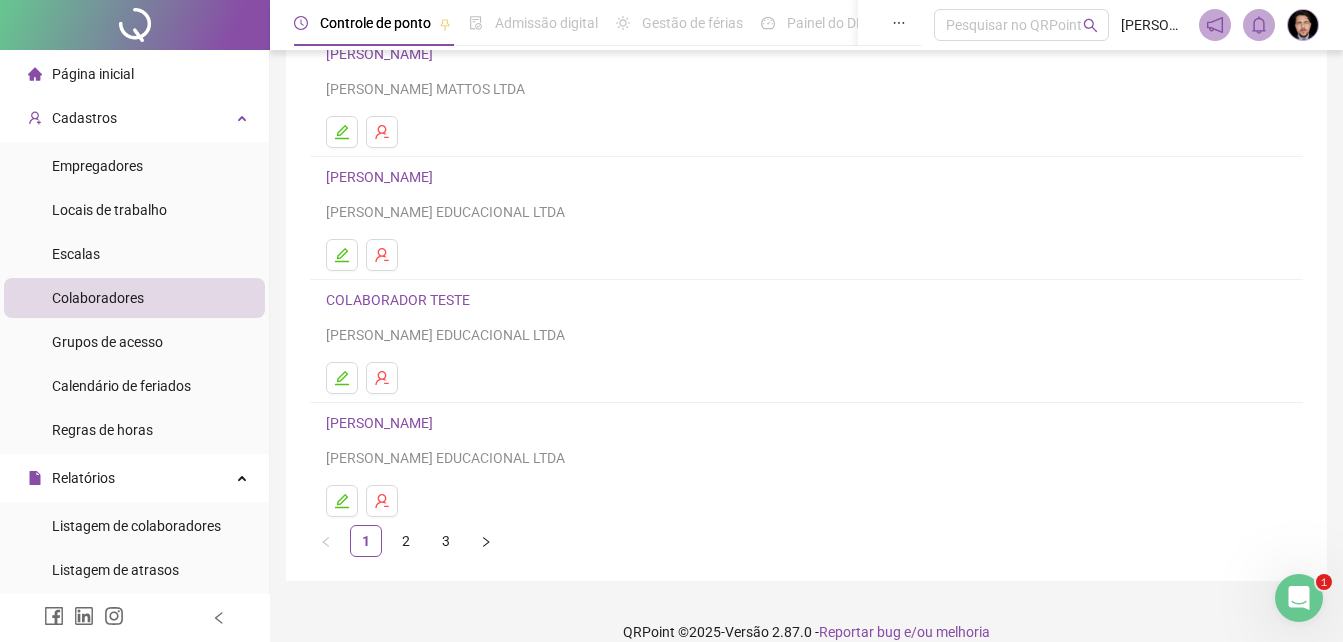 click on "COLABORADOR TESTE" at bounding box center [401, 300] 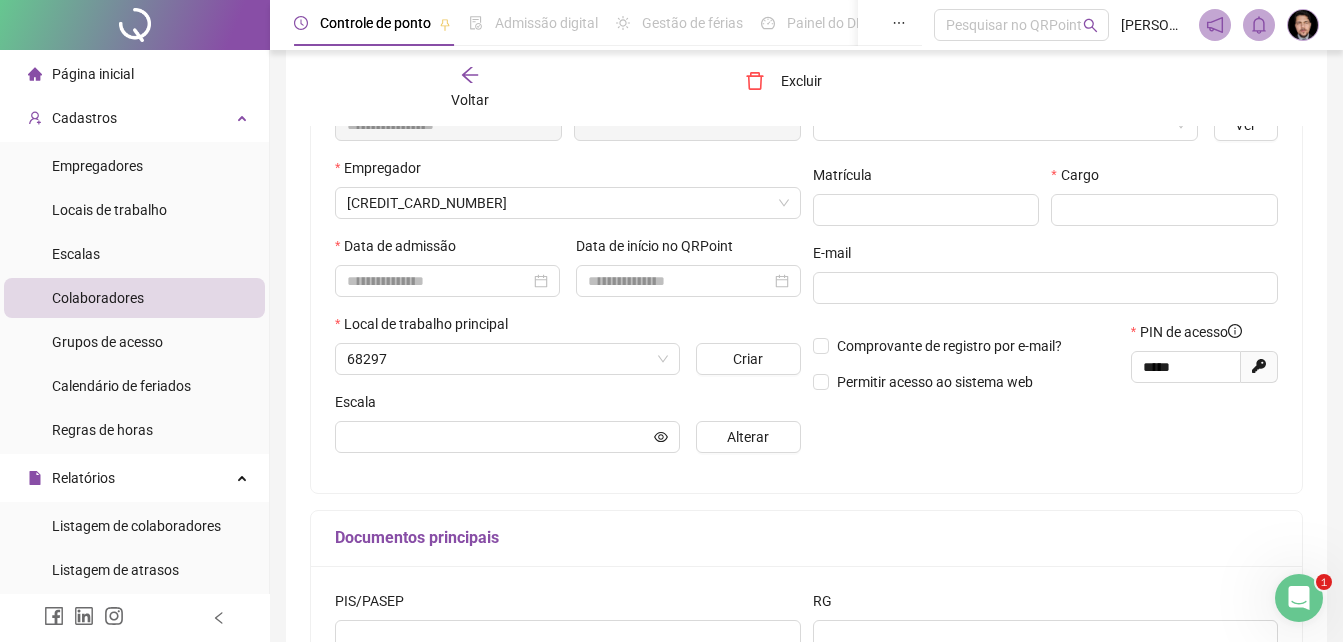 scroll, scrollTop: 310, scrollLeft: 0, axis: vertical 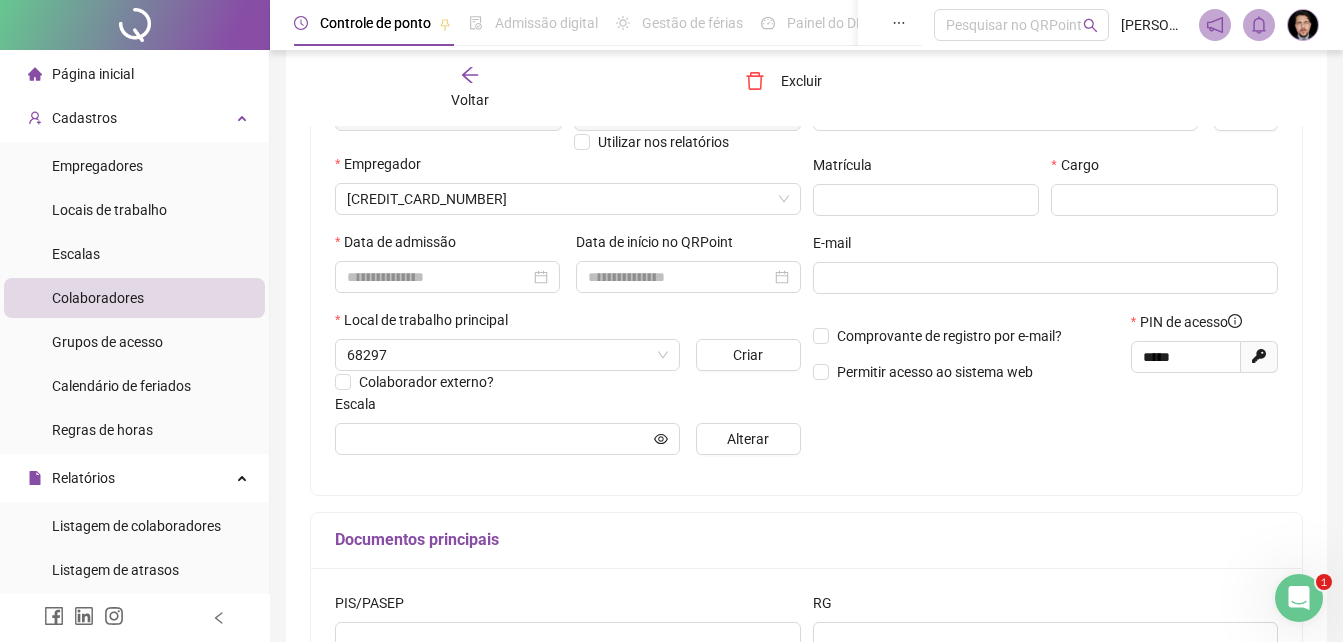 type on "**********" 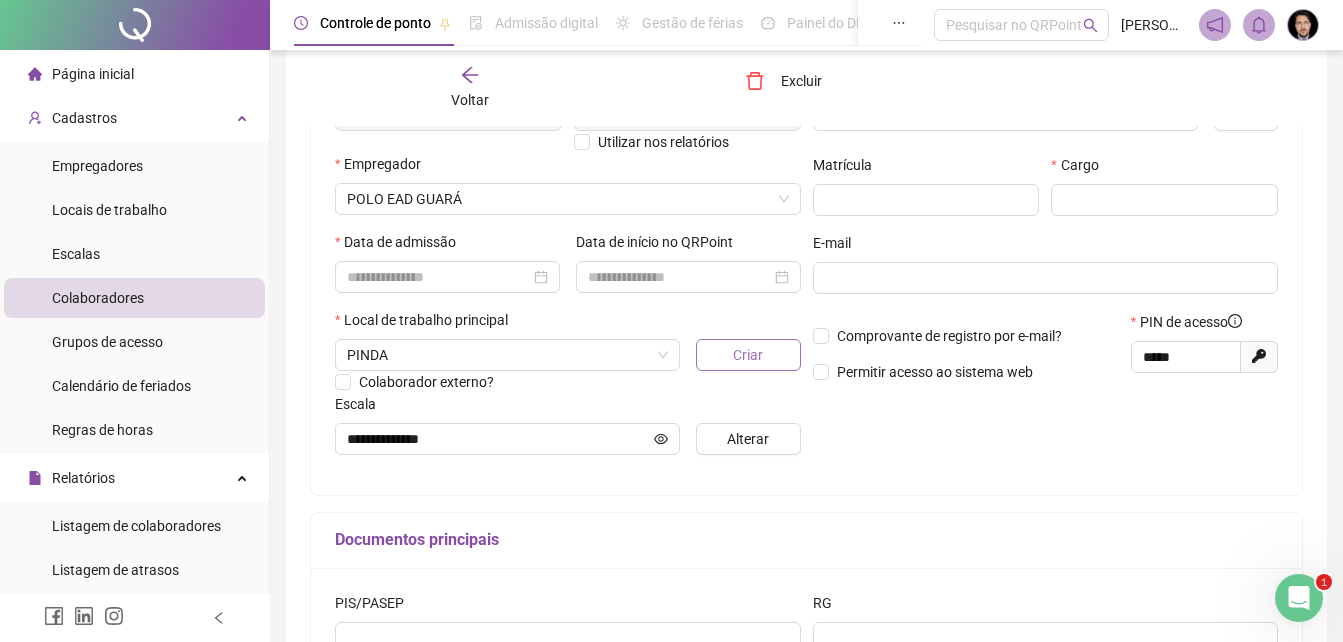 scroll, scrollTop: 0, scrollLeft: 0, axis: both 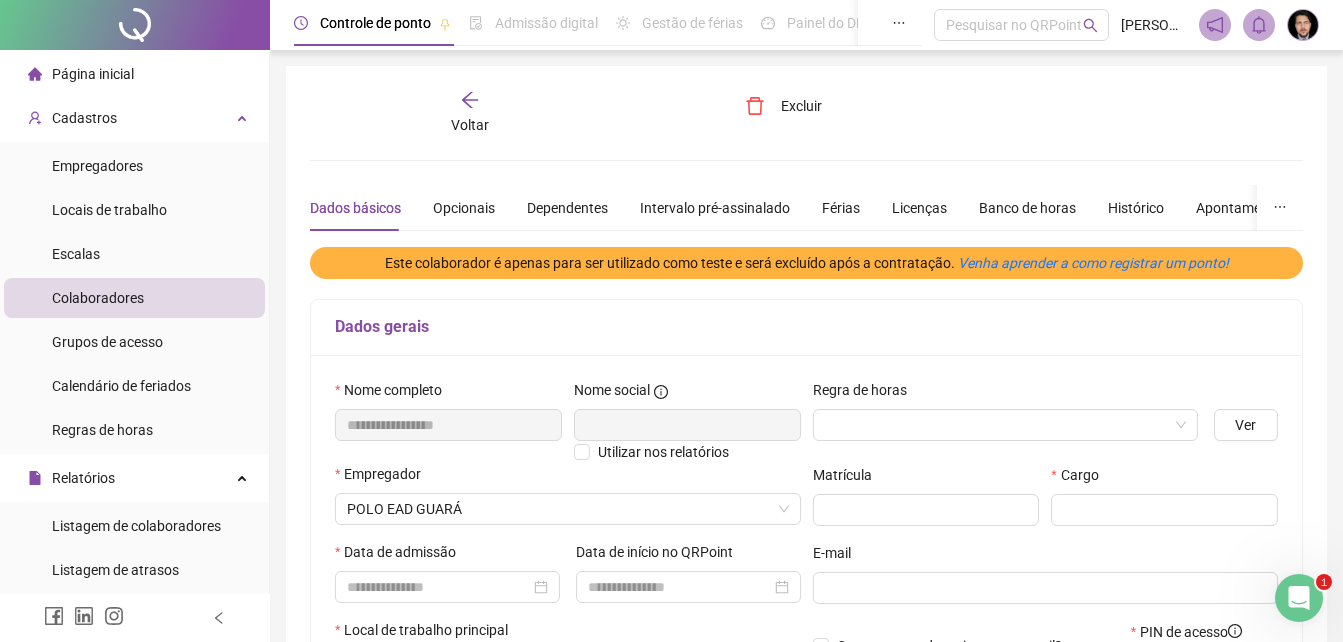click on "Voltar Excluir Salvar" at bounding box center (806, 113) 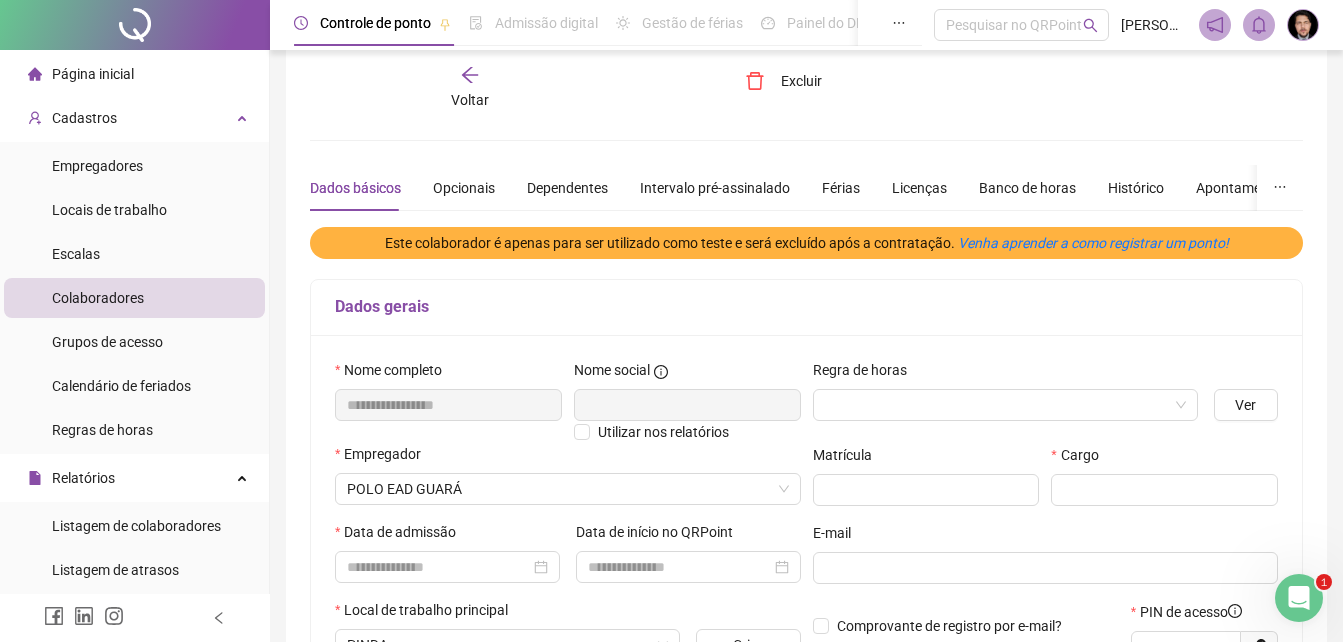 scroll, scrollTop: 0, scrollLeft: 0, axis: both 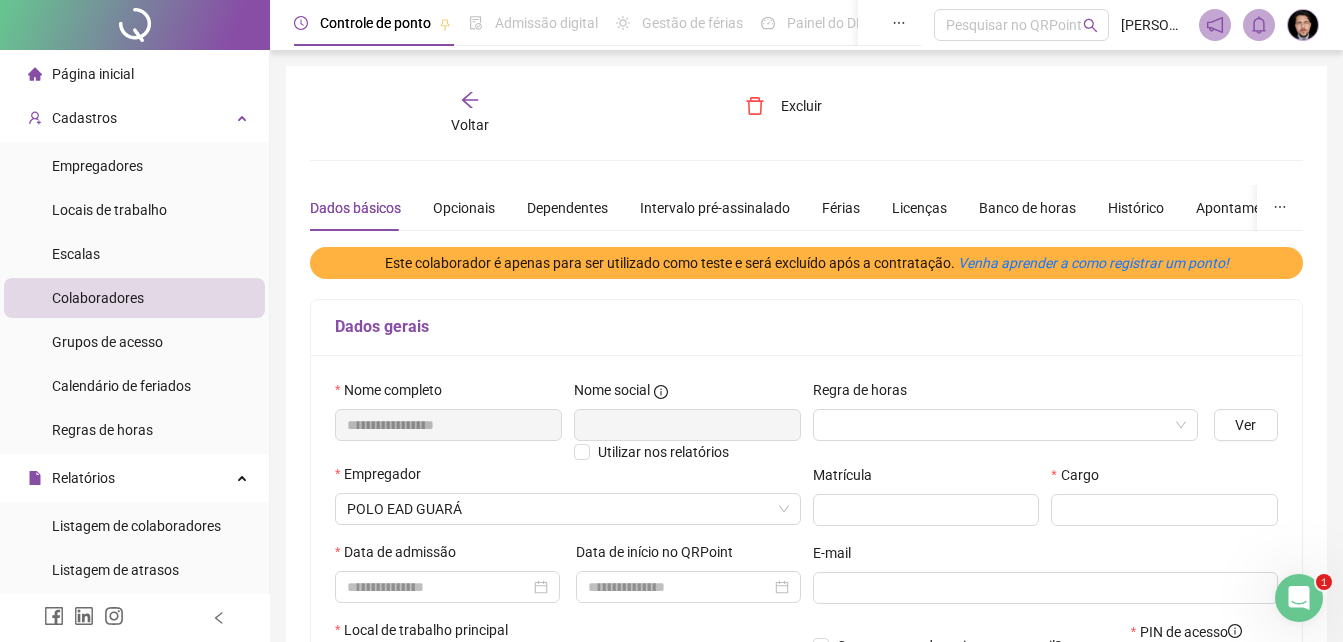 click 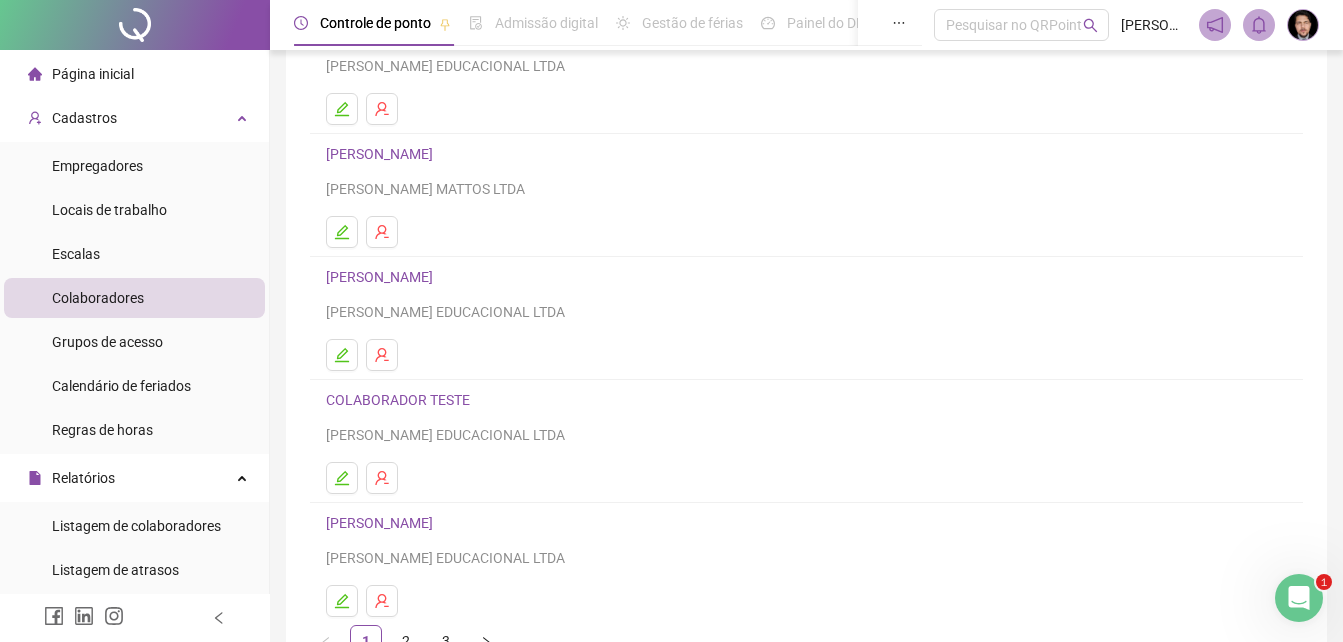 scroll, scrollTop: 325, scrollLeft: 0, axis: vertical 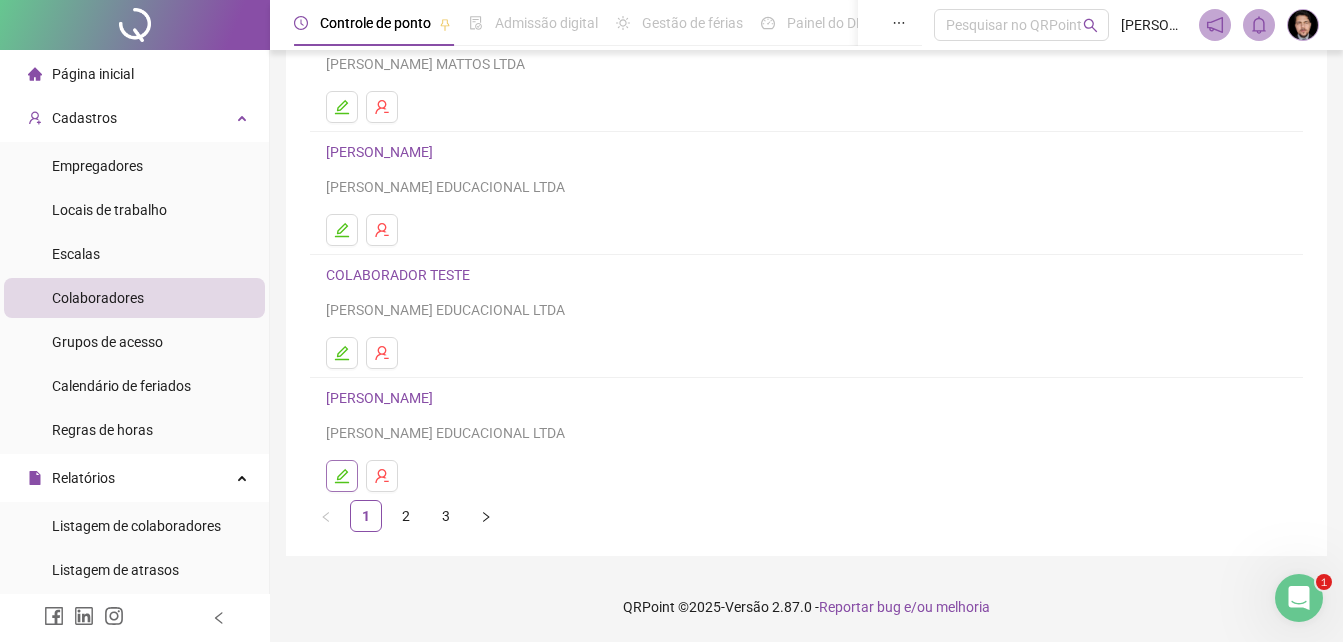 click 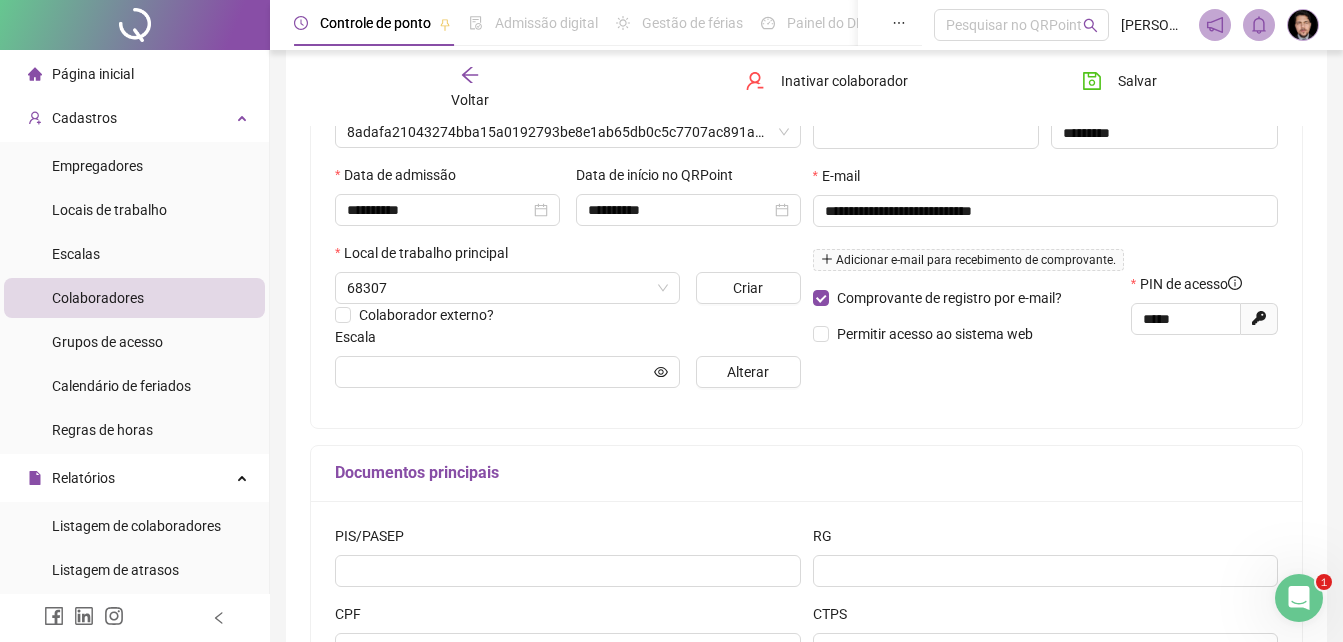 scroll, scrollTop: 335, scrollLeft: 0, axis: vertical 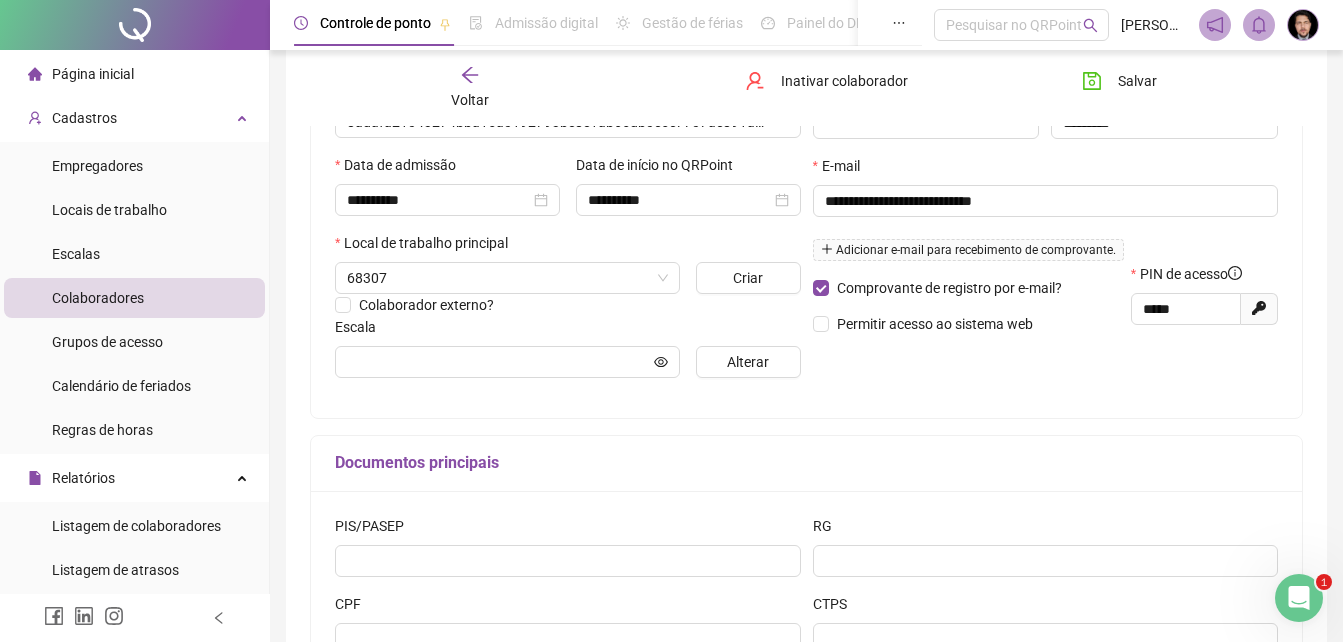 type on "**********" 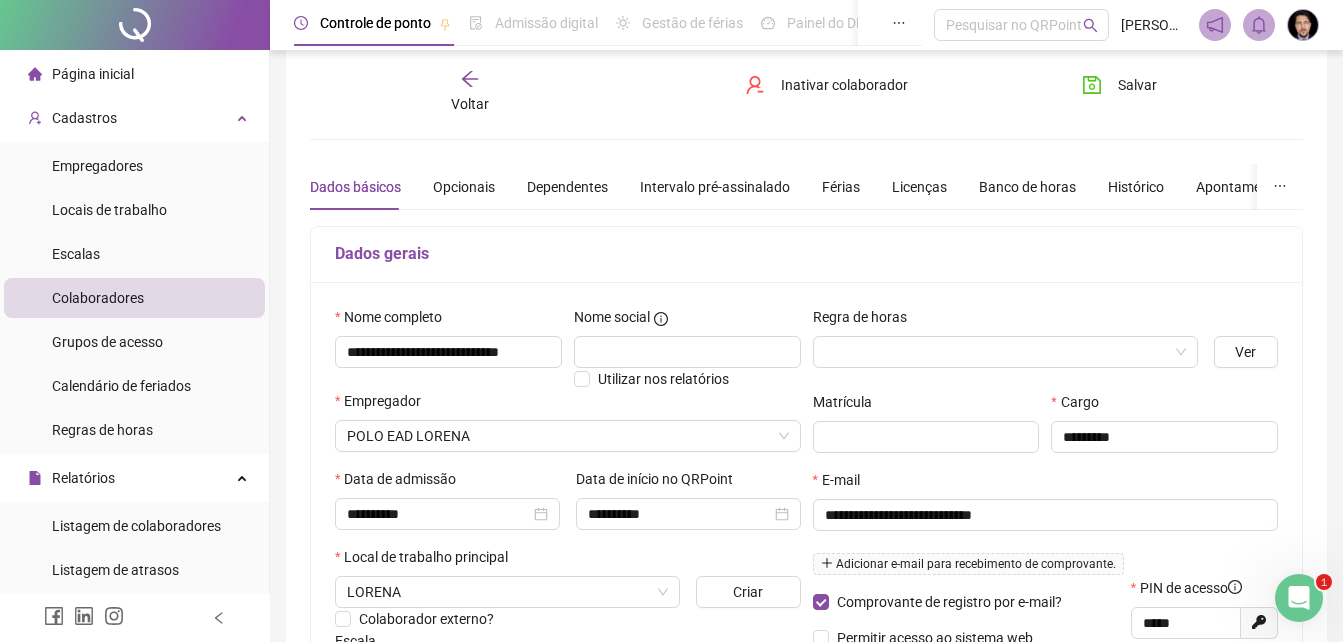scroll, scrollTop: 0, scrollLeft: 0, axis: both 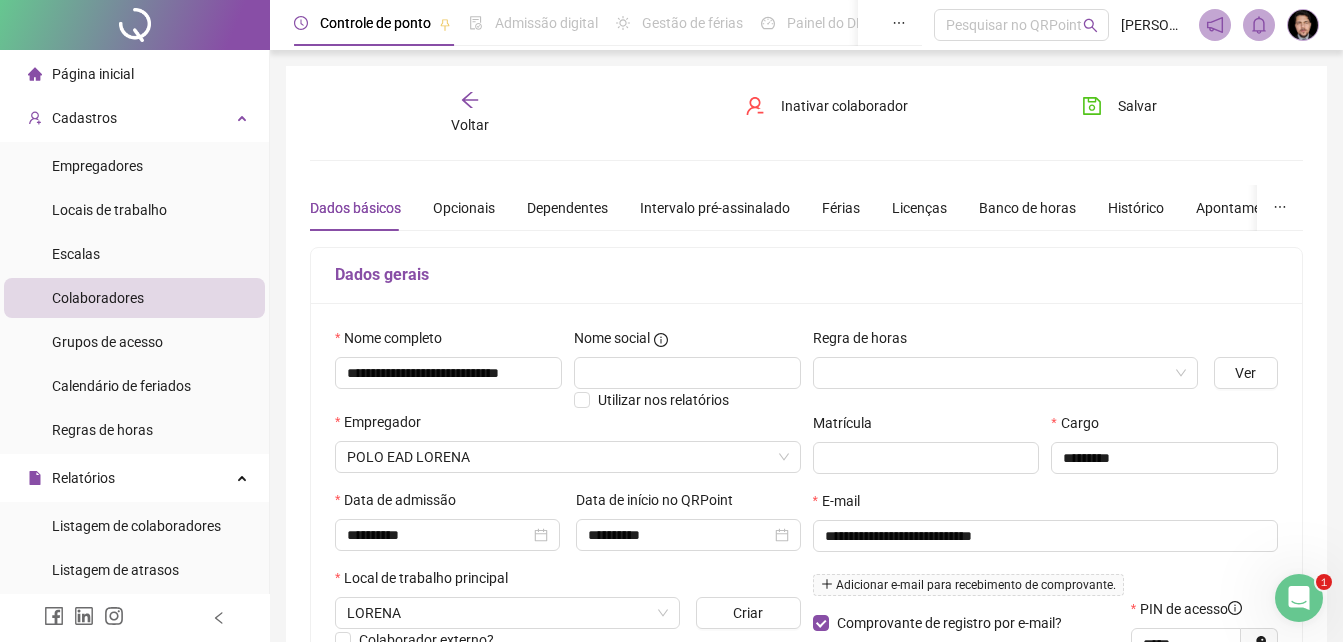 click on "Voltar" at bounding box center [470, 125] 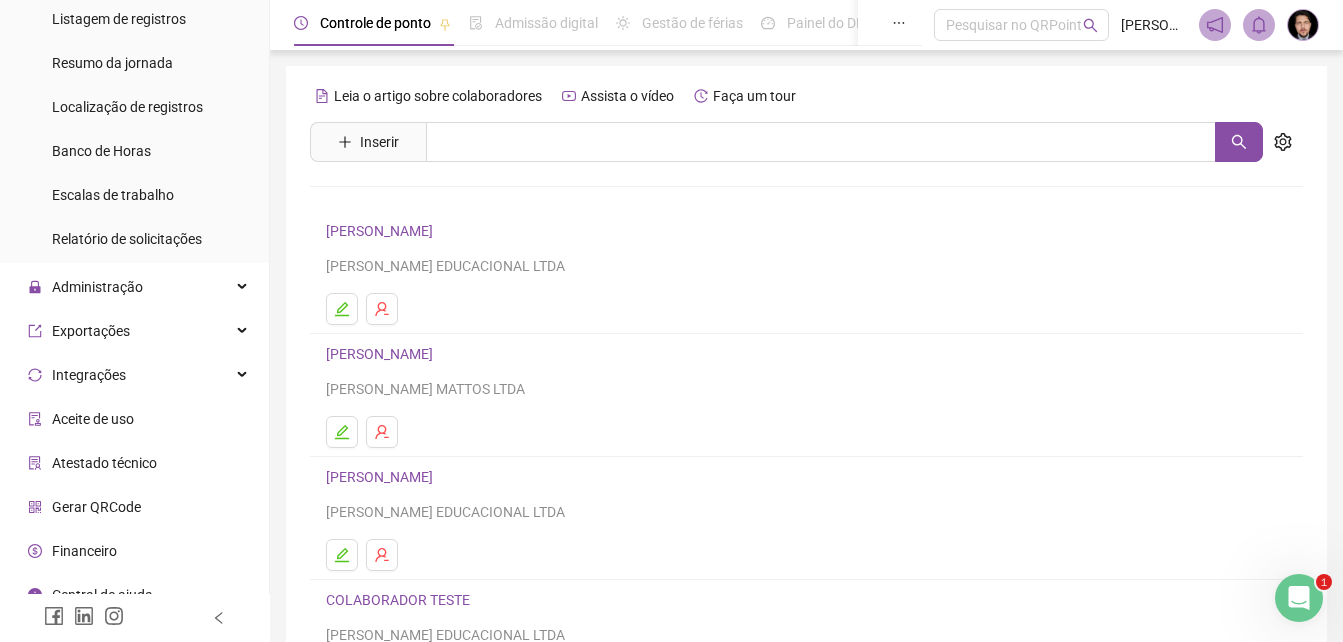 scroll, scrollTop: 660, scrollLeft: 0, axis: vertical 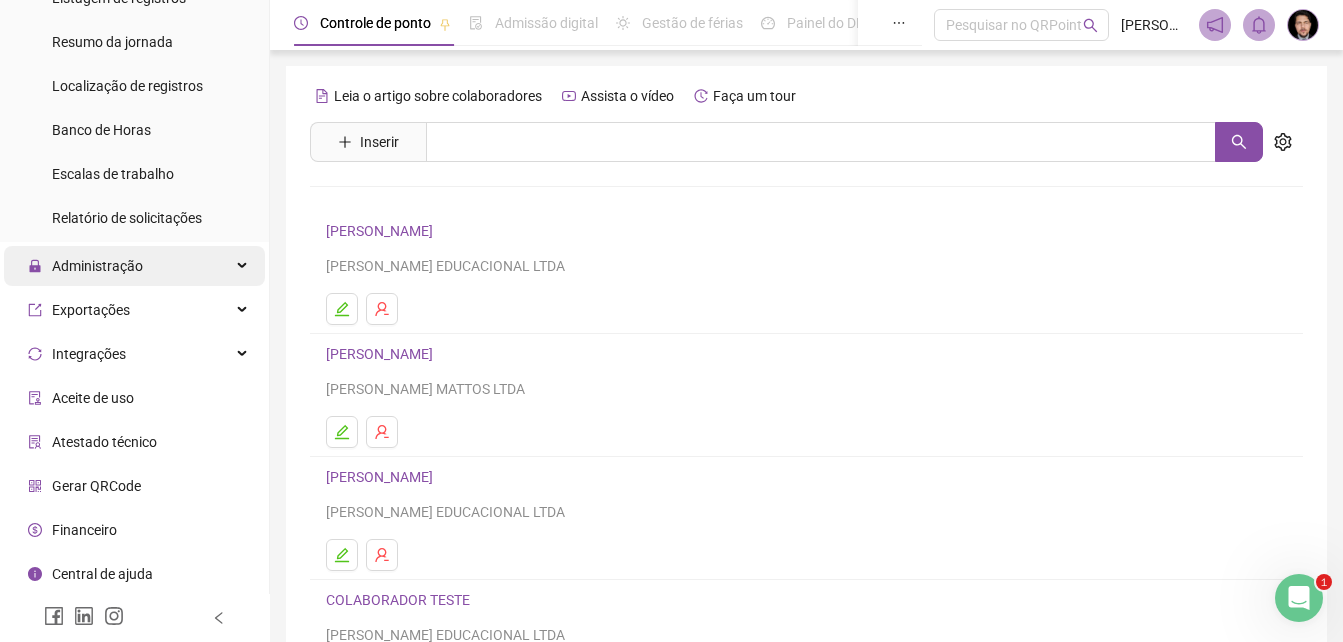 click on "Administração" at bounding box center (134, 266) 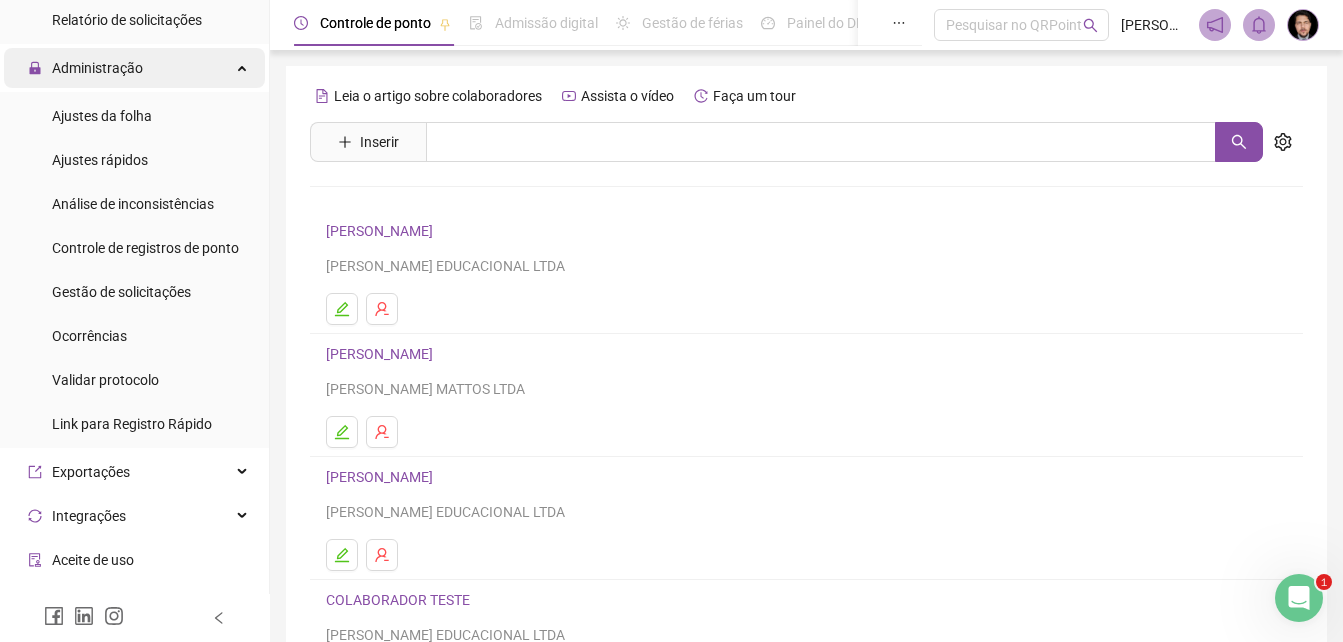 scroll, scrollTop: 860, scrollLeft: 0, axis: vertical 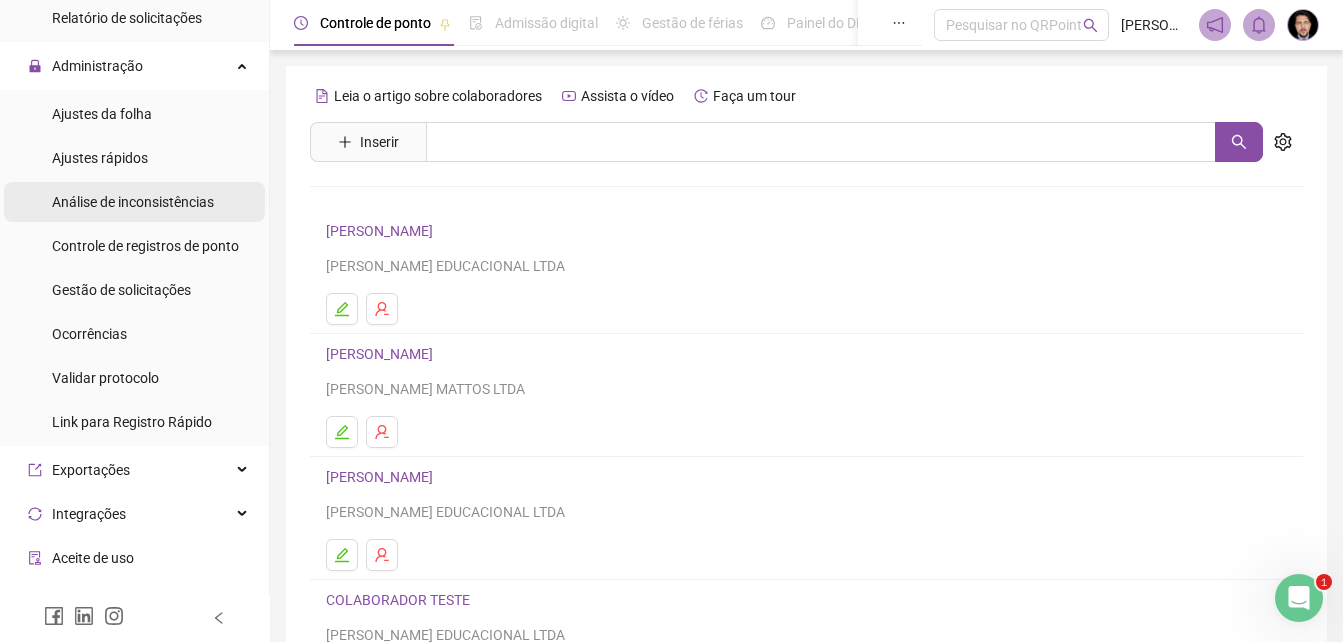 click on "Análise de inconsistências" at bounding box center [133, 202] 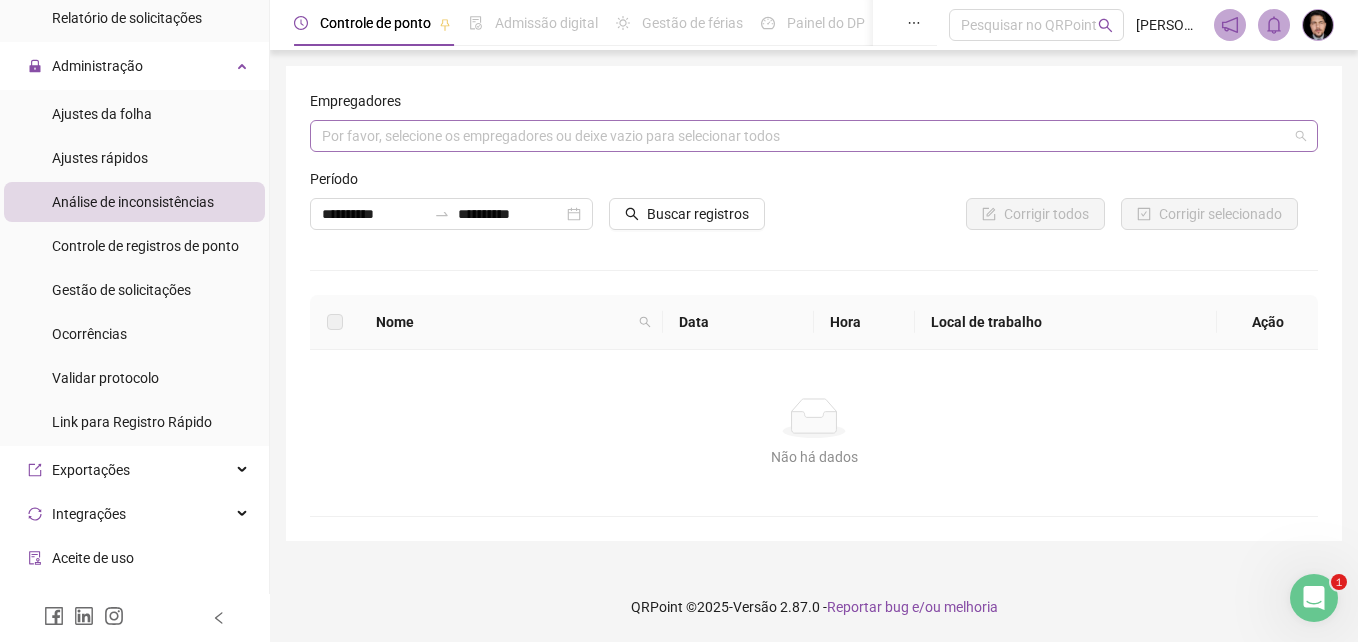 click at bounding box center (803, 136) 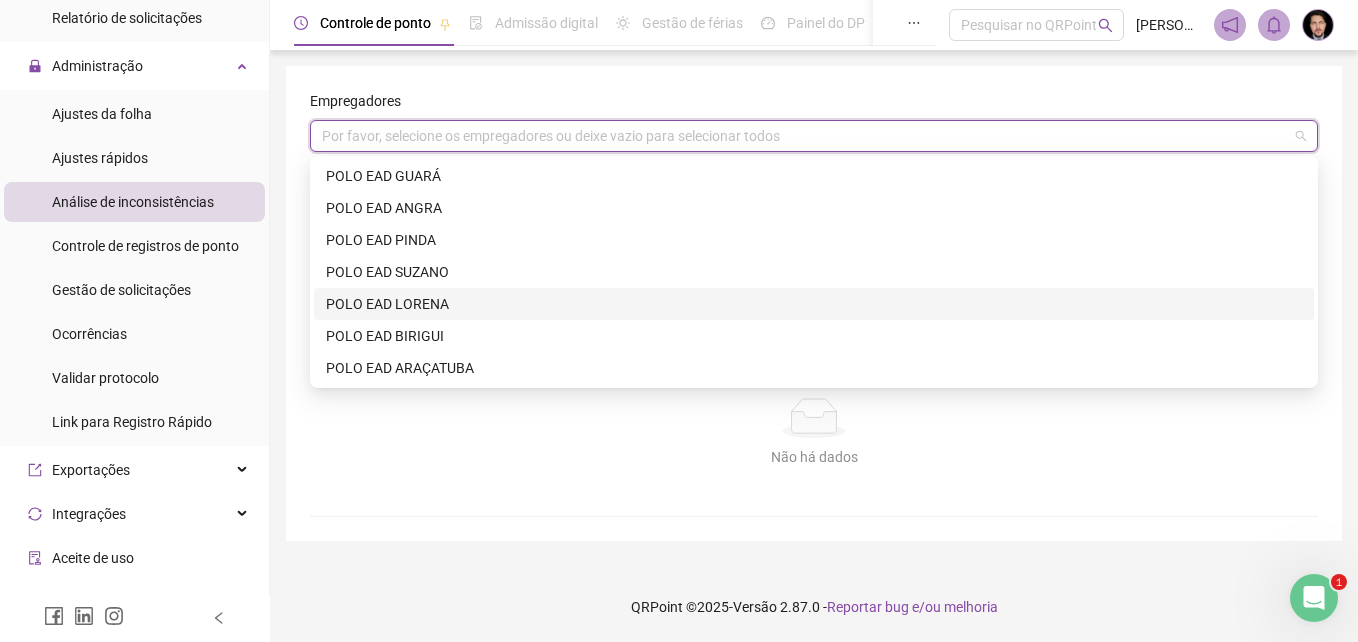 click on "POLO EAD LORENA" at bounding box center (814, 304) 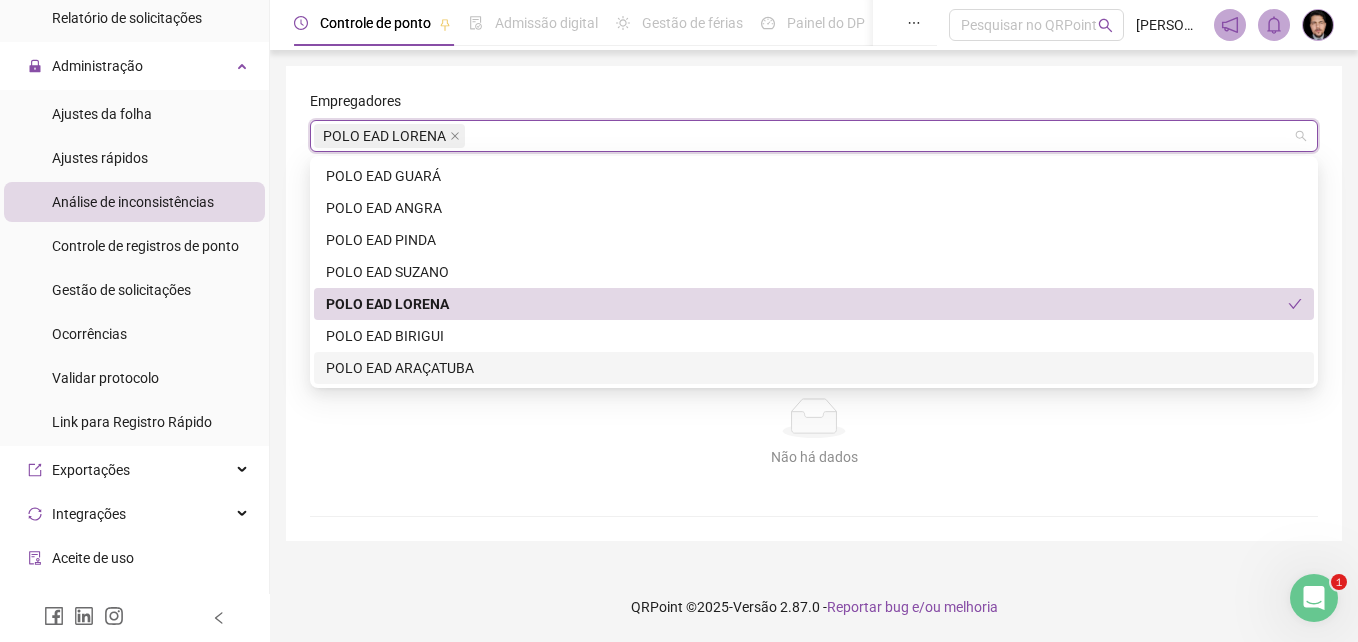 click on "Não há dados Não há dados" at bounding box center [814, 433] 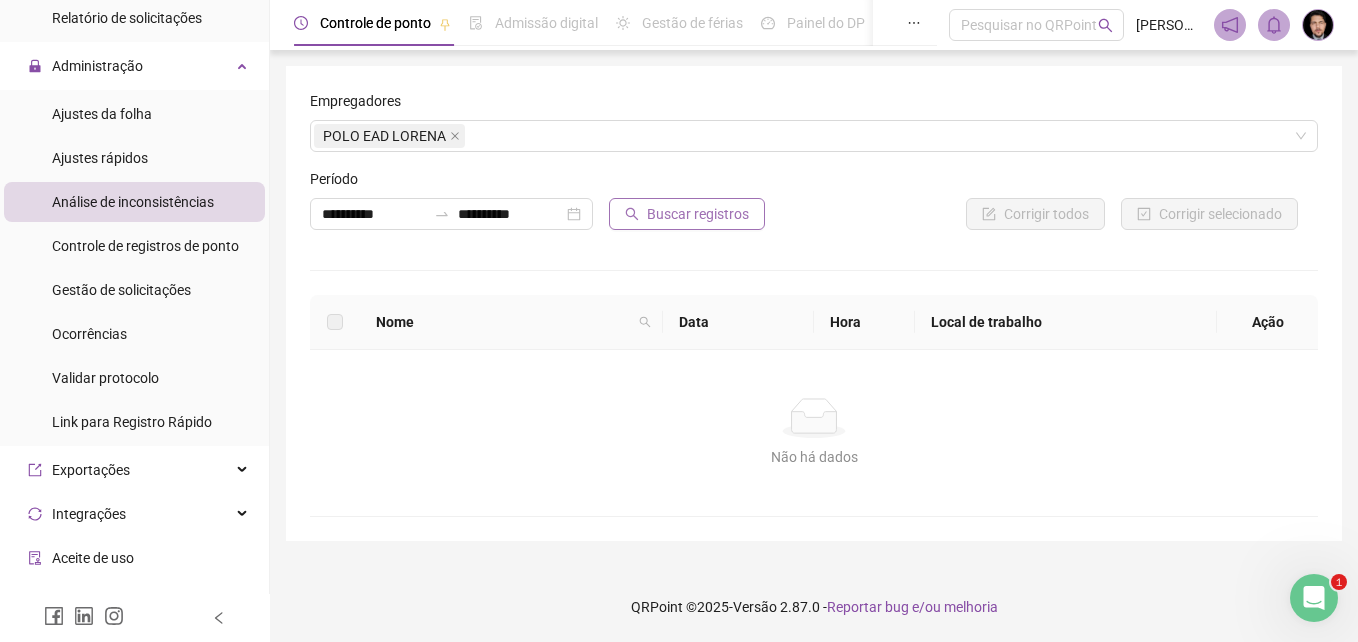 click on "Buscar registros" at bounding box center [698, 214] 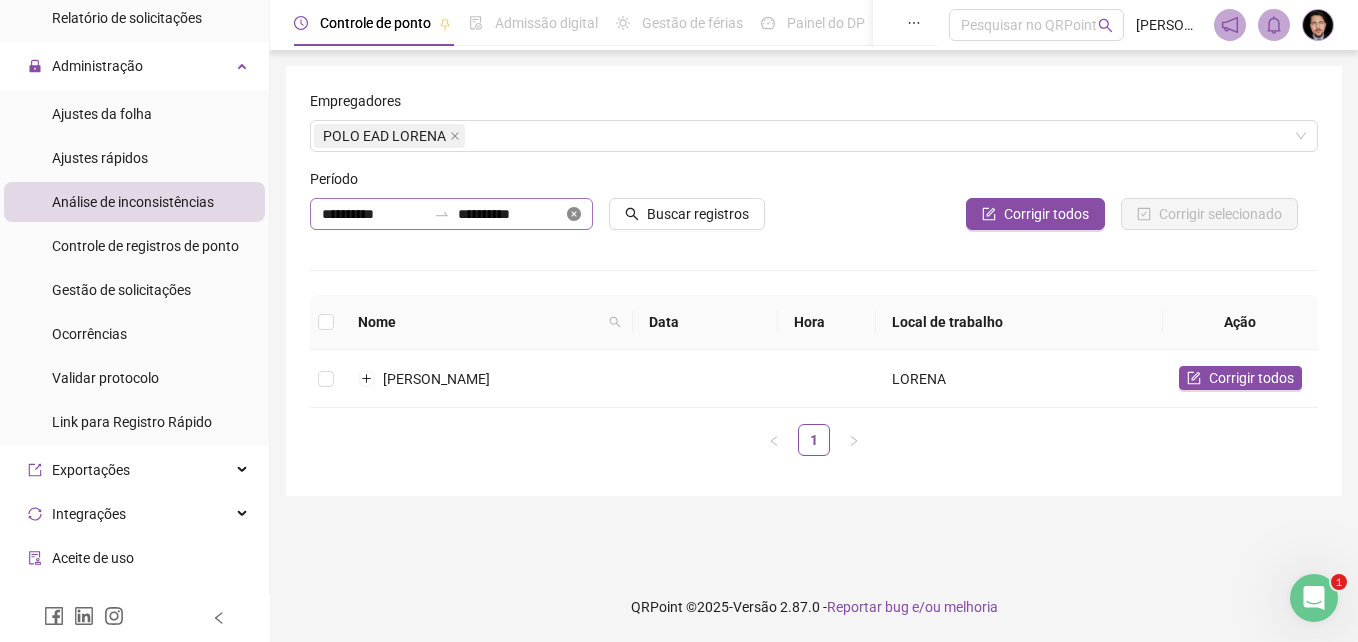 click 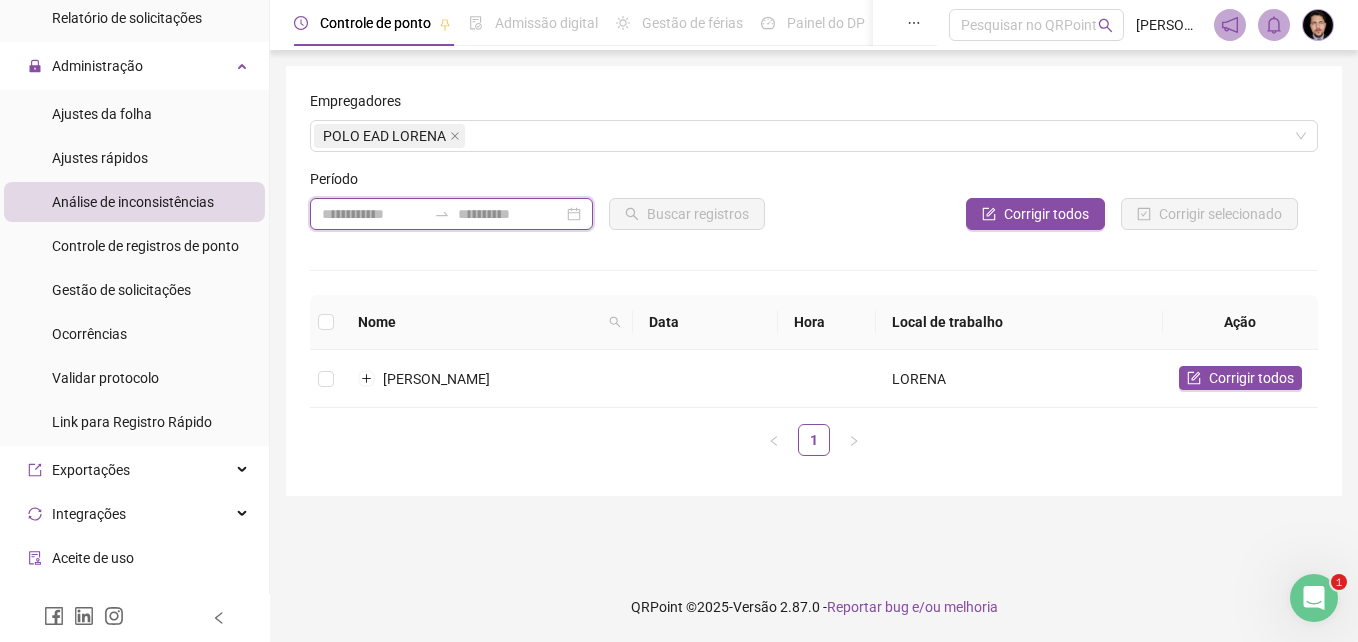 click at bounding box center (510, 214) 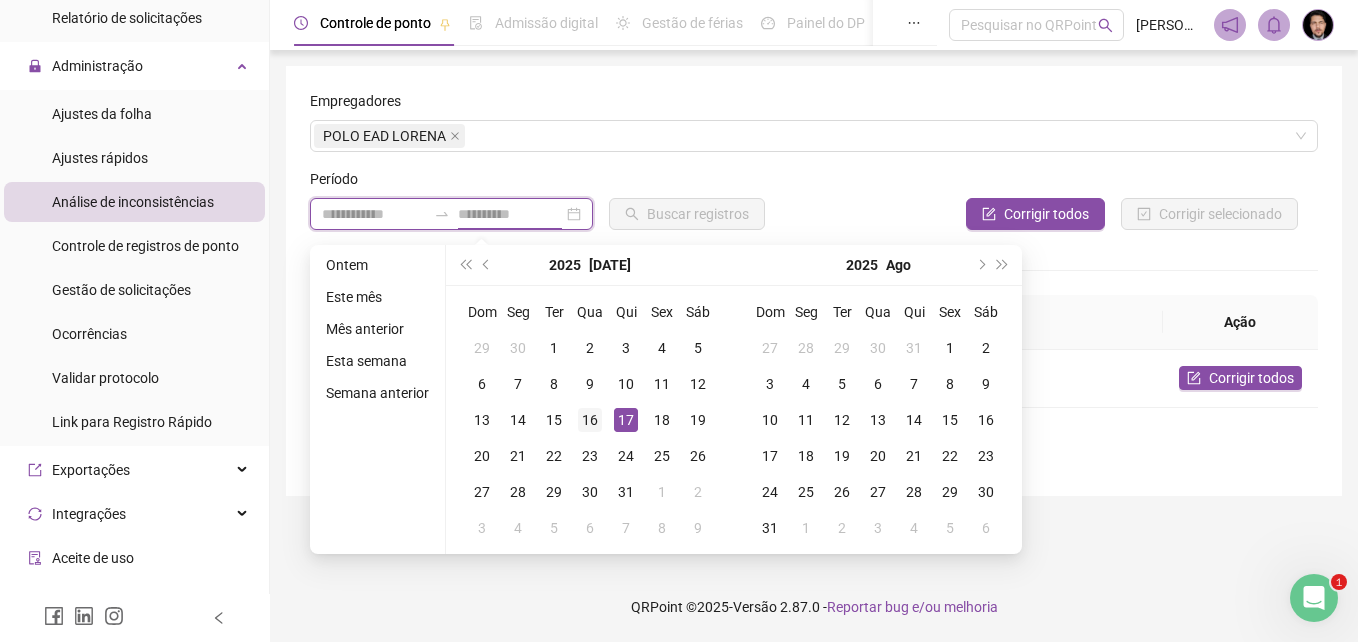 type on "**********" 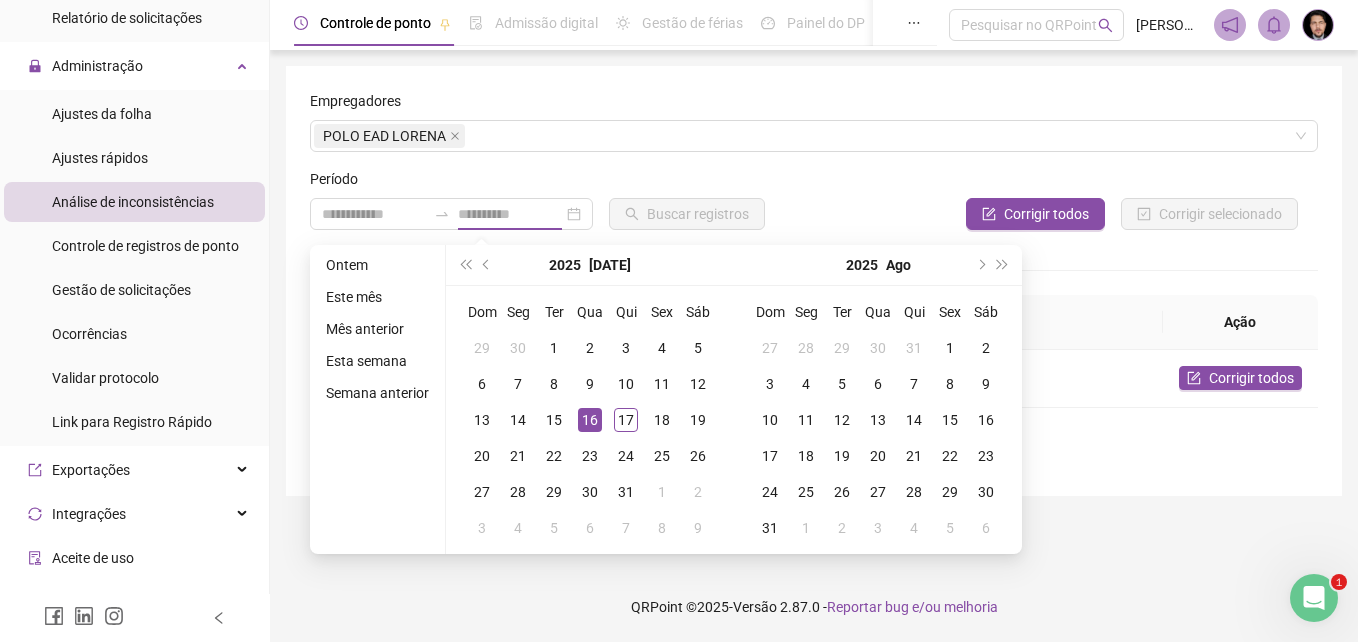 click on "16" at bounding box center (590, 420) 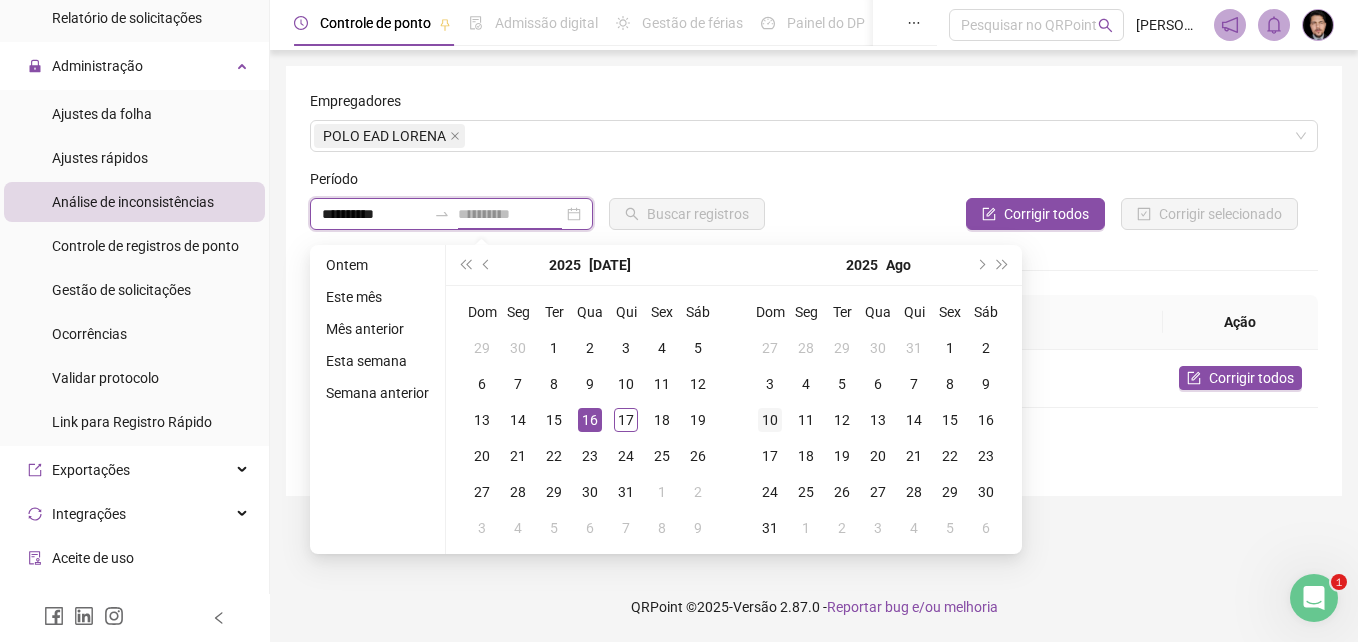 type on "**********" 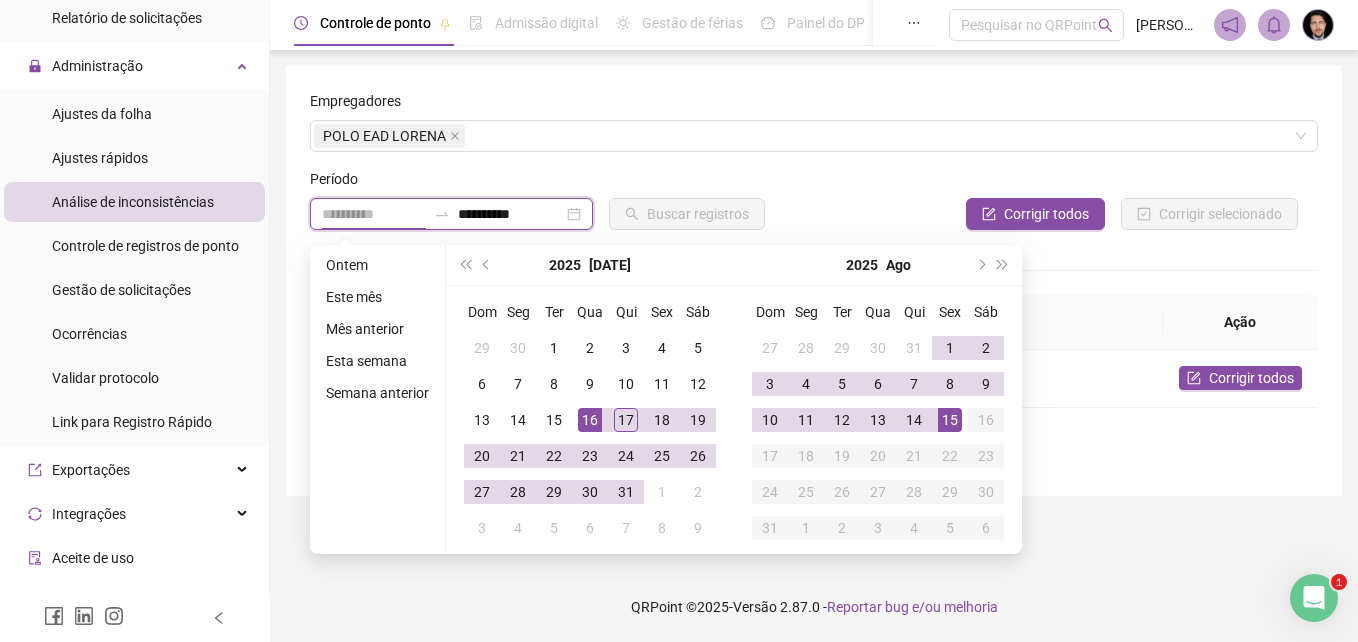 type on "**********" 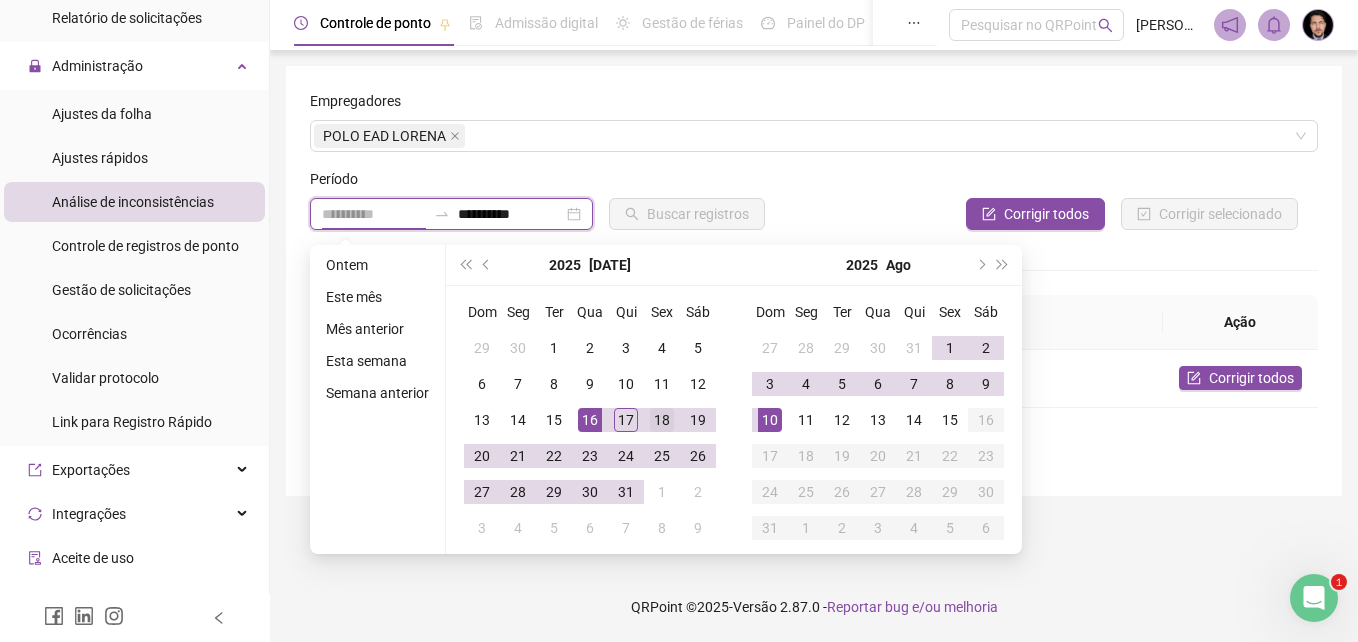 type on "**********" 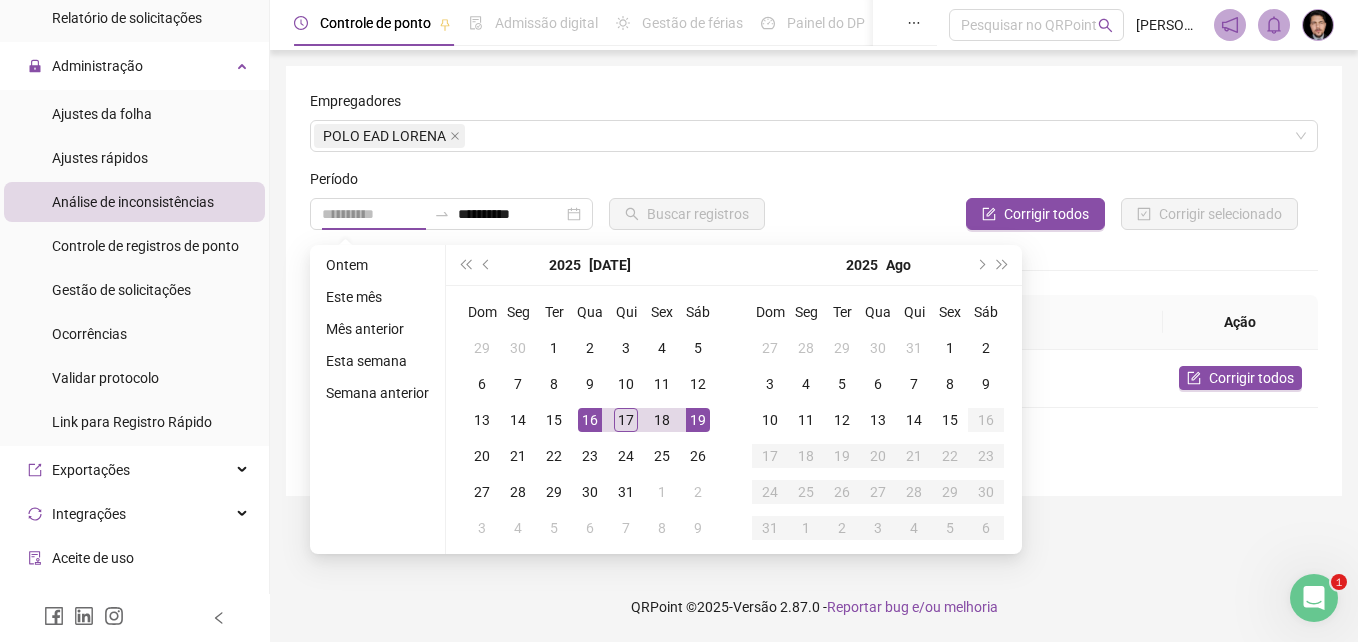 click on "19" at bounding box center (698, 420) 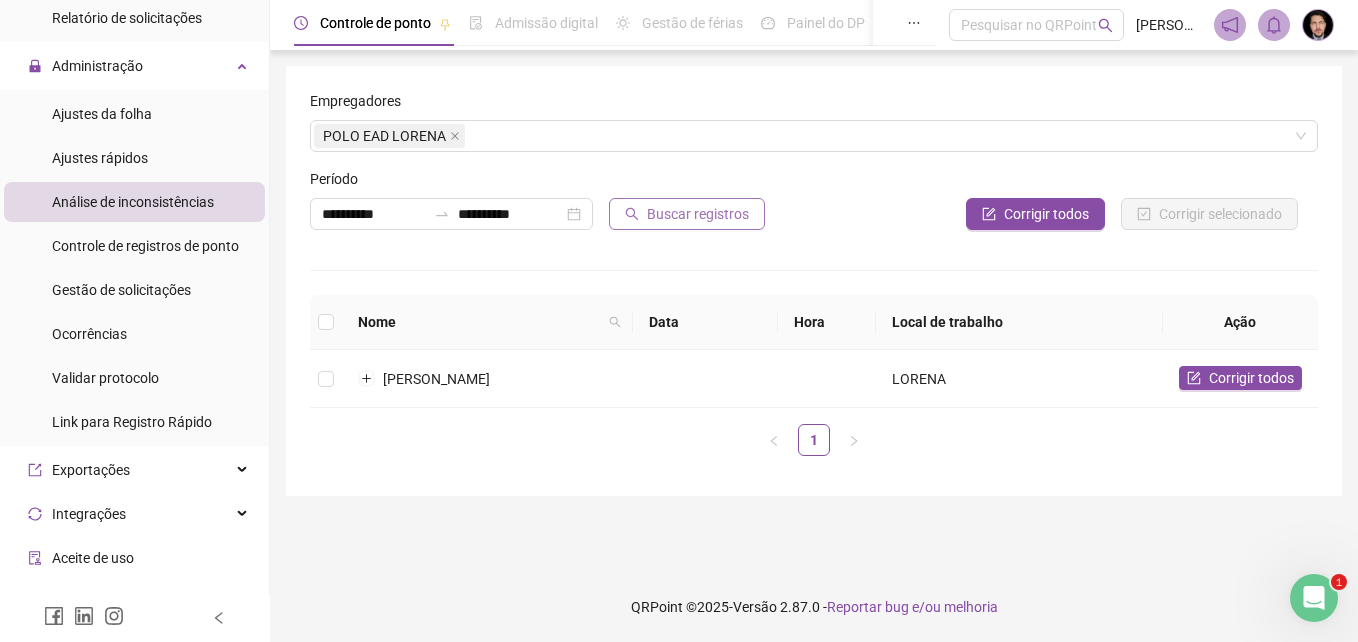 click on "Buscar registros" at bounding box center [698, 214] 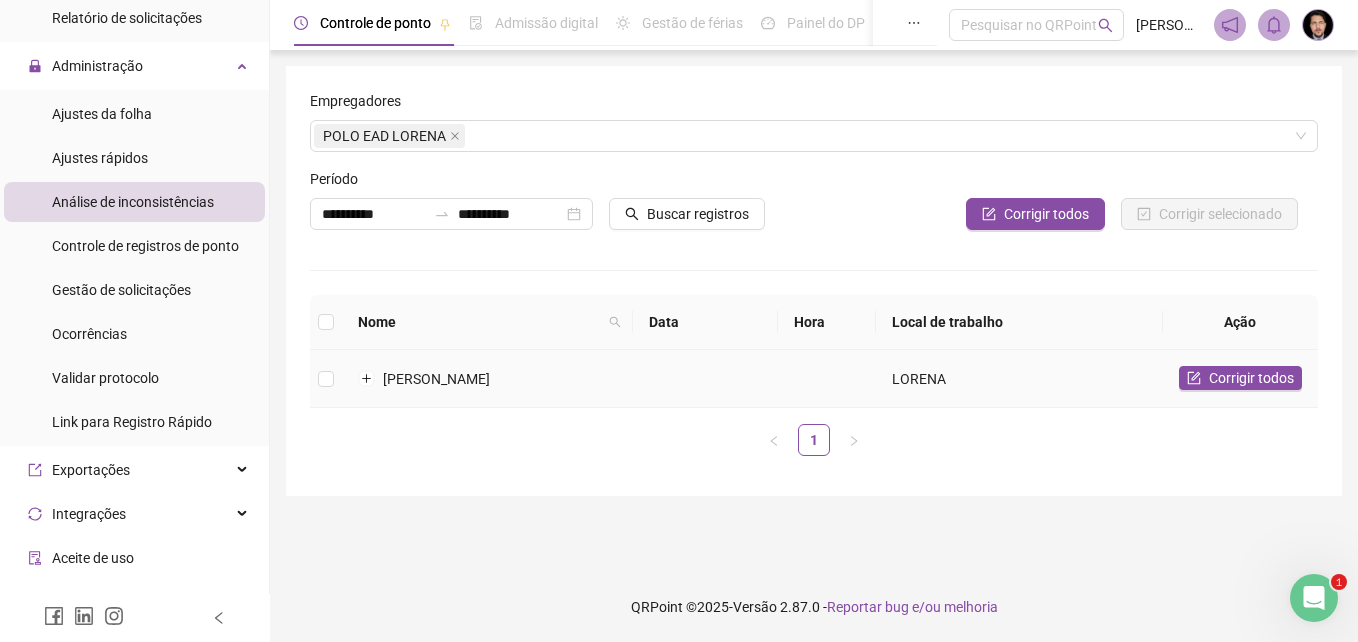click at bounding box center [827, 379] 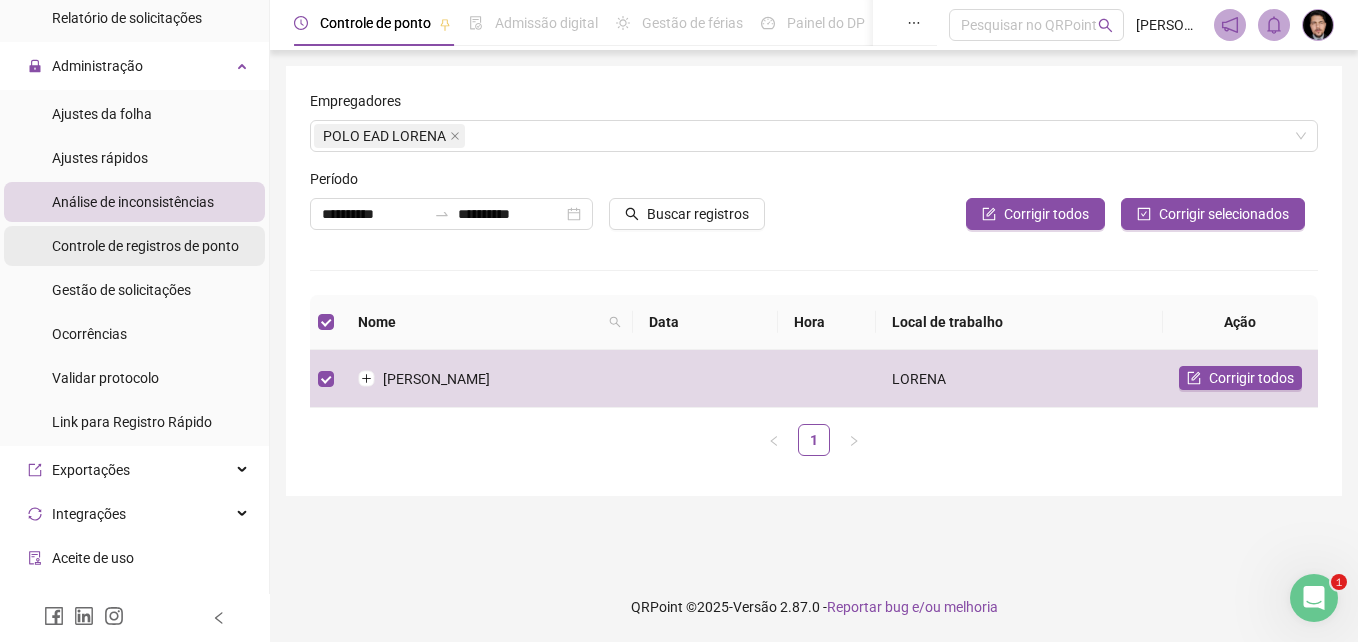 click on "Controle de registros de ponto" at bounding box center (145, 246) 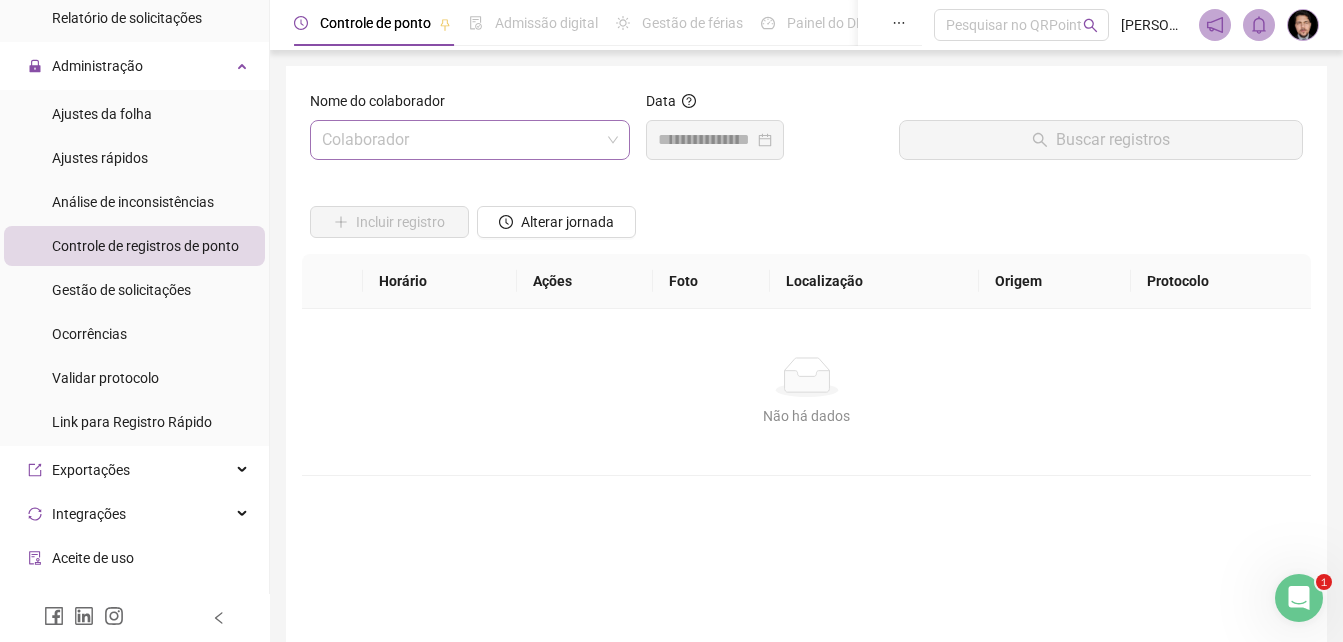 click at bounding box center (464, 140) 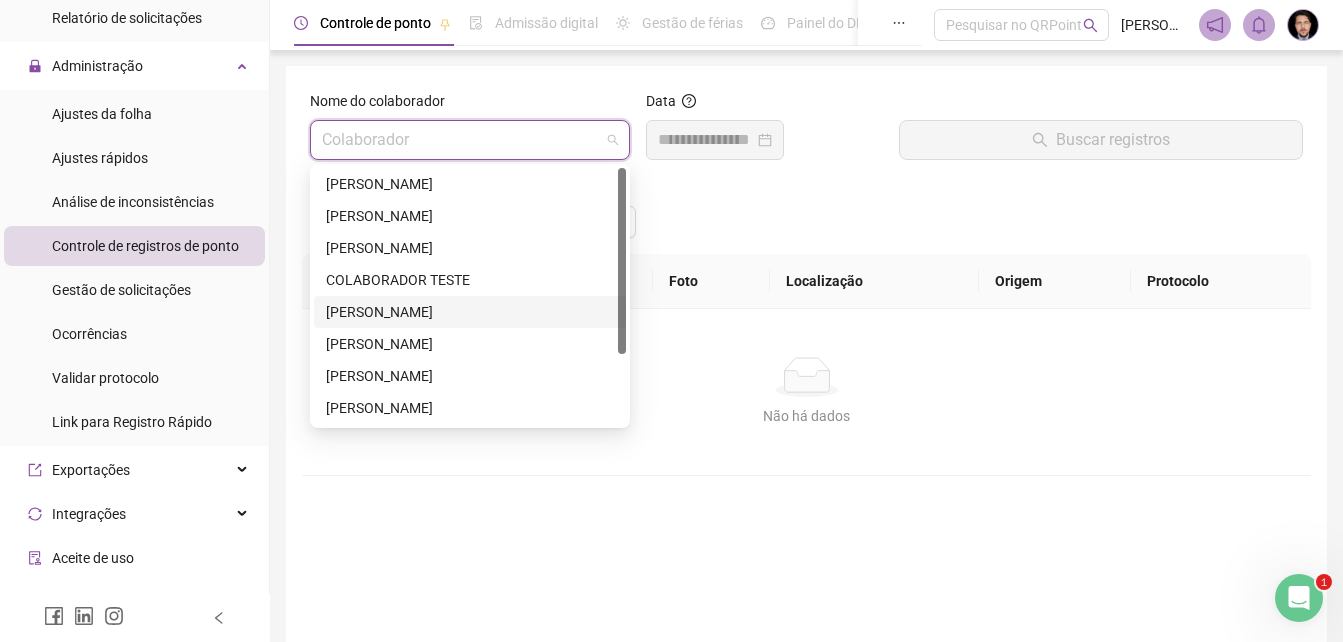 click on "[PERSON_NAME]" at bounding box center (470, 312) 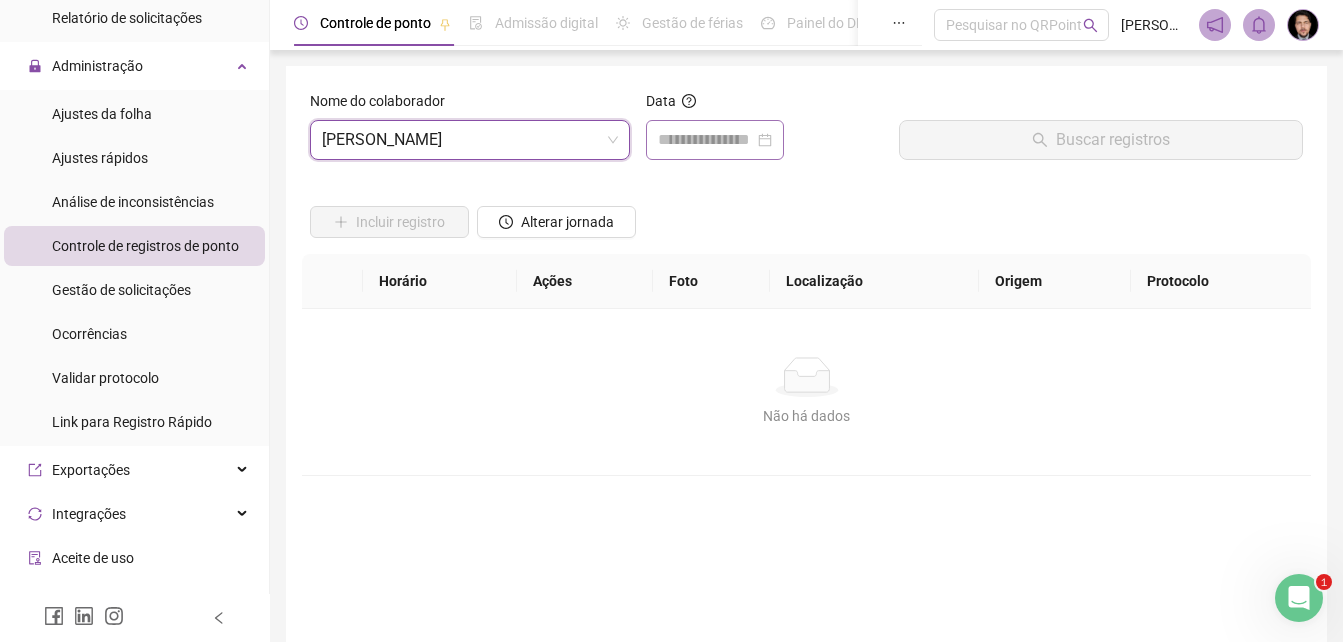 click at bounding box center [715, 140] 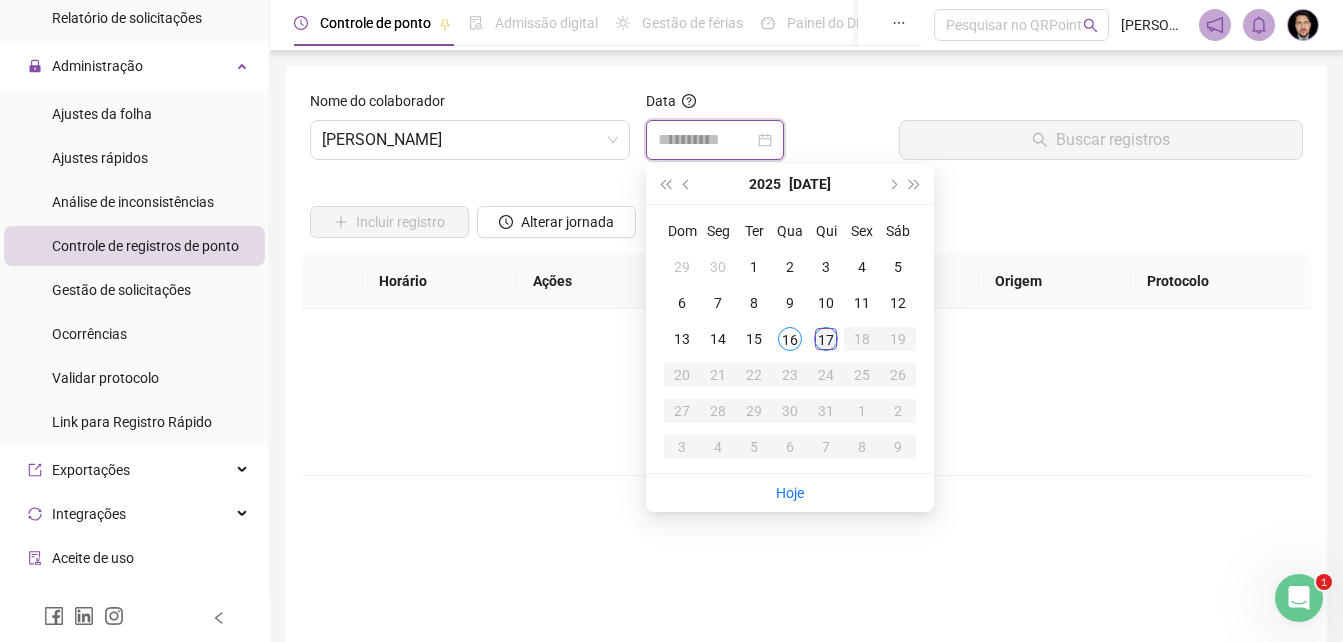 type on "**********" 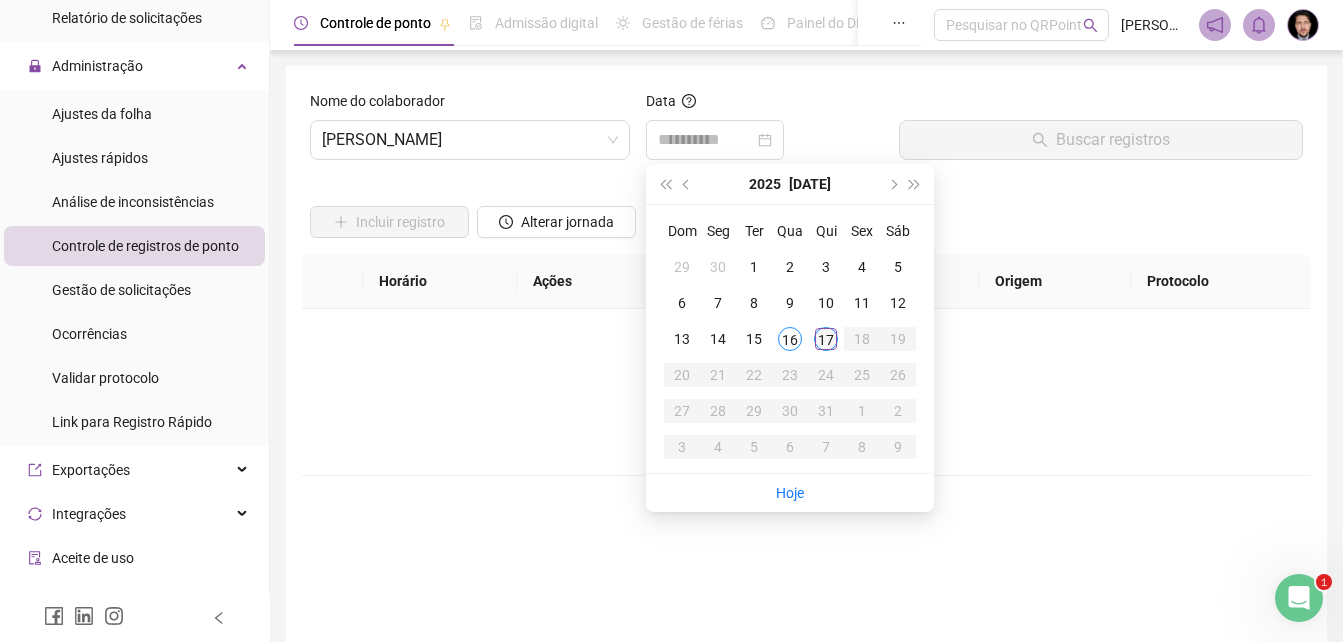 click on "17" at bounding box center [826, 339] 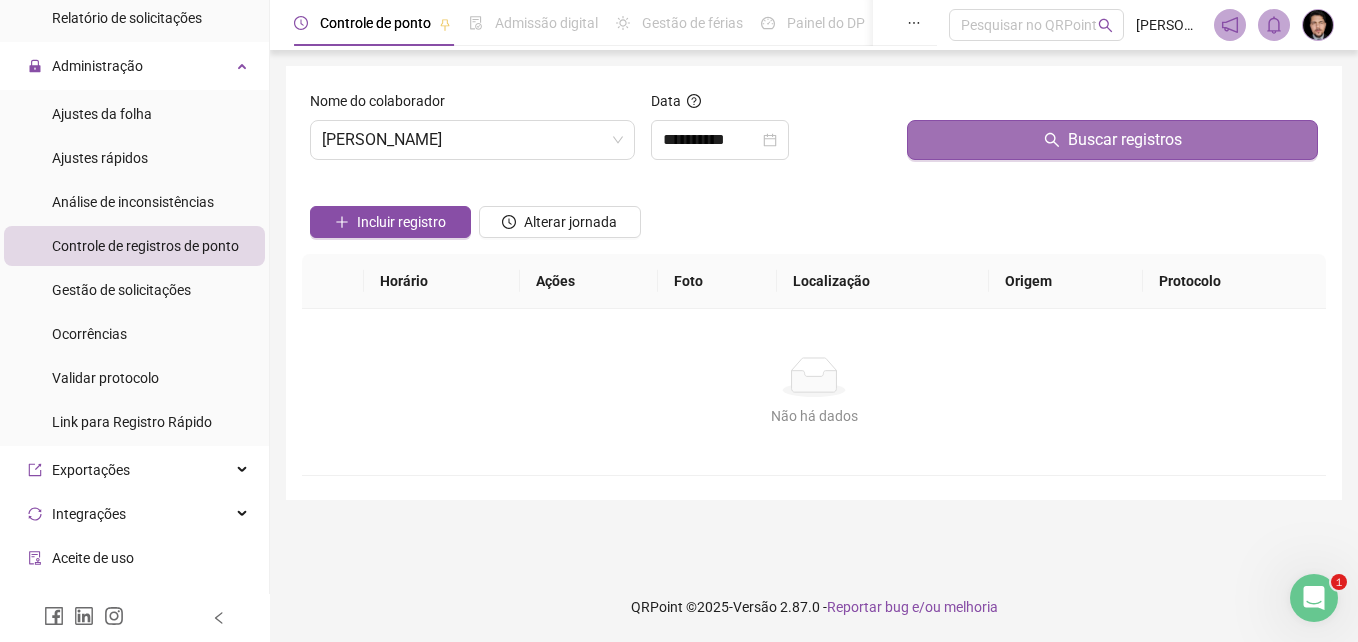 click on "Buscar registros" at bounding box center [1125, 140] 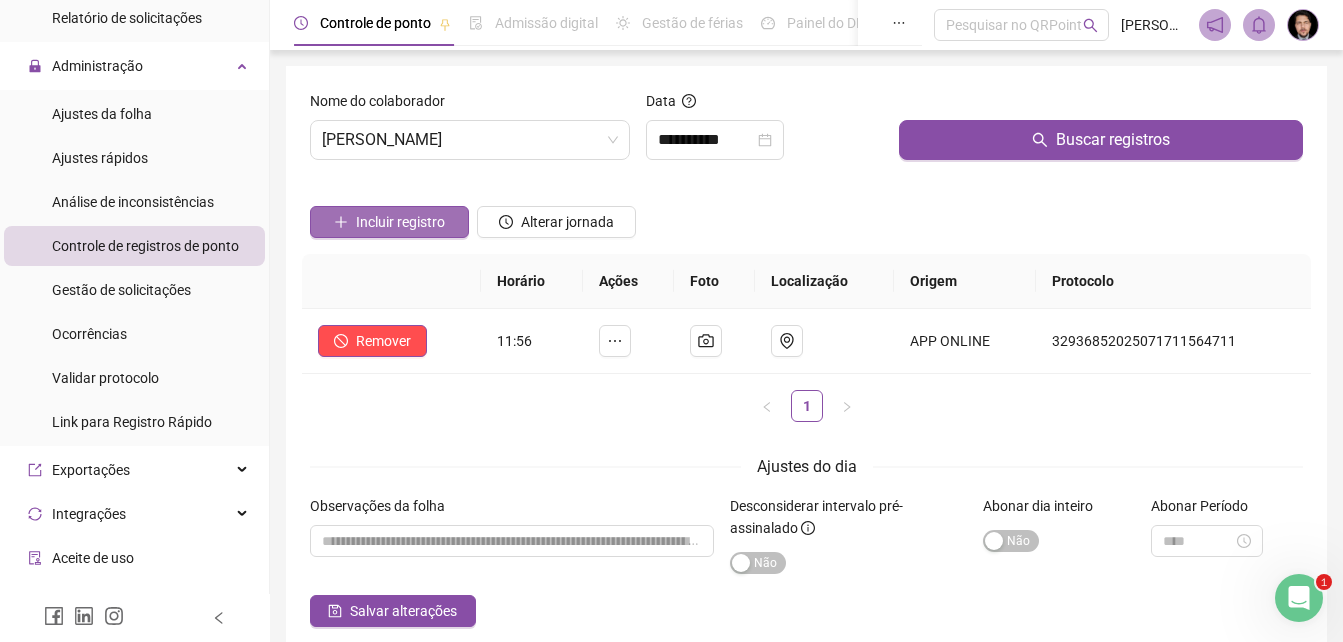 click on "Incluir registro" at bounding box center (400, 222) 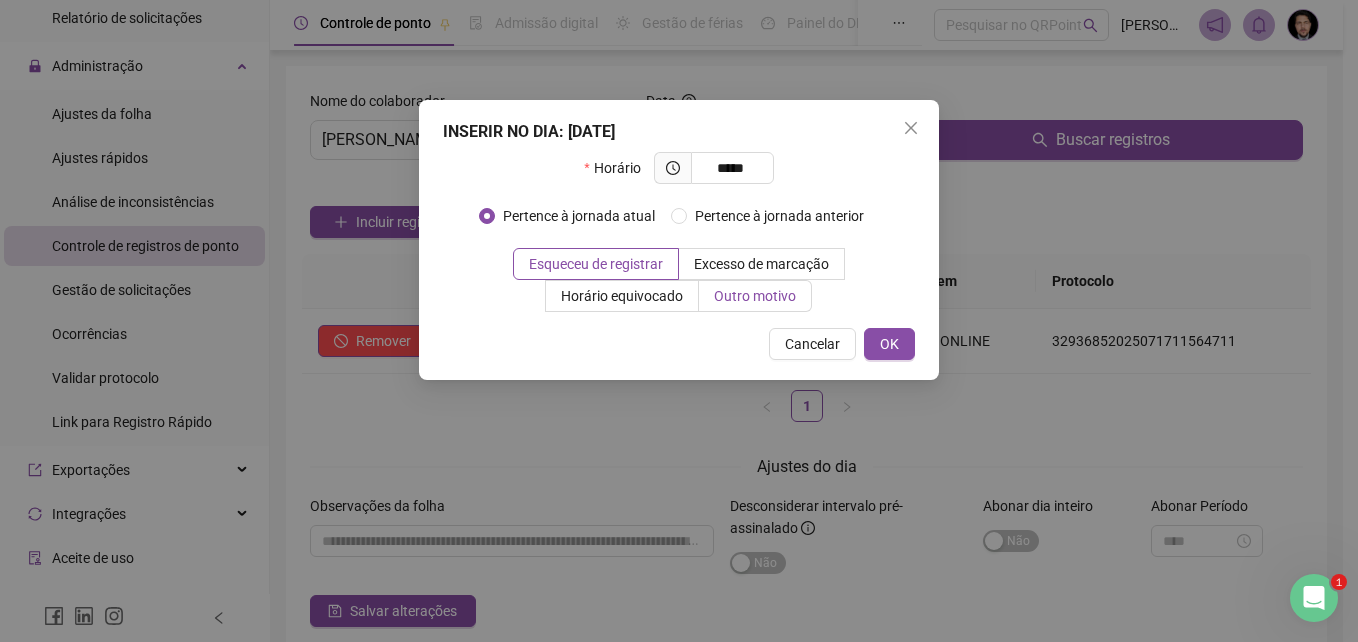 type on "*****" 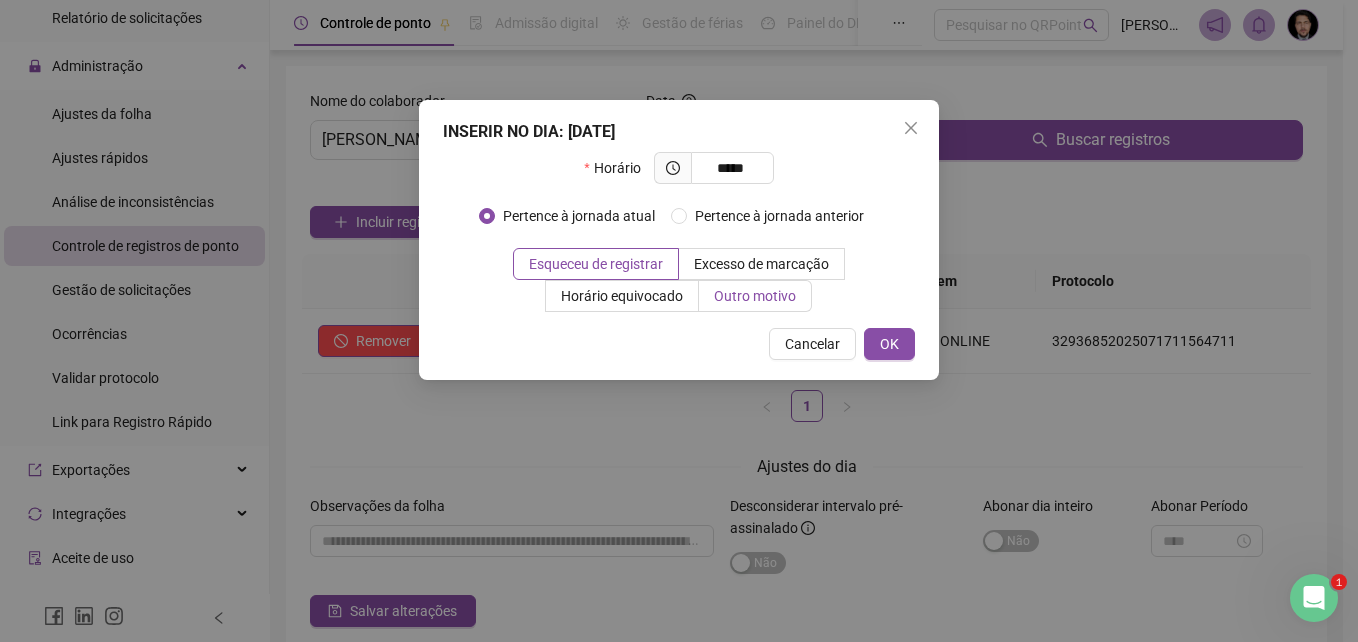 click on "Outro motivo" at bounding box center (755, 296) 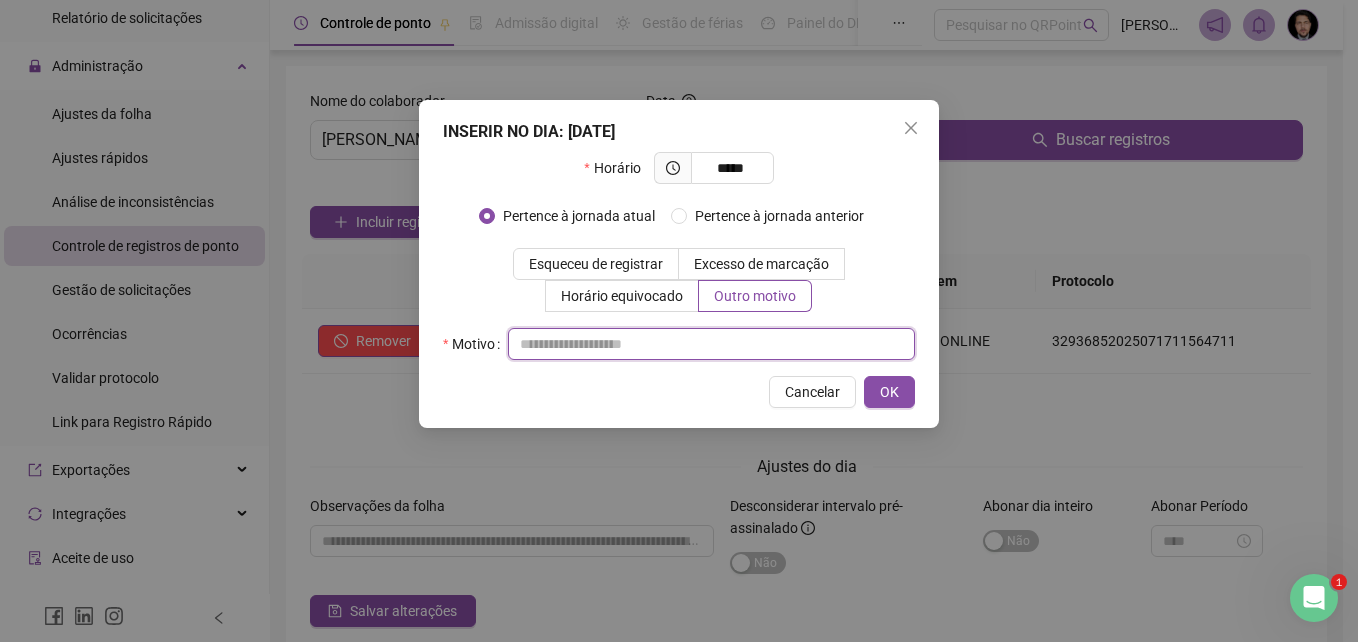 click at bounding box center [711, 344] 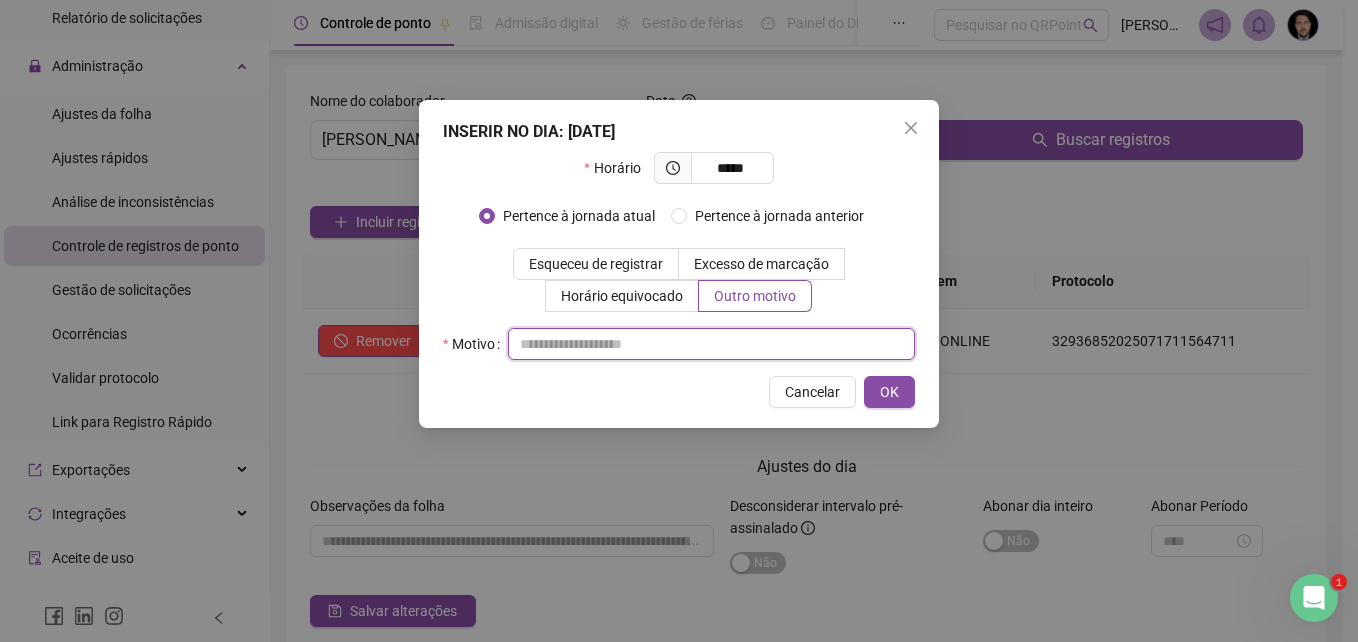 type on "*" 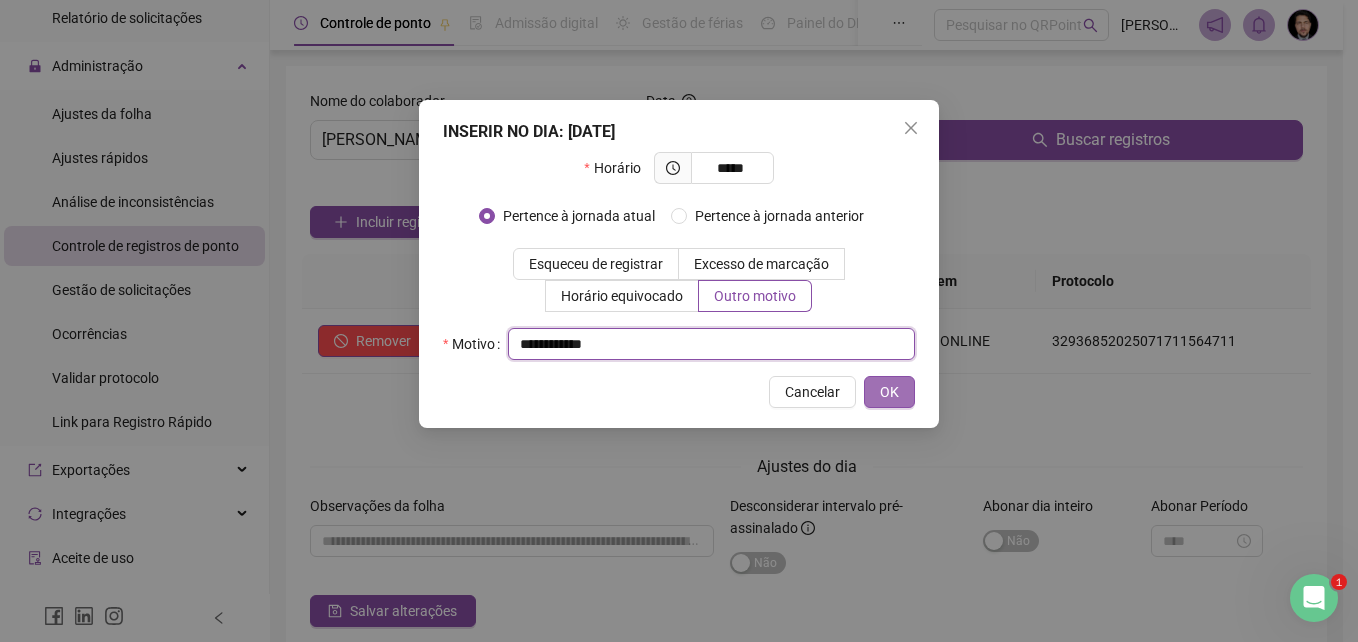 type on "**********" 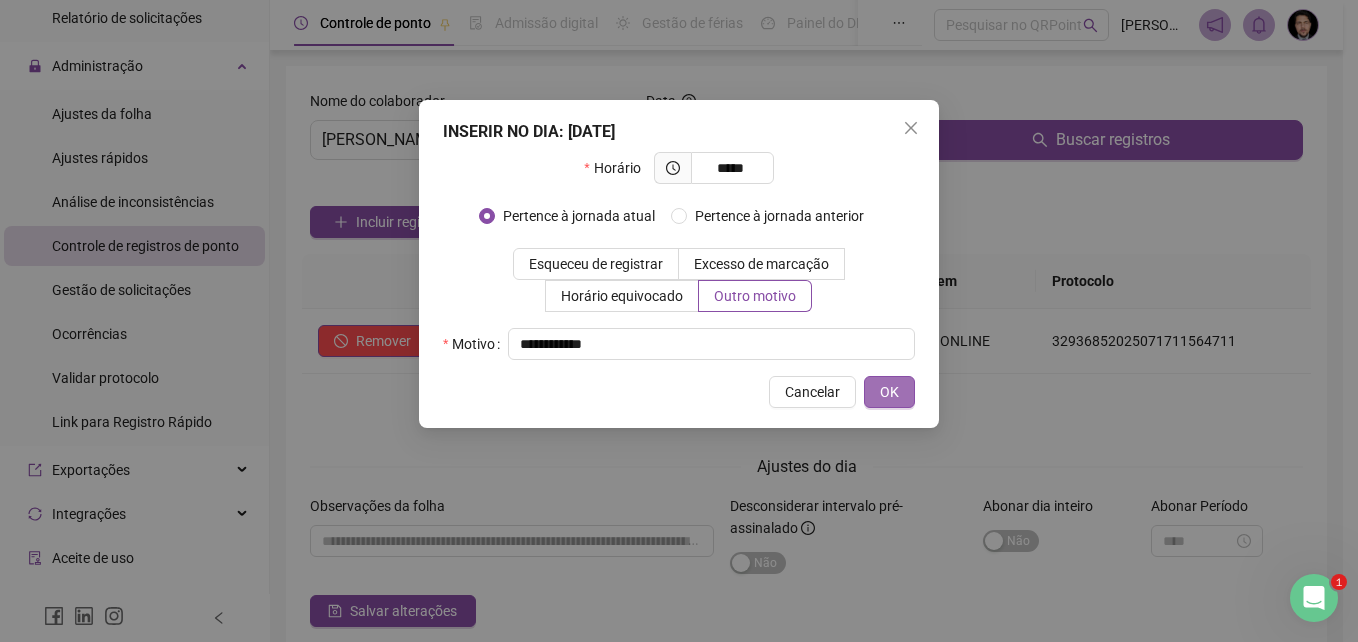 click on "OK" at bounding box center [889, 392] 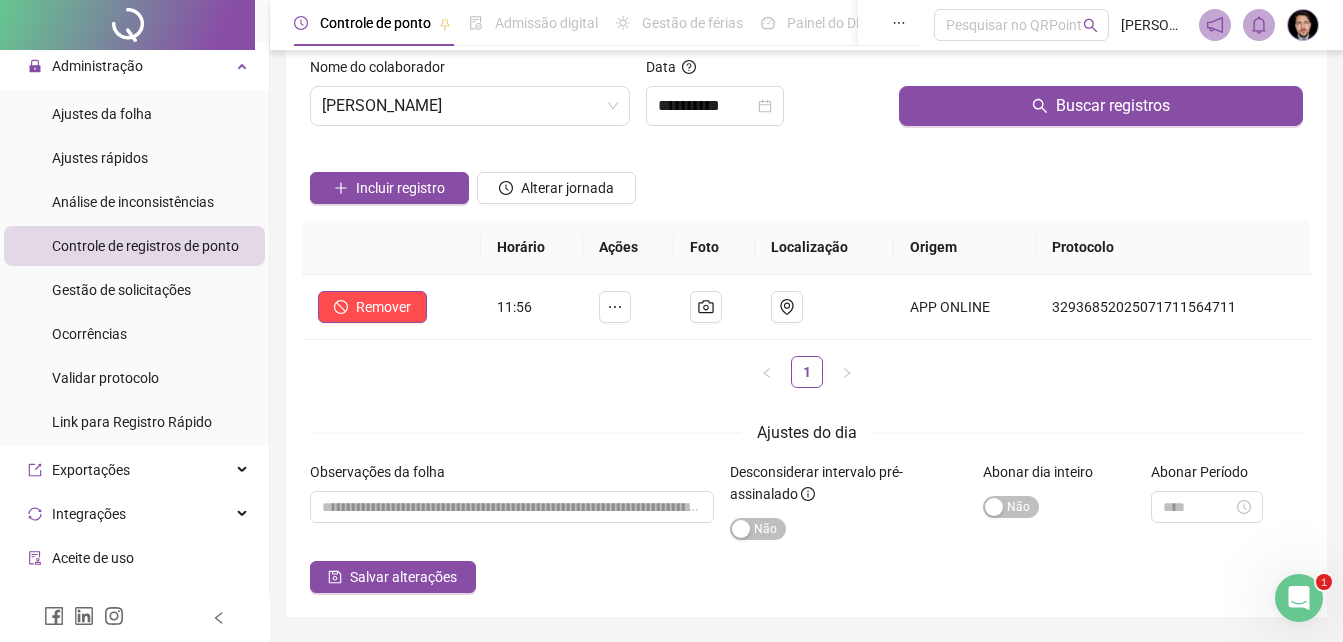 scroll, scrollTop: 0, scrollLeft: 0, axis: both 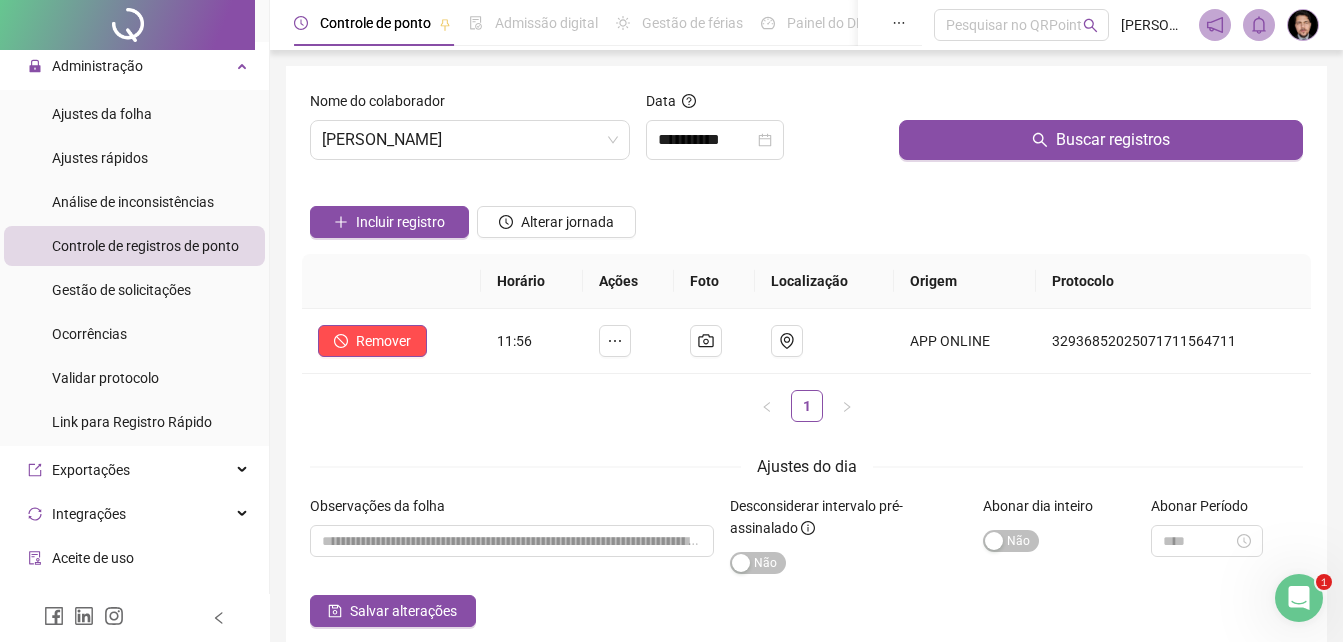 click on "Controle de registros de ponto" at bounding box center (145, 246) 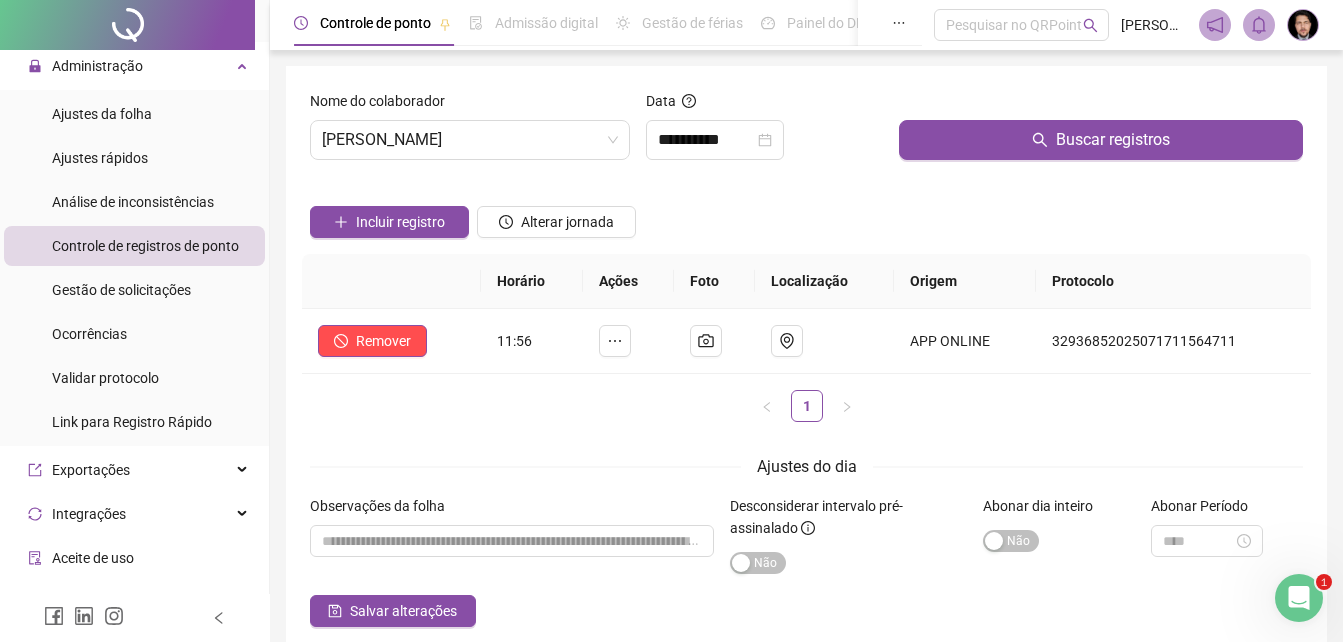scroll, scrollTop: 95, scrollLeft: 0, axis: vertical 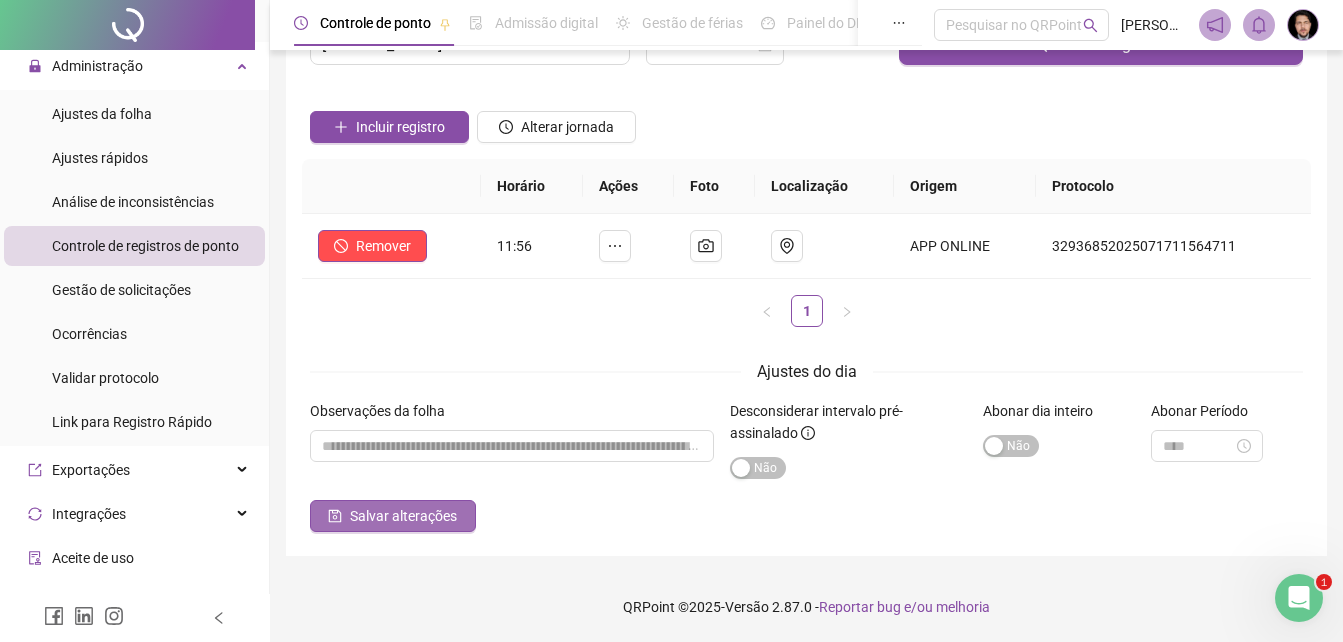 click on "Salvar alterações" at bounding box center (403, 516) 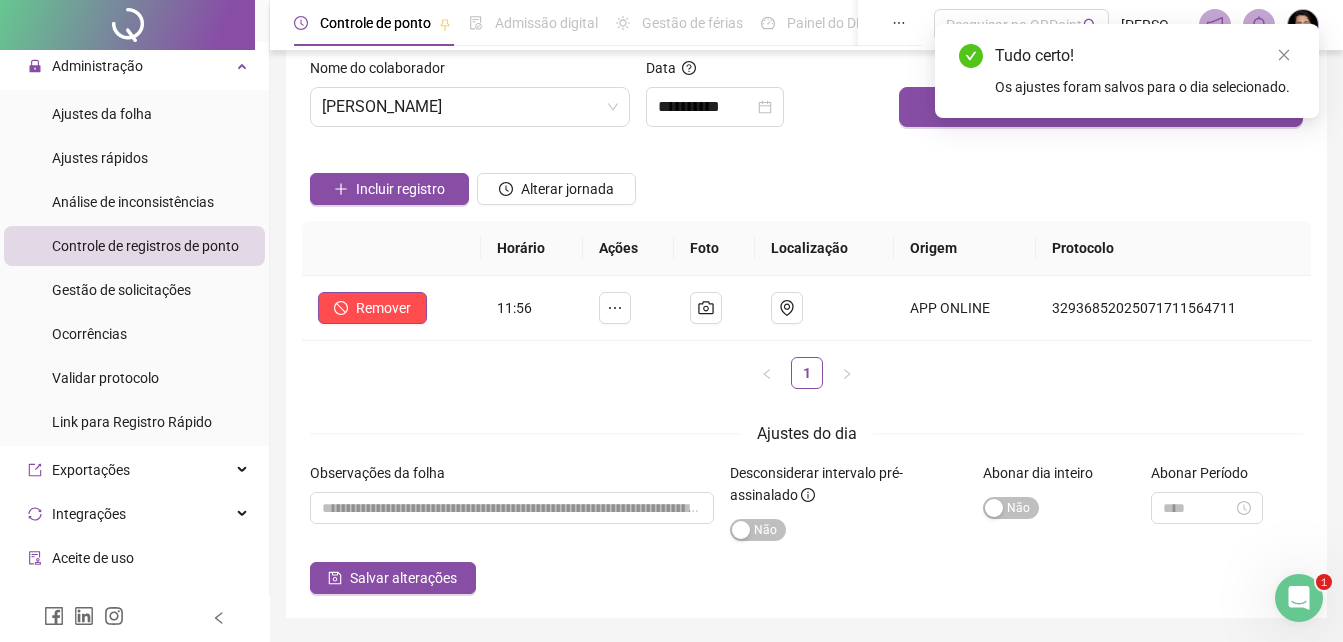 scroll, scrollTop: 0, scrollLeft: 0, axis: both 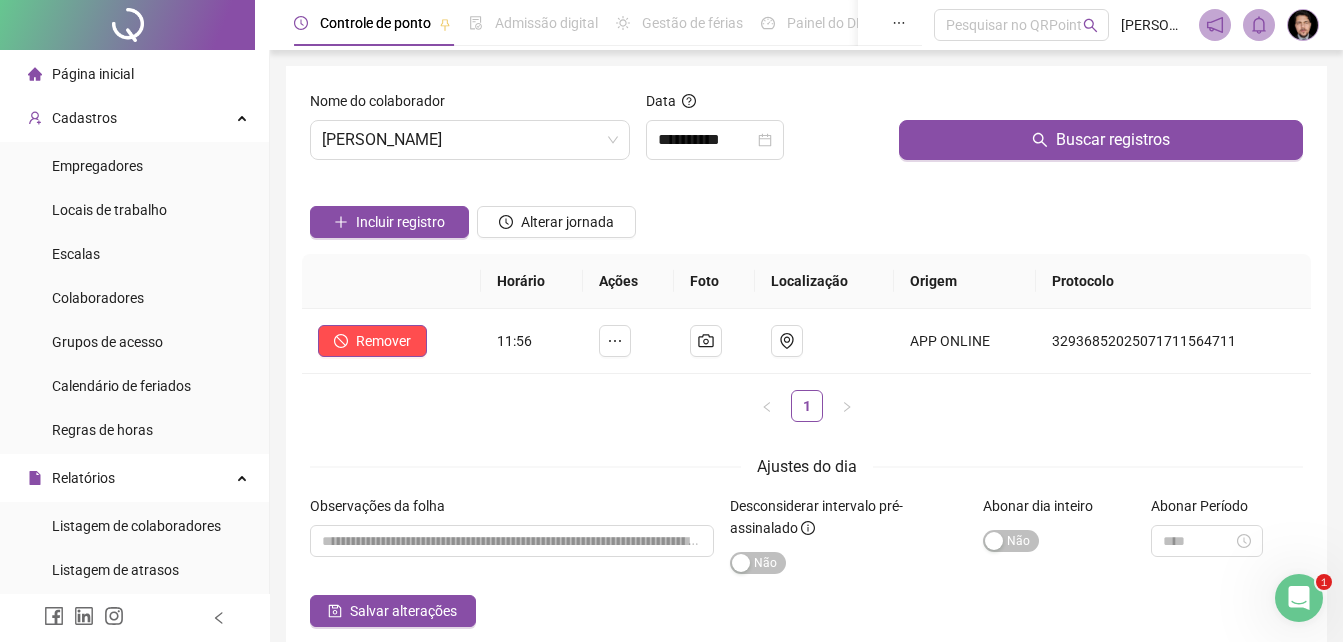 click on "Página inicial" at bounding box center [93, 74] 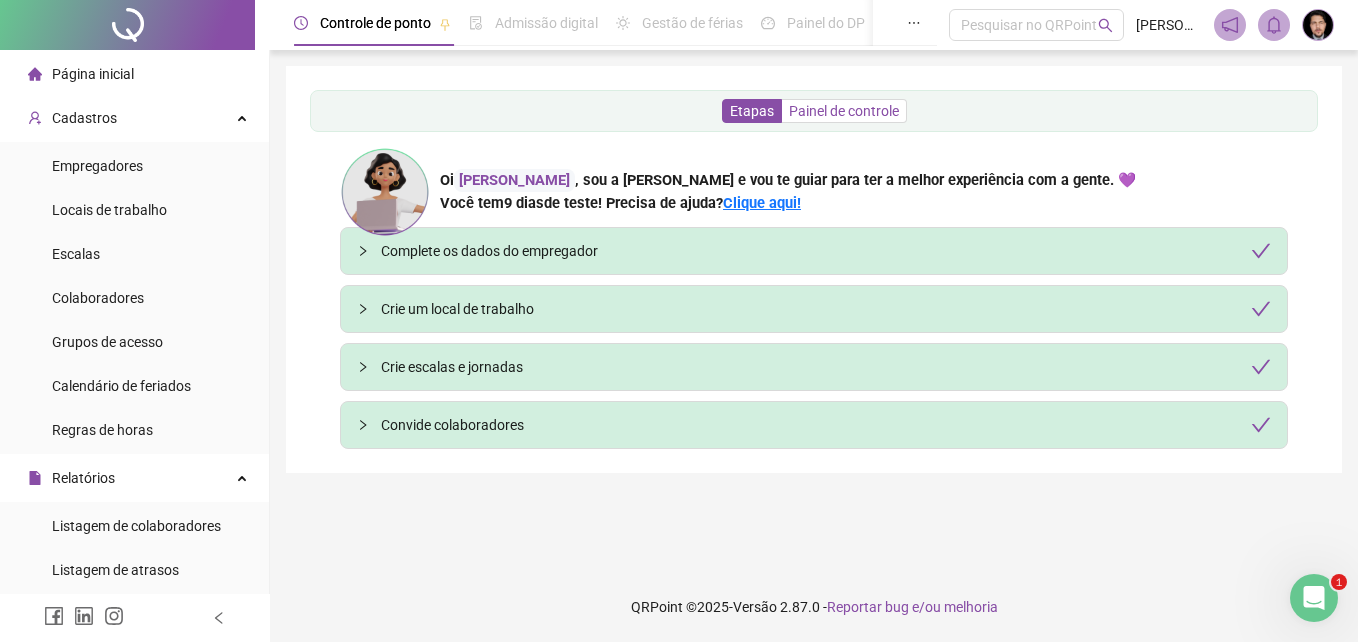 click on "Painel de controle" at bounding box center [844, 111] 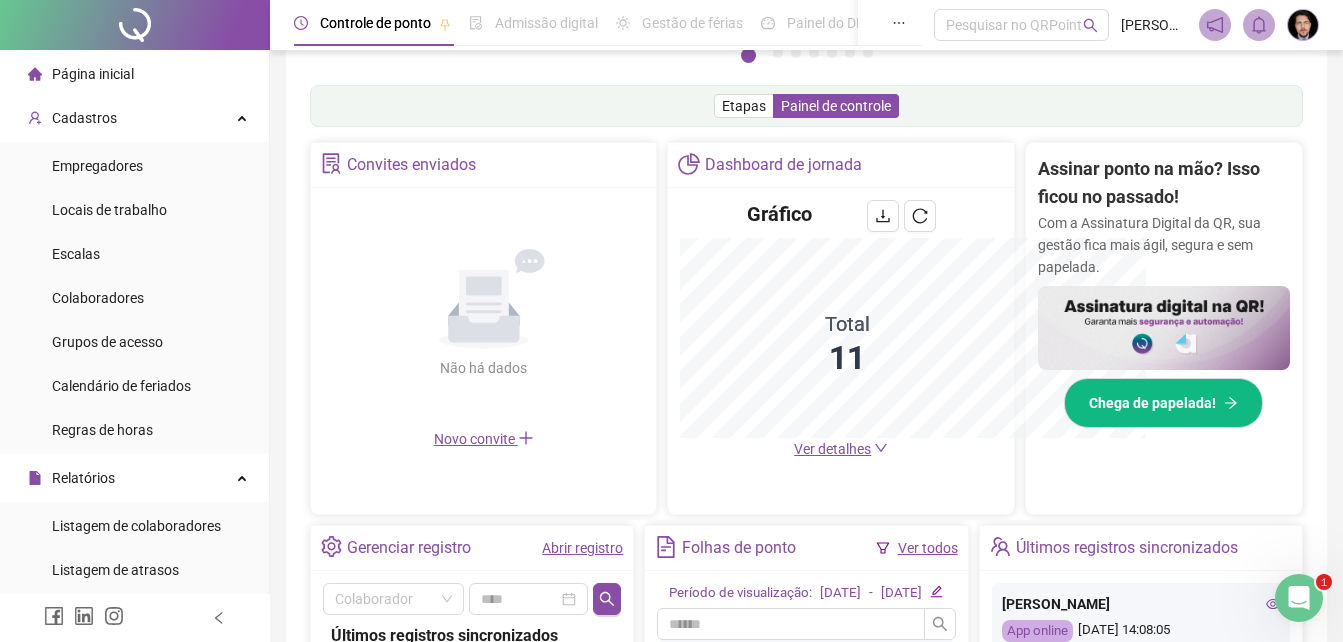 scroll, scrollTop: 595, scrollLeft: 0, axis: vertical 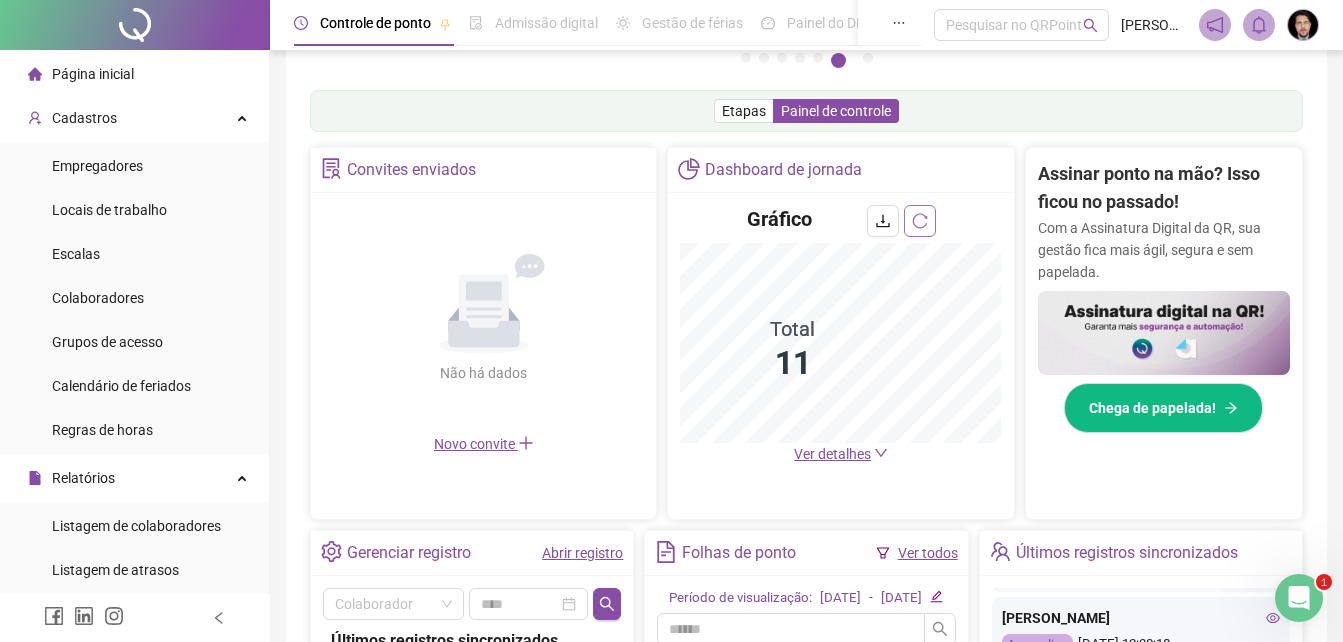 click 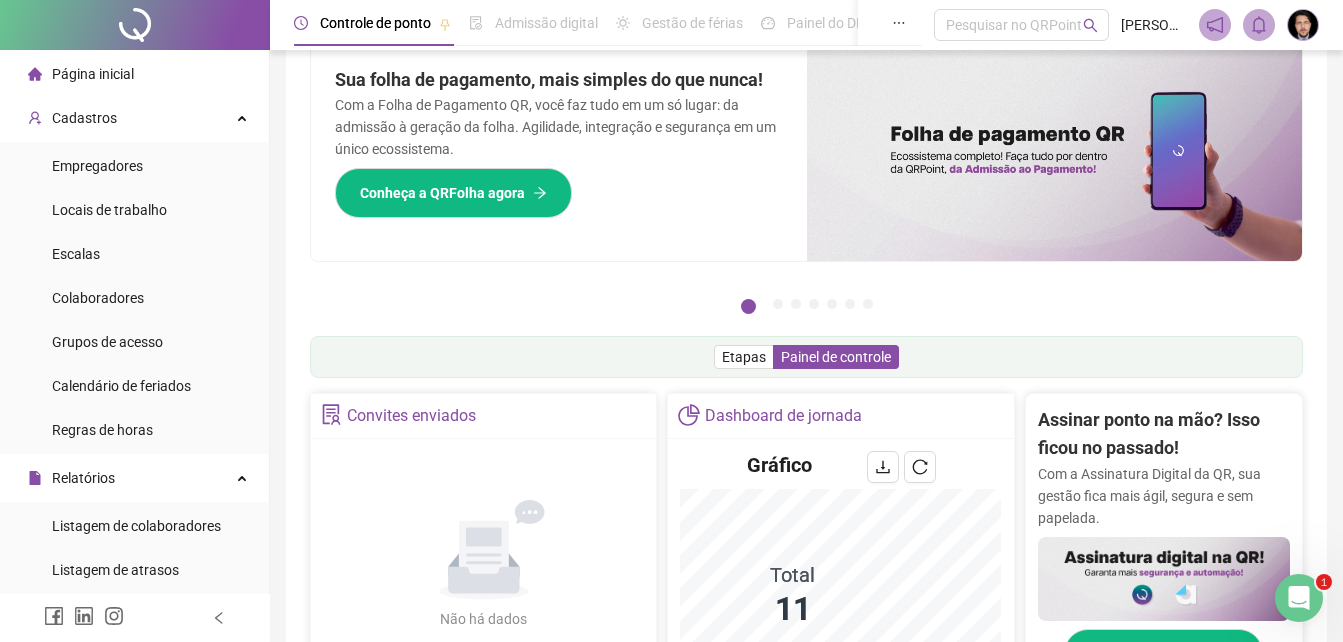 scroll, scrollTop: 0, scrollLeft: 0, axis: both 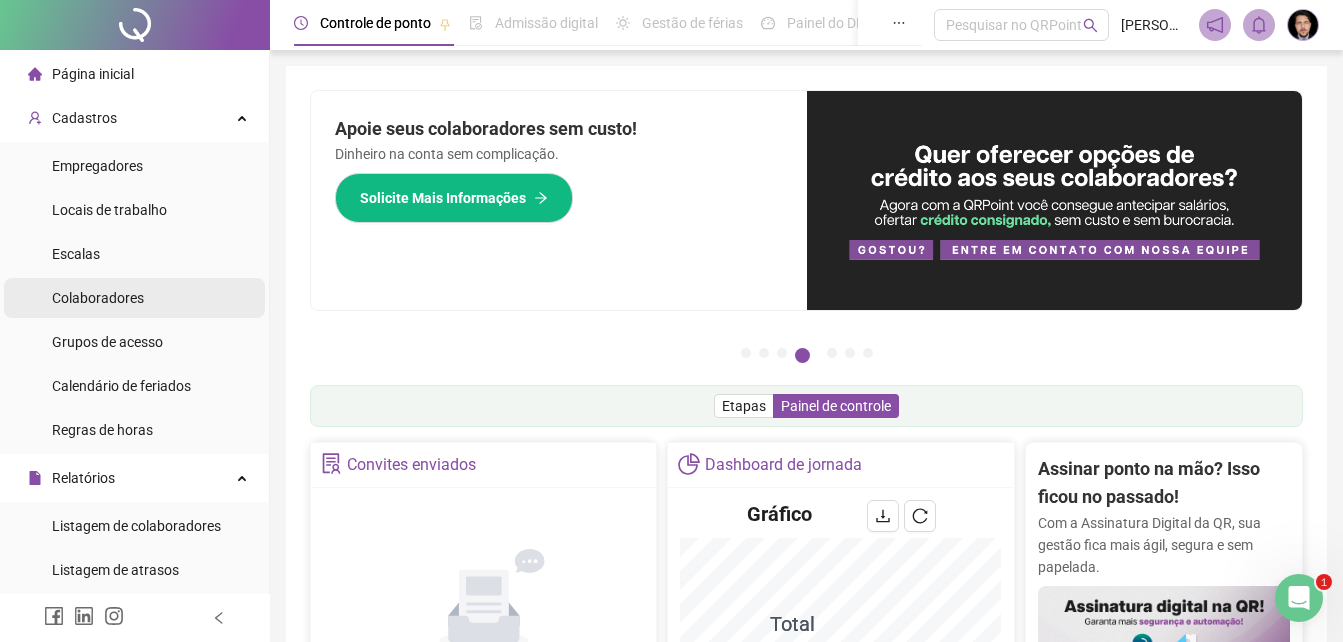 click on "Colaboradores" at bounding box center (98, 298) 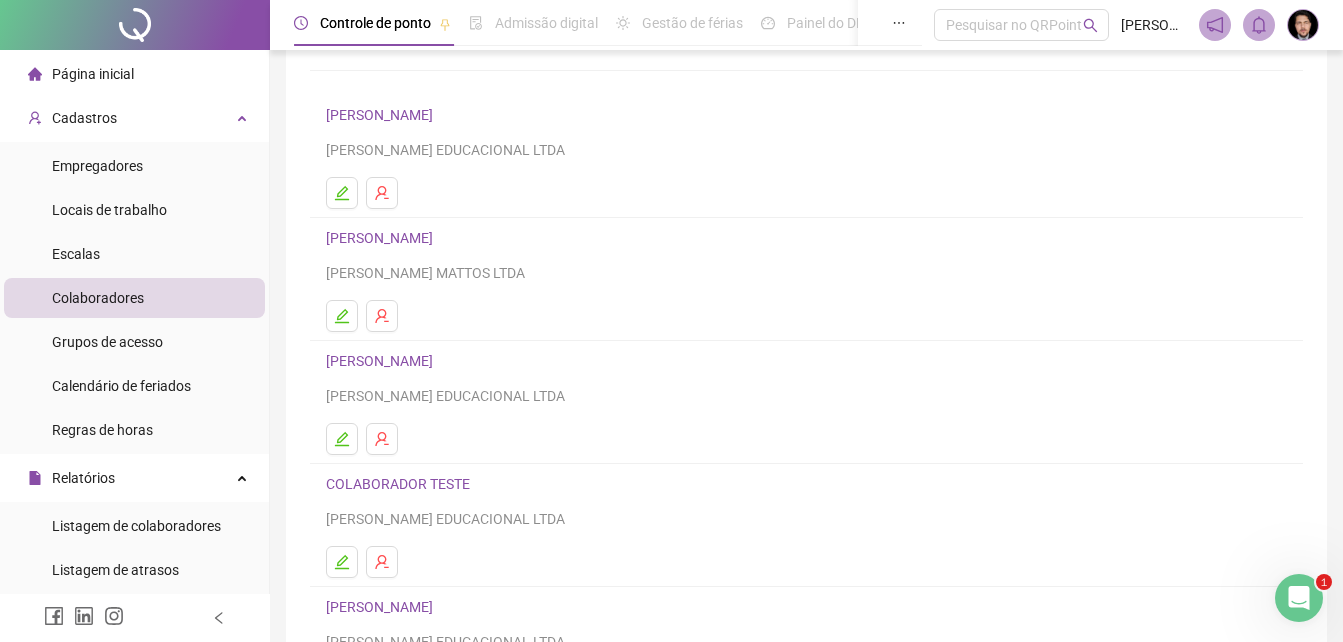 scroll, scrollTop: 325, scrollLeft: 0, axis: vertical 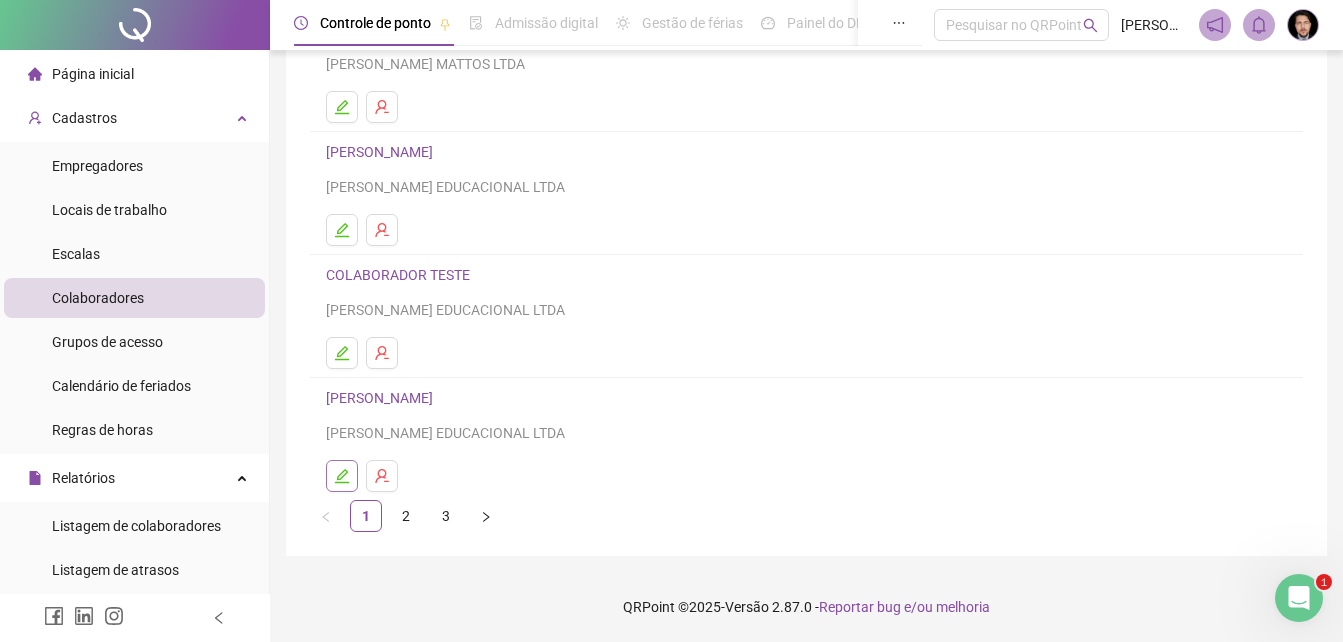click 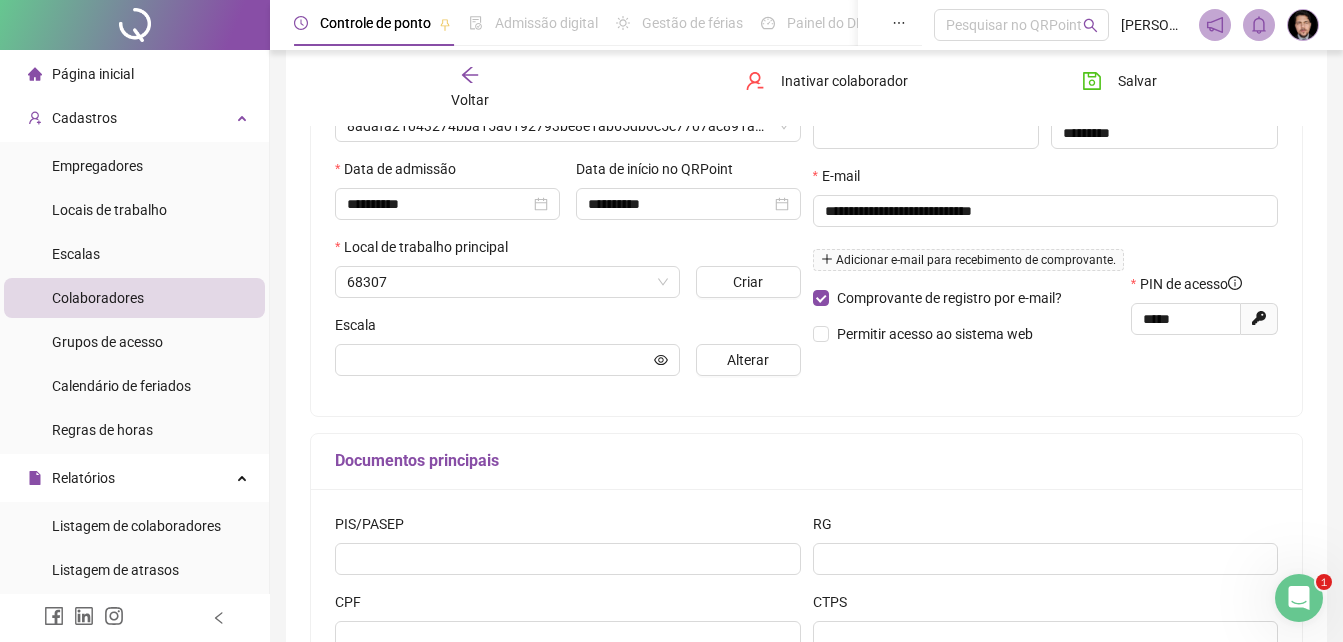 scroll, scrollTop: 335, scrollLeft: 0, axis: vertical 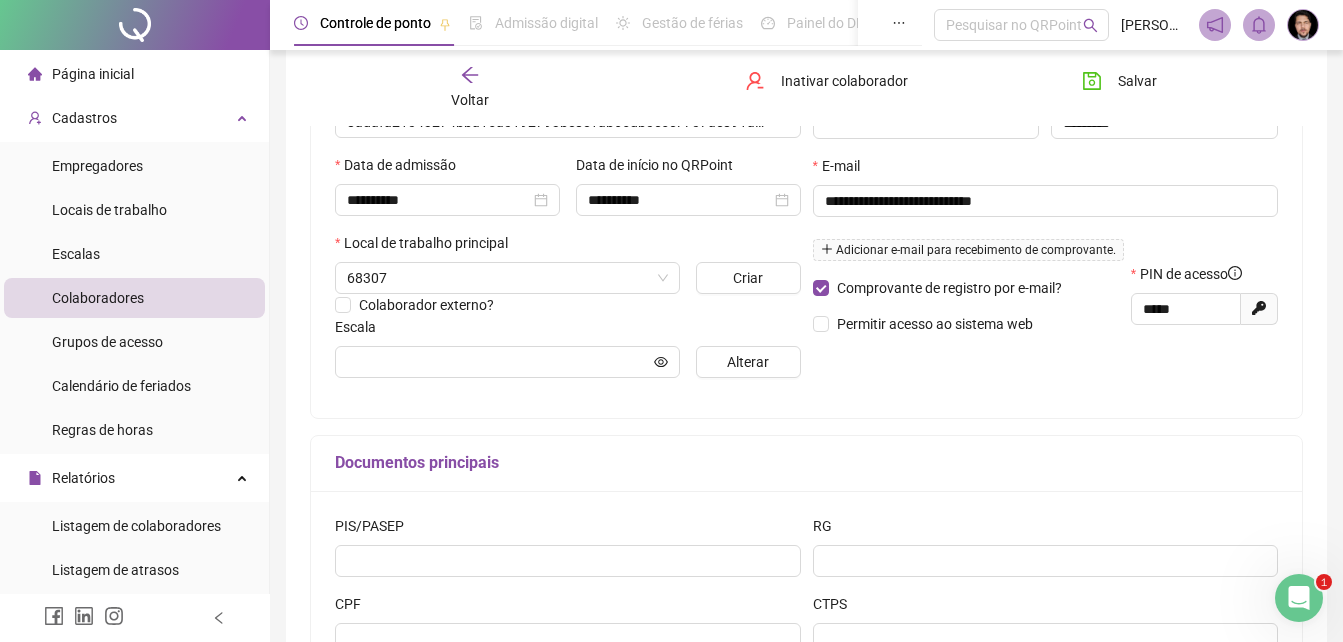 type on "**********" 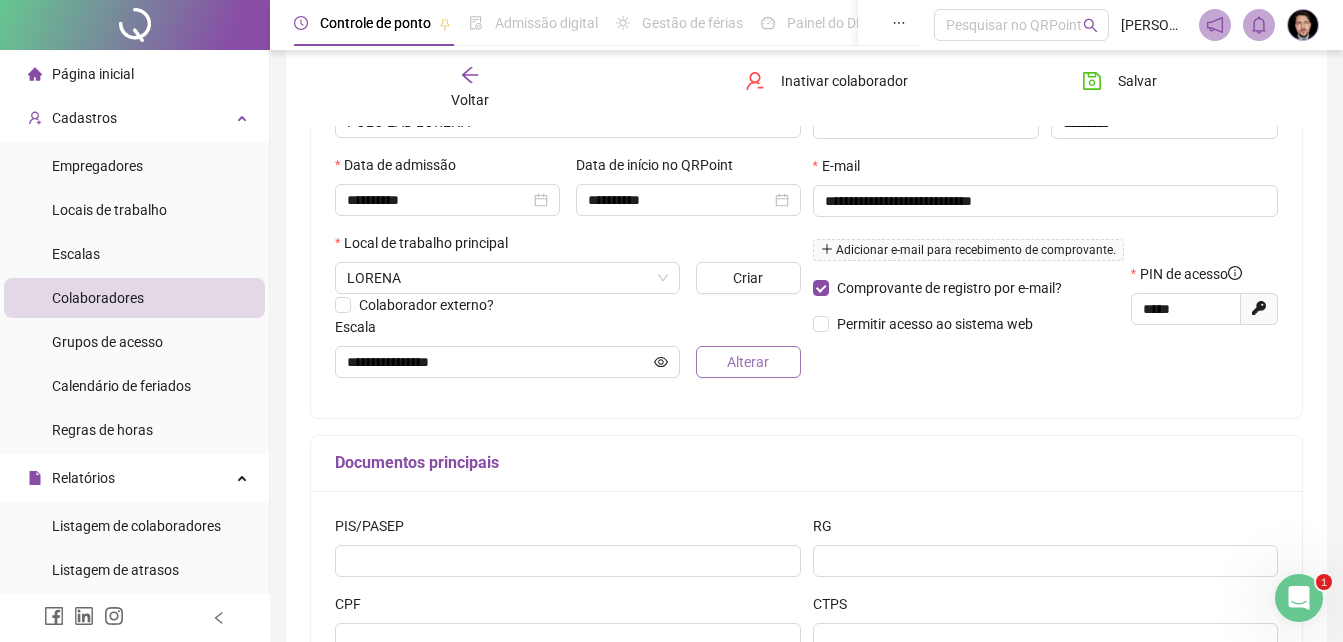 click on "Alterar" at bounding box center (748, 362) 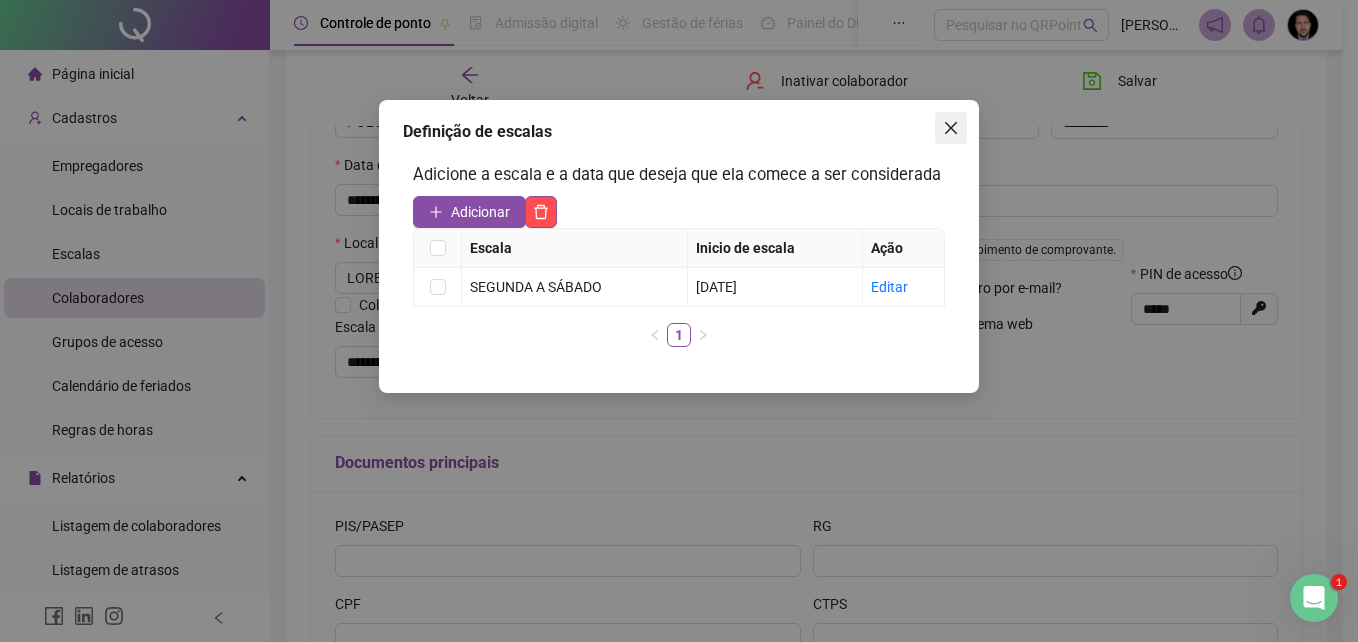 click 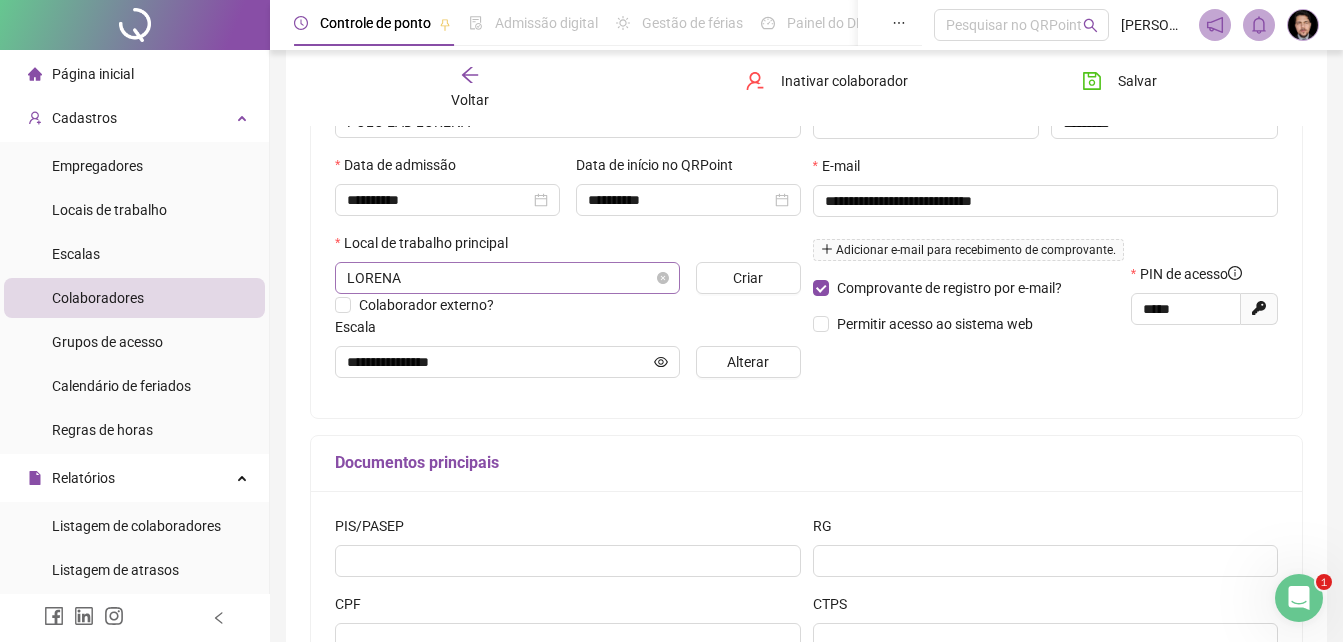 click on "LORENA" at bounding box center [507, 278] 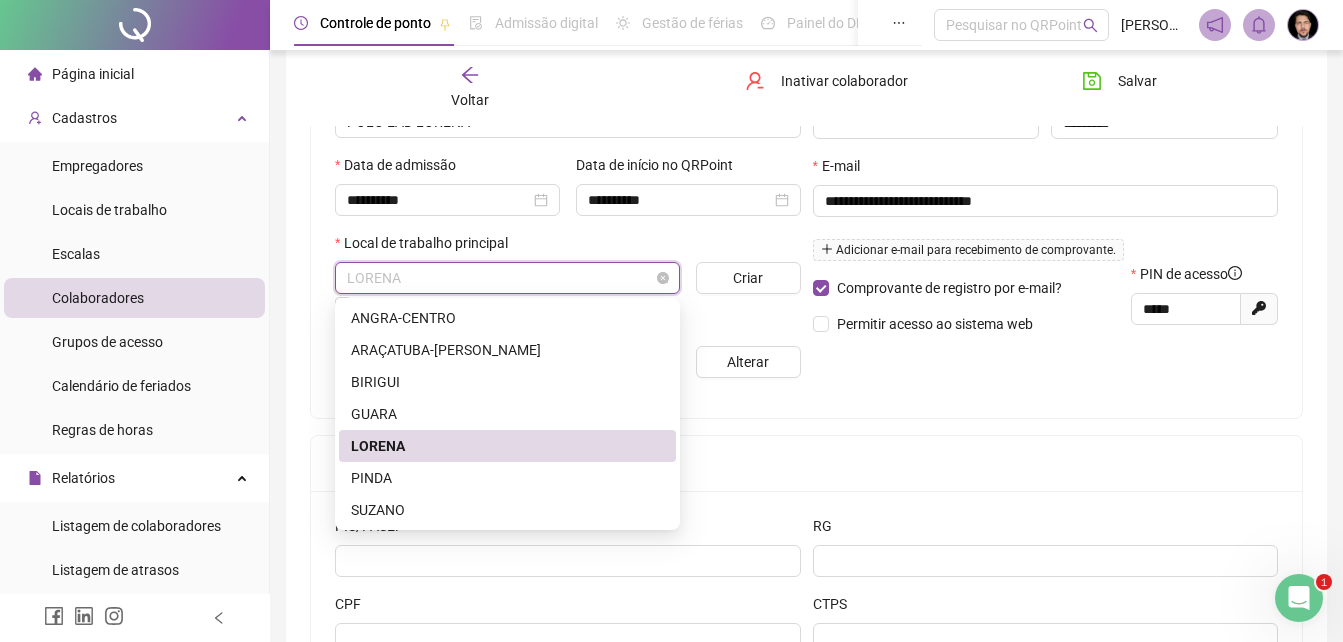 click on "LORENA" at bounding box center [507, 278] 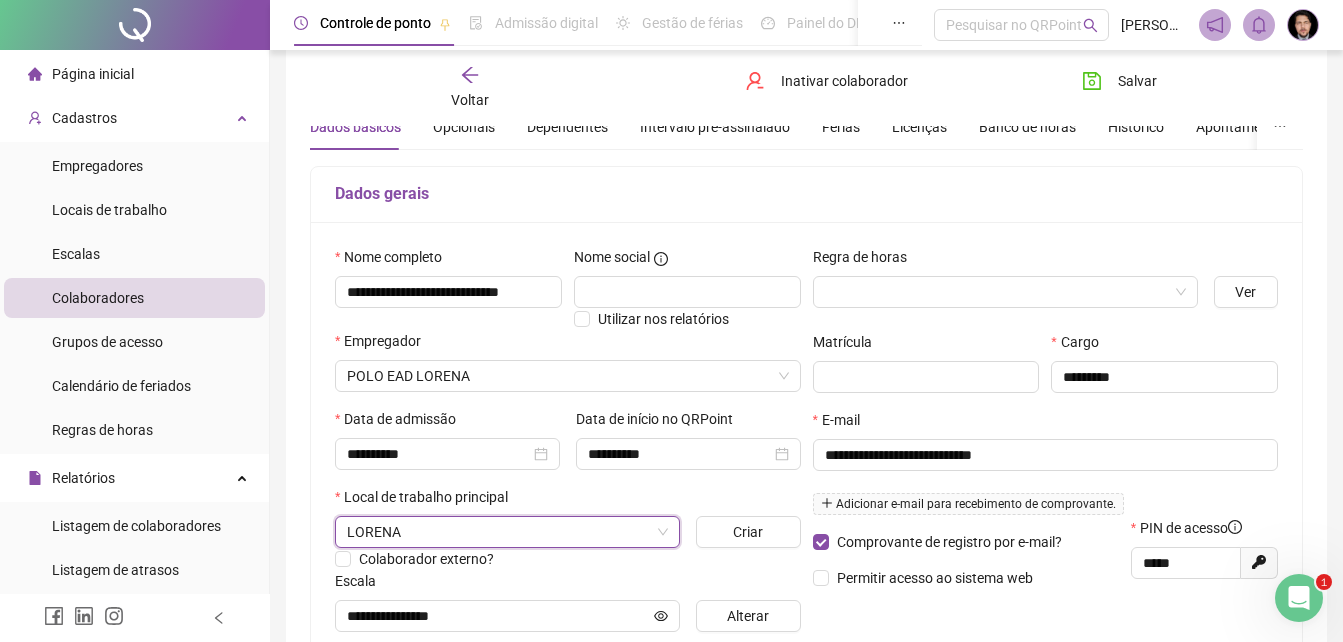 scroll, scrollTop: 35, scrollLeft: 0, axis: vertical 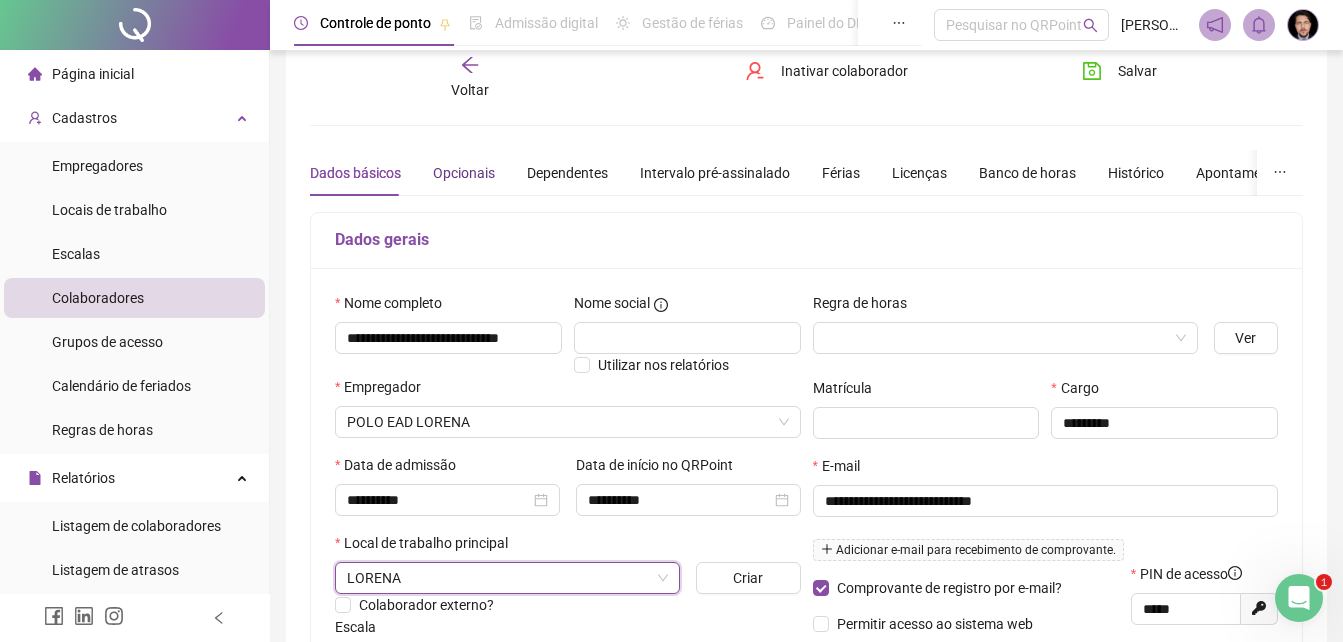 click on "Opcionais" at bounding box center (464, 173) 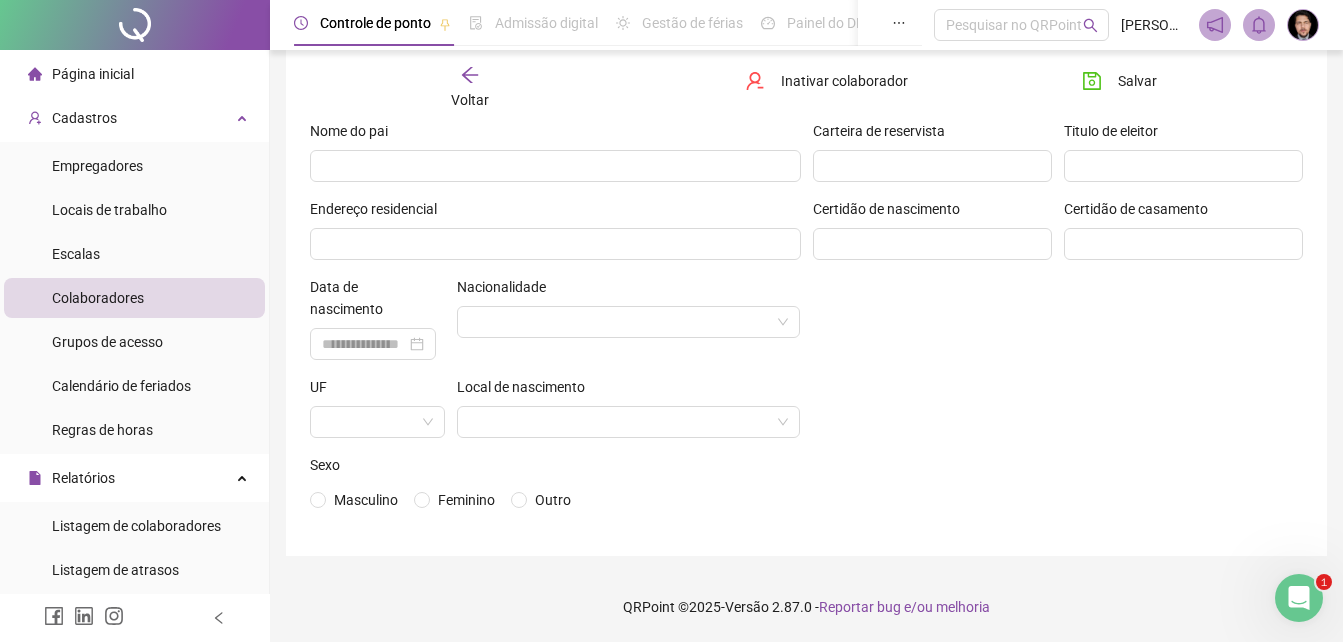 scroll, scrollTop: 0, scrollLeft: 0, axis: both 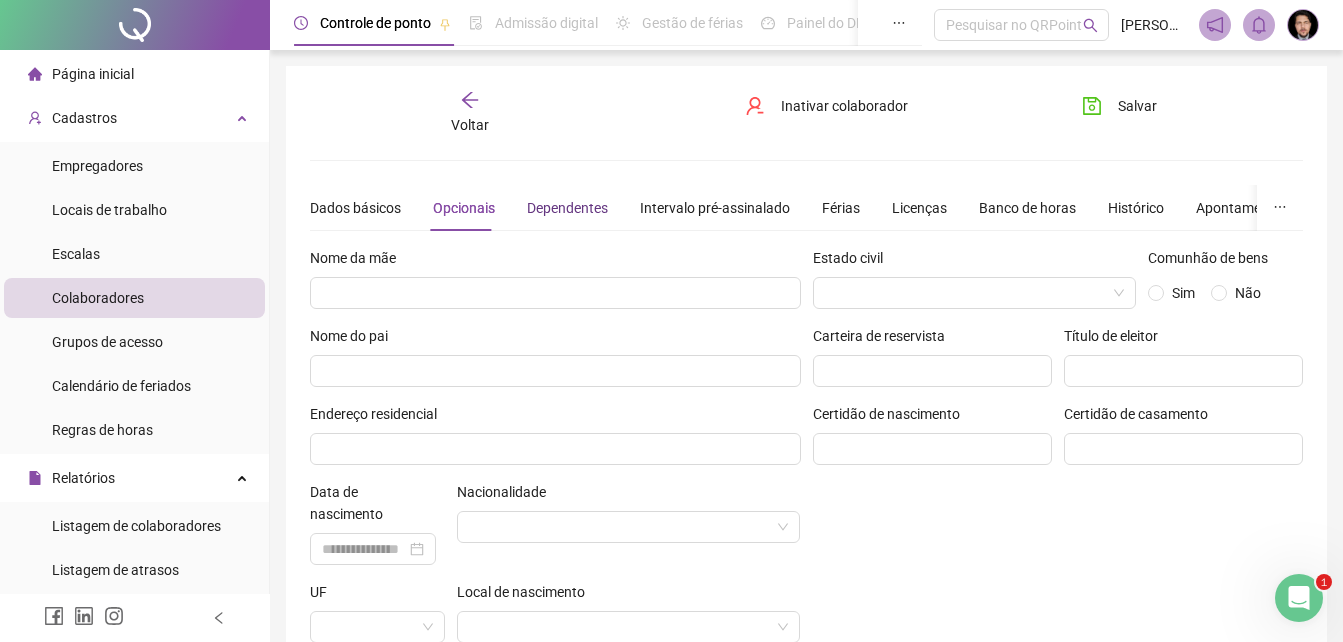 click on "Dependentes" at bounding box center (567, 208) 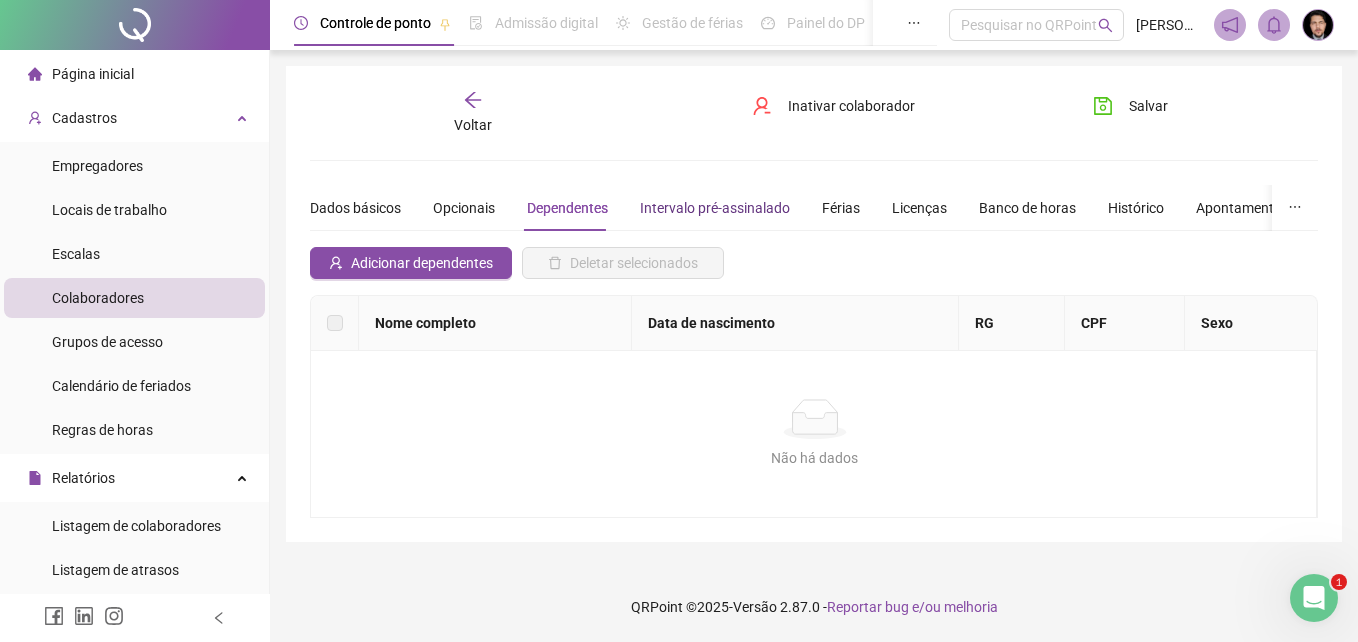 click on "Intervalo pré-assinalado" at bounding box center [715, 208] 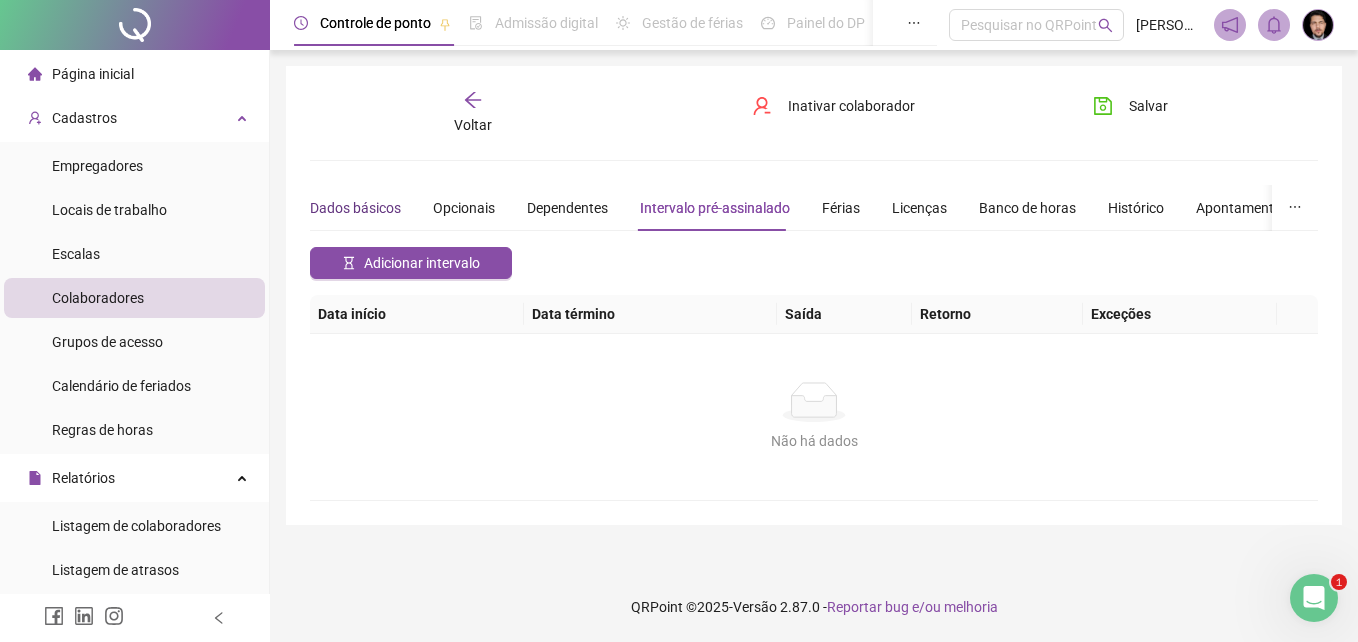 click on "Dados básicos" at bounding box center [355, 208] 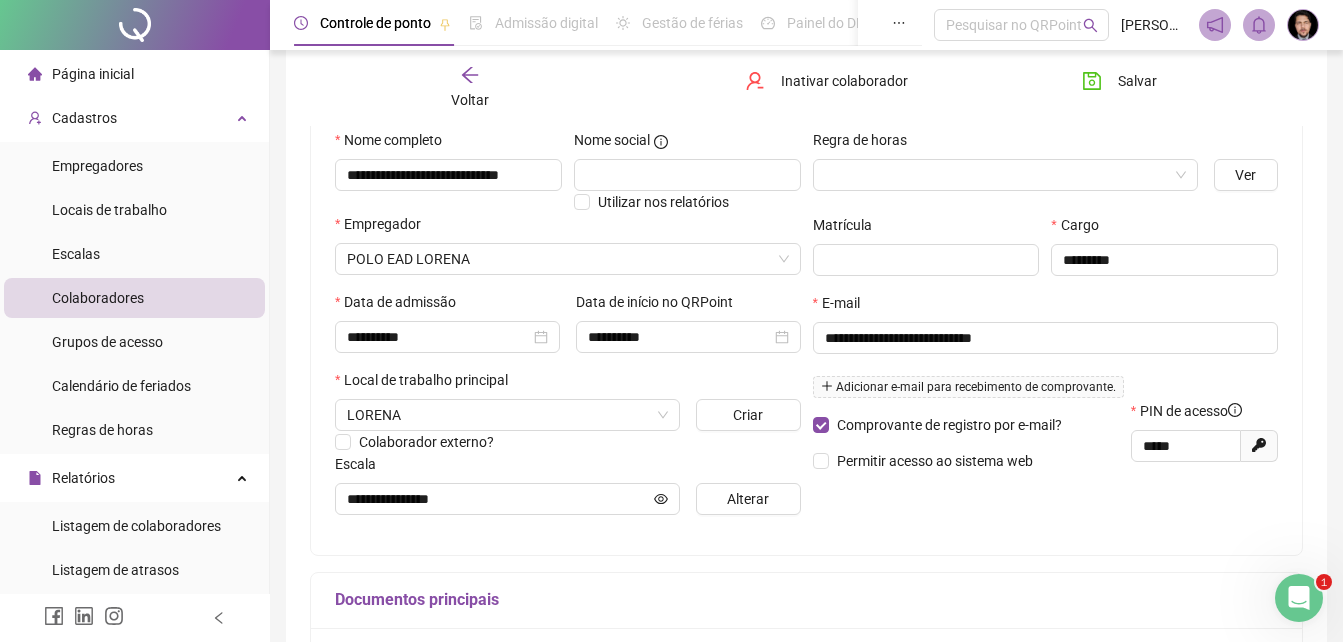 scroll, scrollTop: 200, scrollLeft: 0, axis: vertical 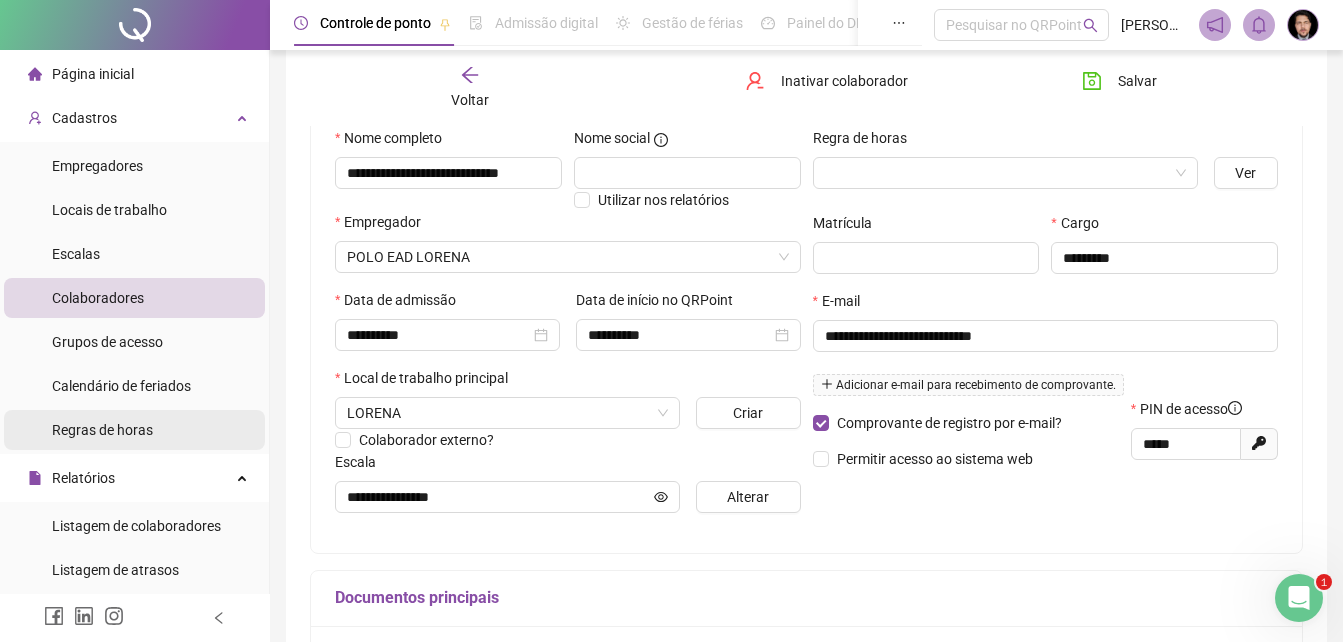 click on "Regras de horas" at bounding box center (102, 430) 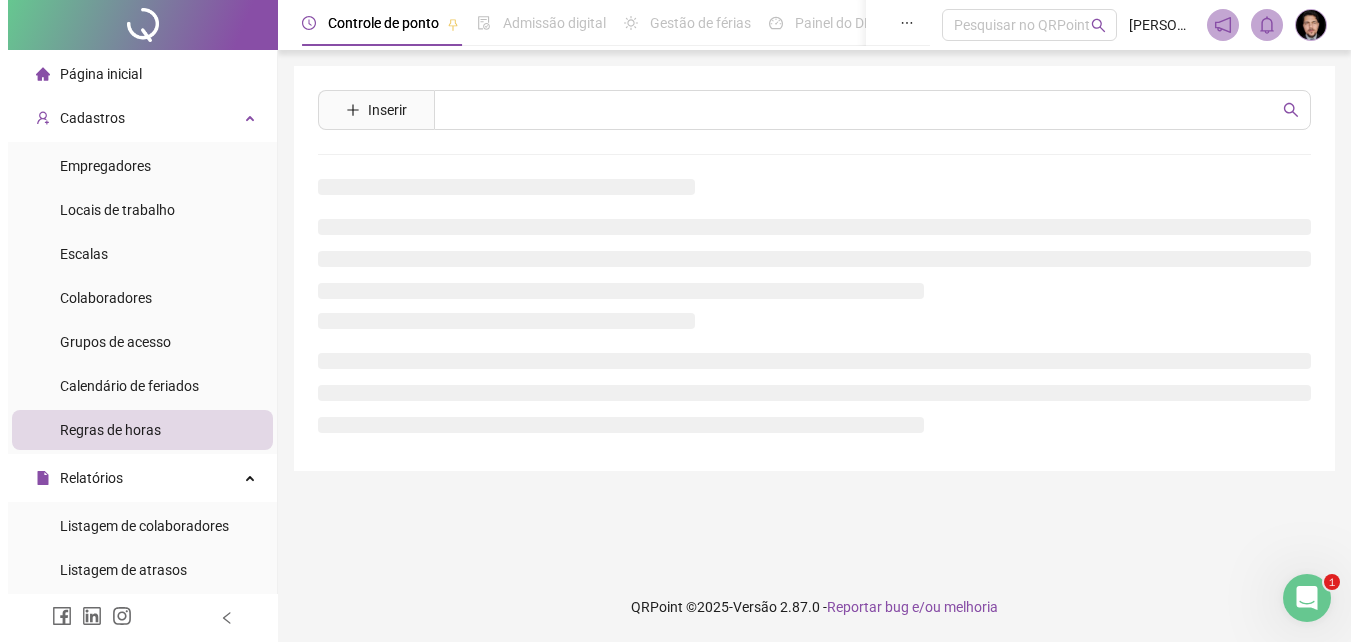 scroll, scrollTop: 0, scrollLeft: 0, axis: both 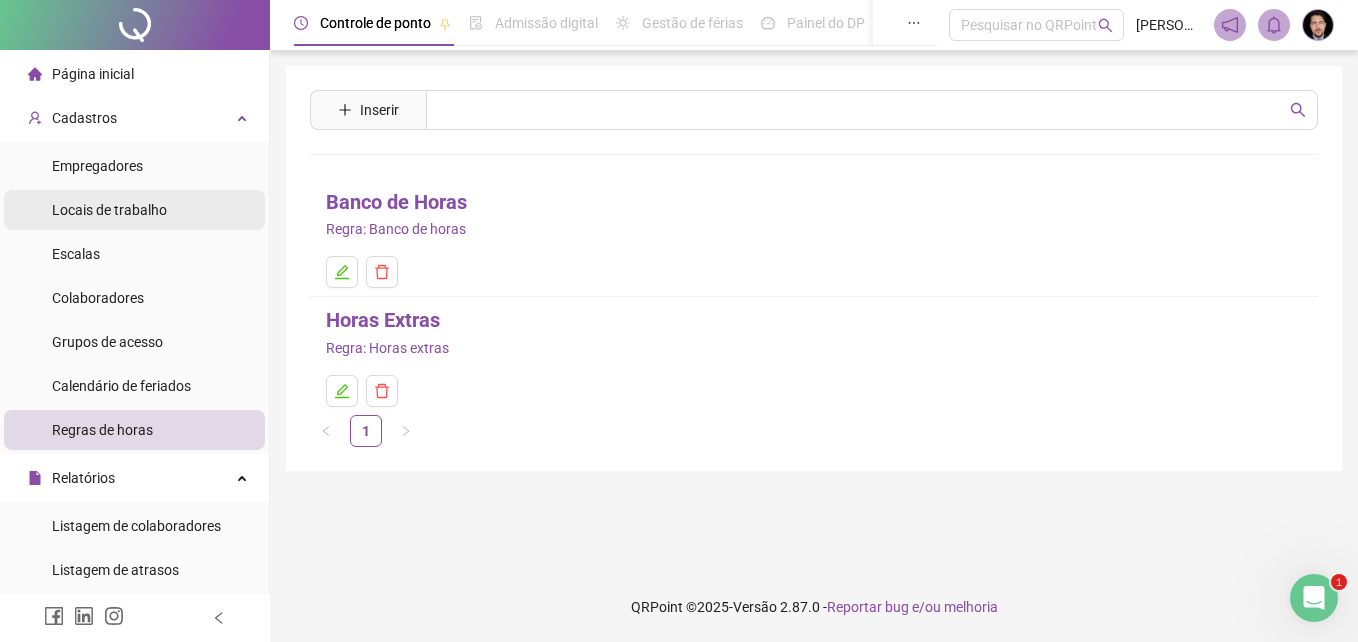 click on "Locais de trabalho" at bounding box center (109, 210) 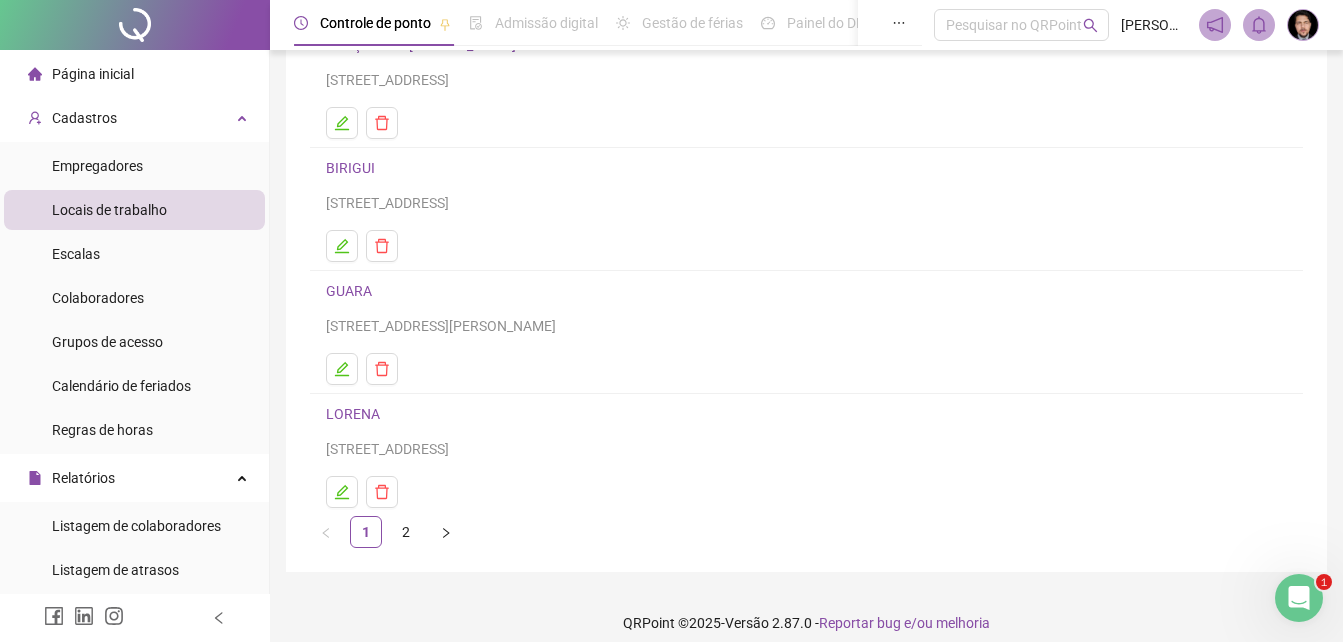 scroll, scrollTop: 325, scrollLeft: 0, axis: vertical 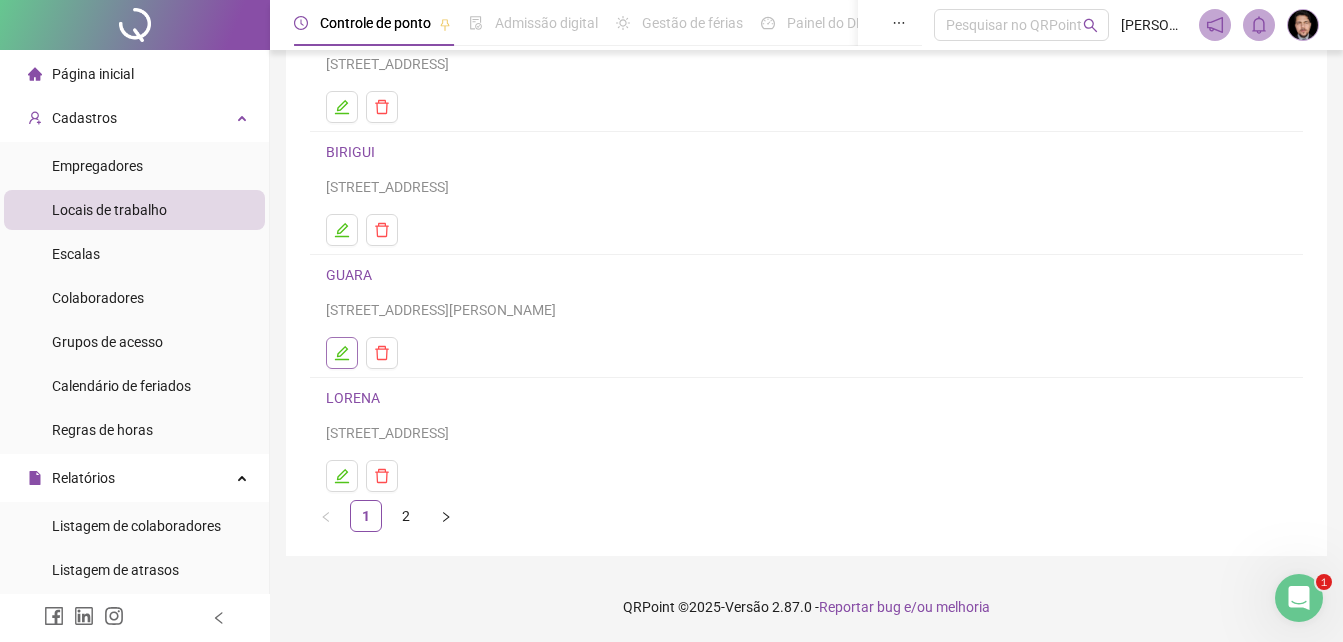 click 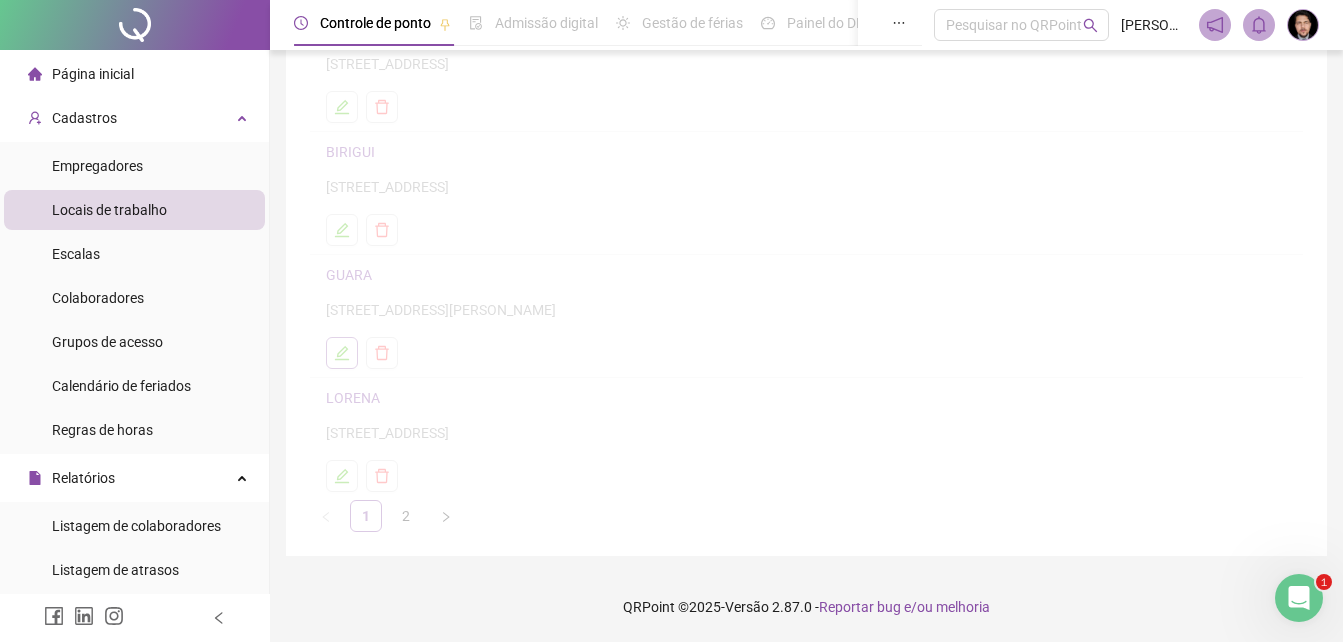 scroll, scrollTop: 115, scrollLeft: 0, axis: vertical 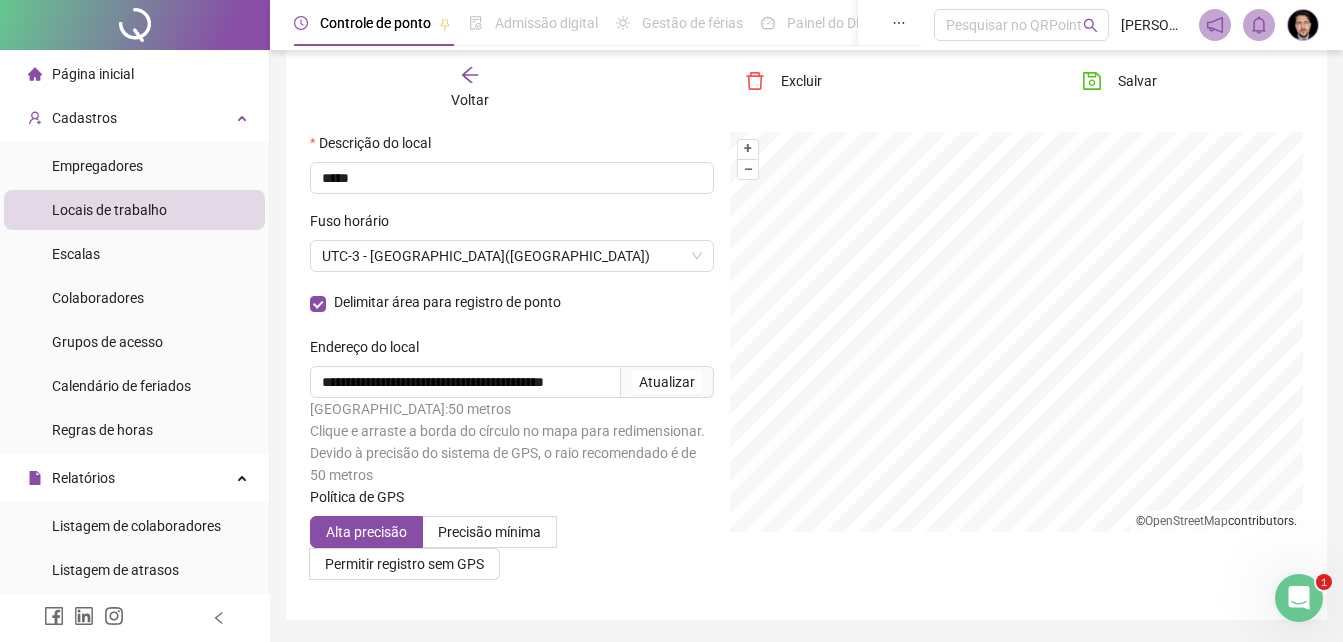 click 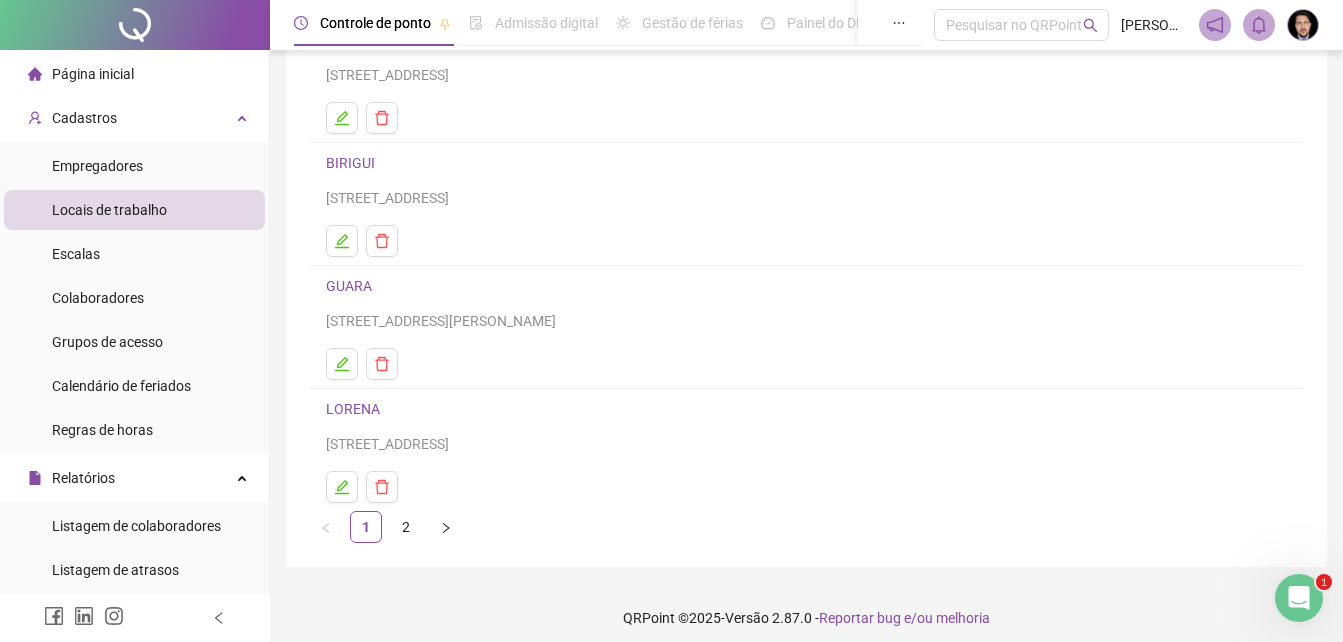 scroll, scrollTop: 325, scrollLeft: 0, axis: vertical 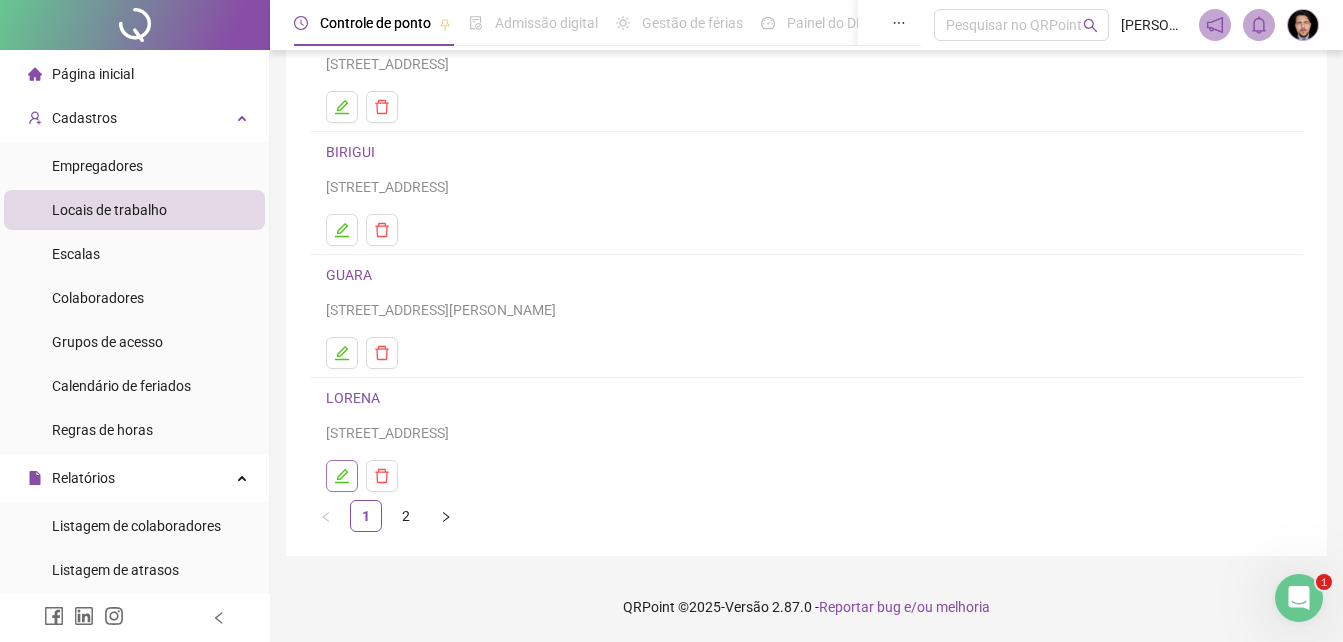 click 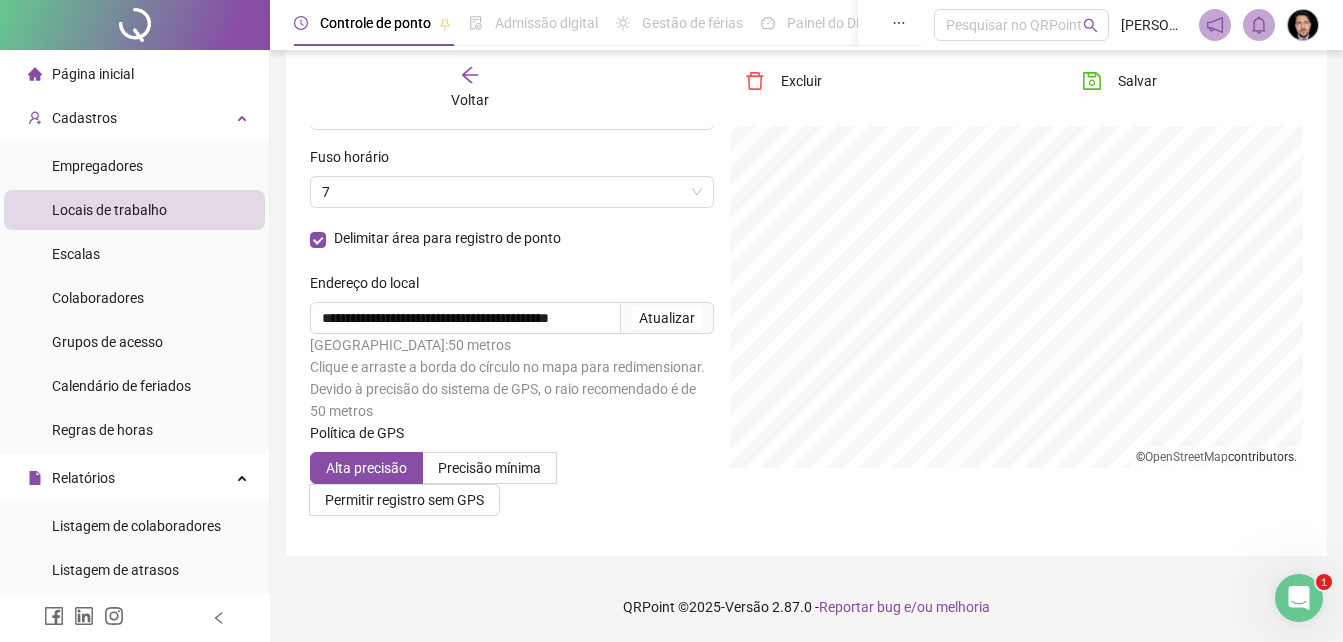 scroll, scrollTop: 115, scrollLeft: 0, axis: vertical 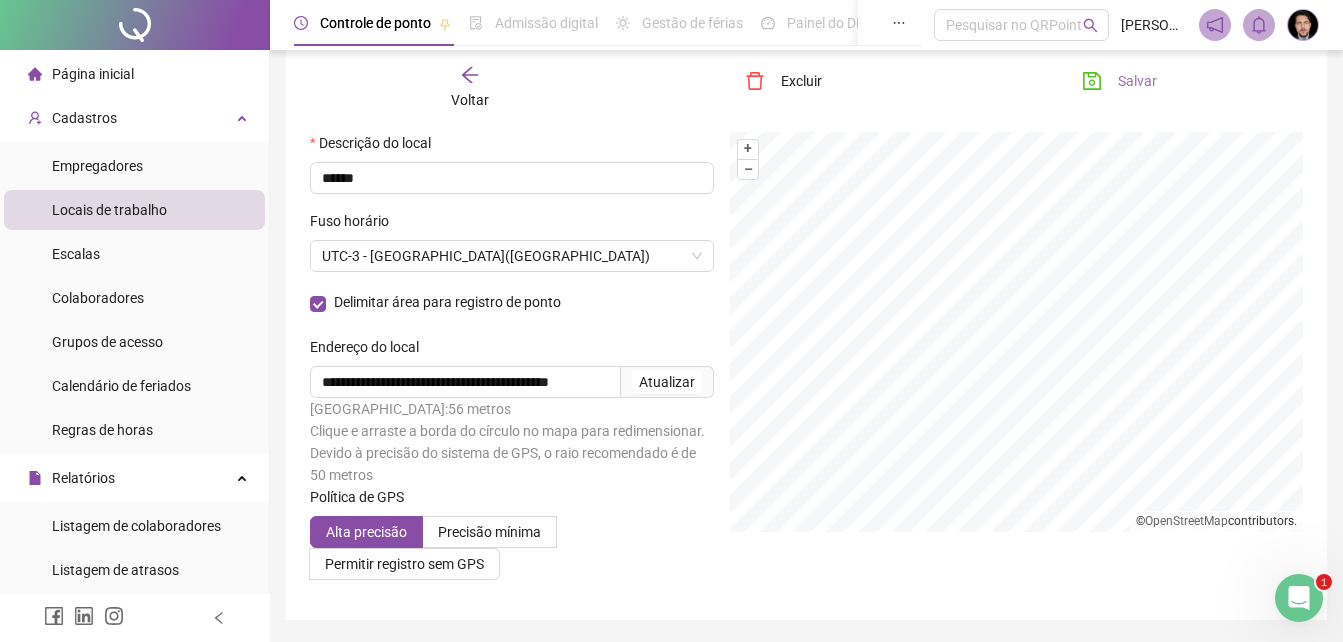 click 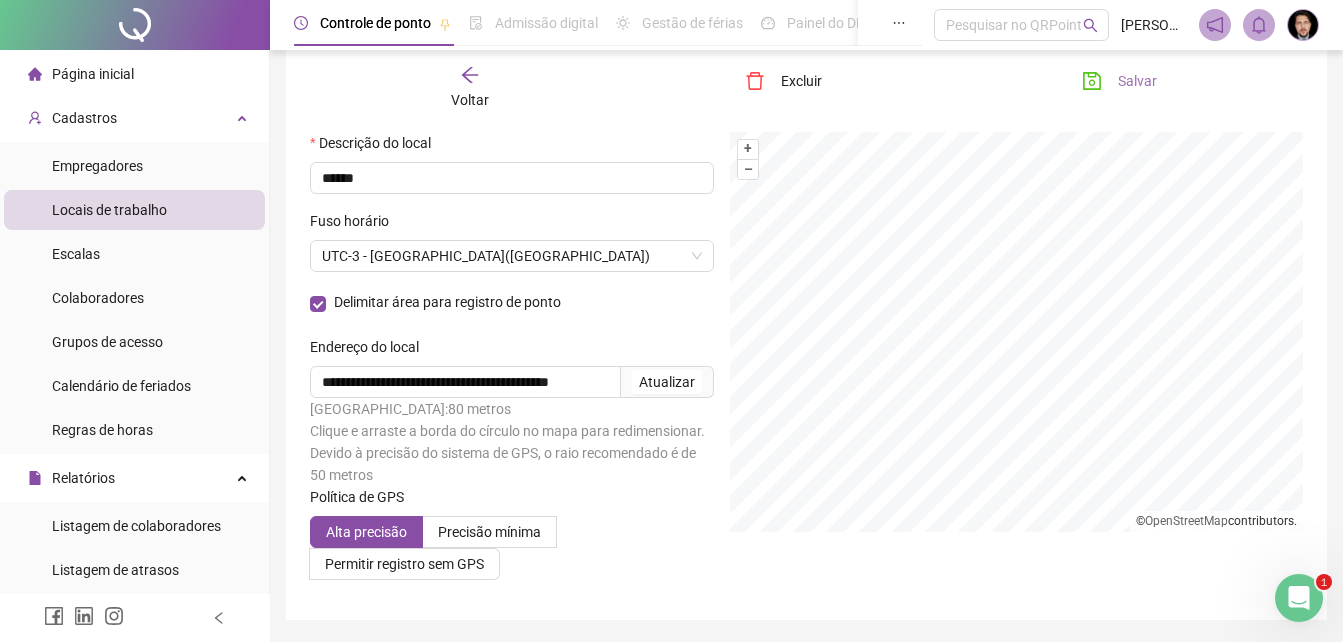 click on "Salvar" at bounding box center (1119, 81) 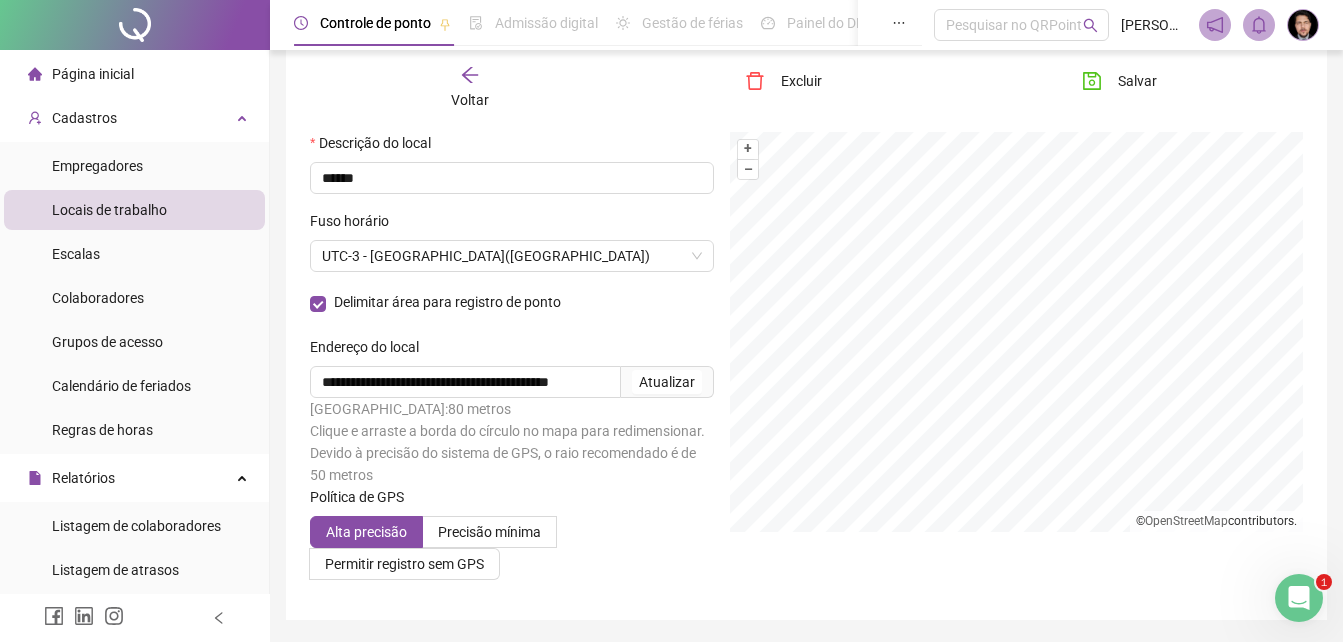 click on "Voltar" at bounding box center (470, 88) 